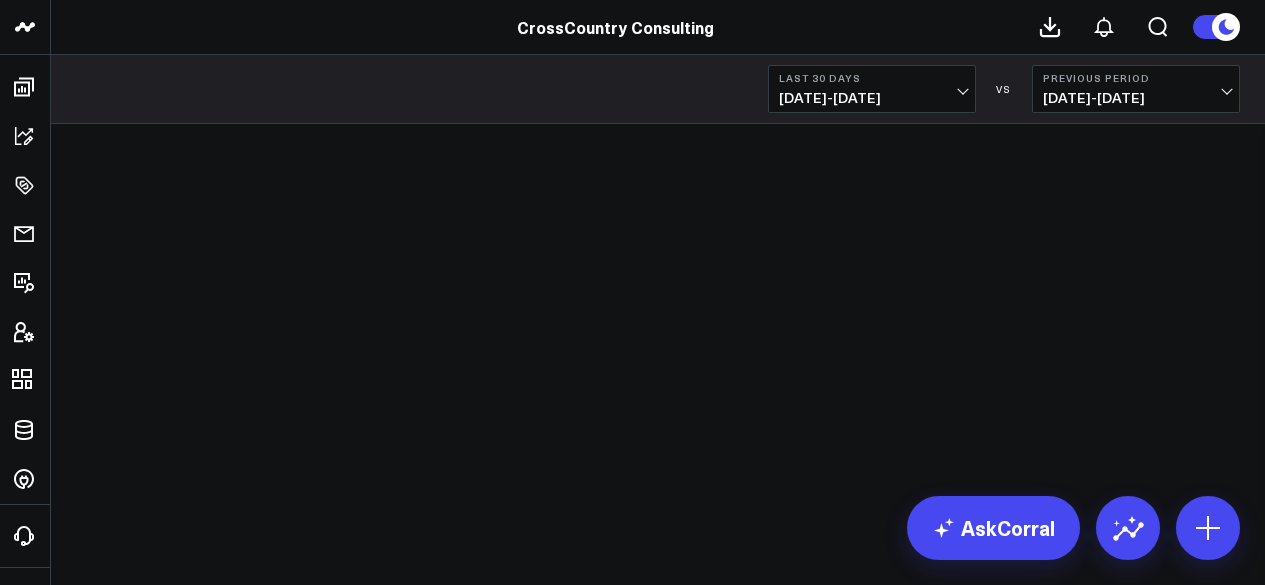 scroll, scrollTop: 0, scrollLeft: 0, axis: both 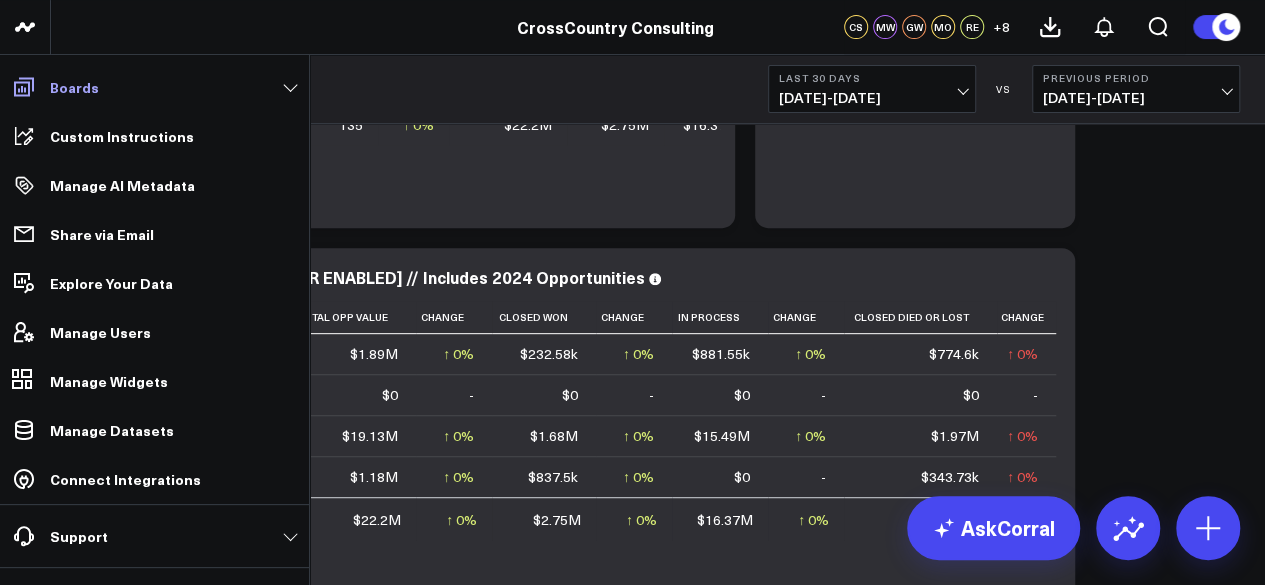 click on "Boards" at bounding box center [74, 87] 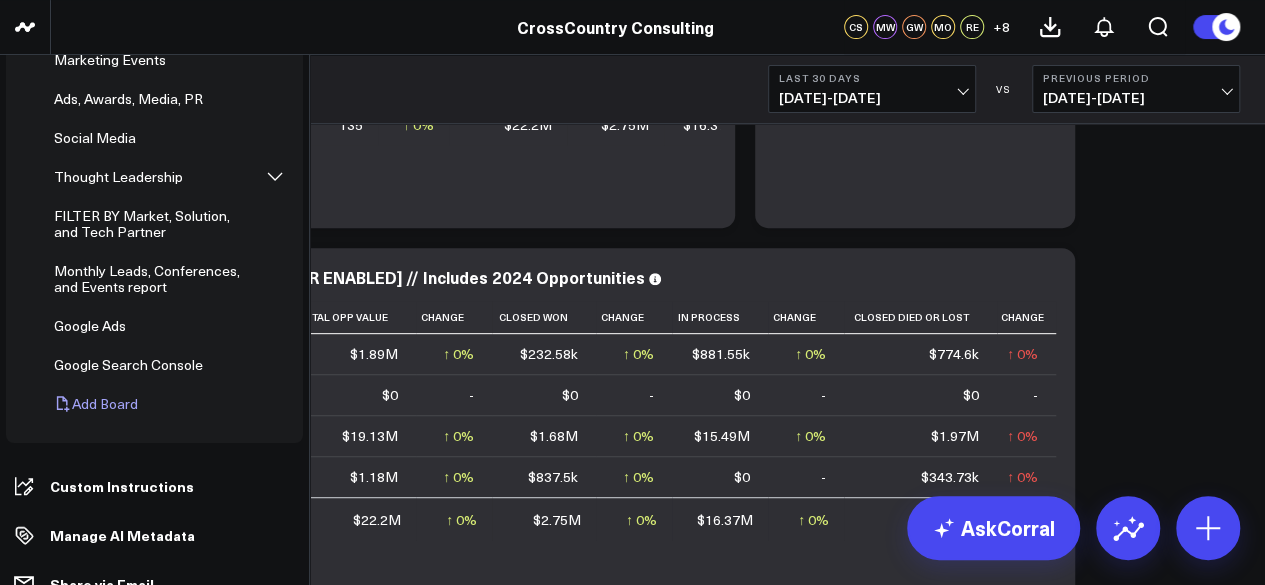 scroll, scrollTop: 510, scrollLeft: 0, axis: vertical 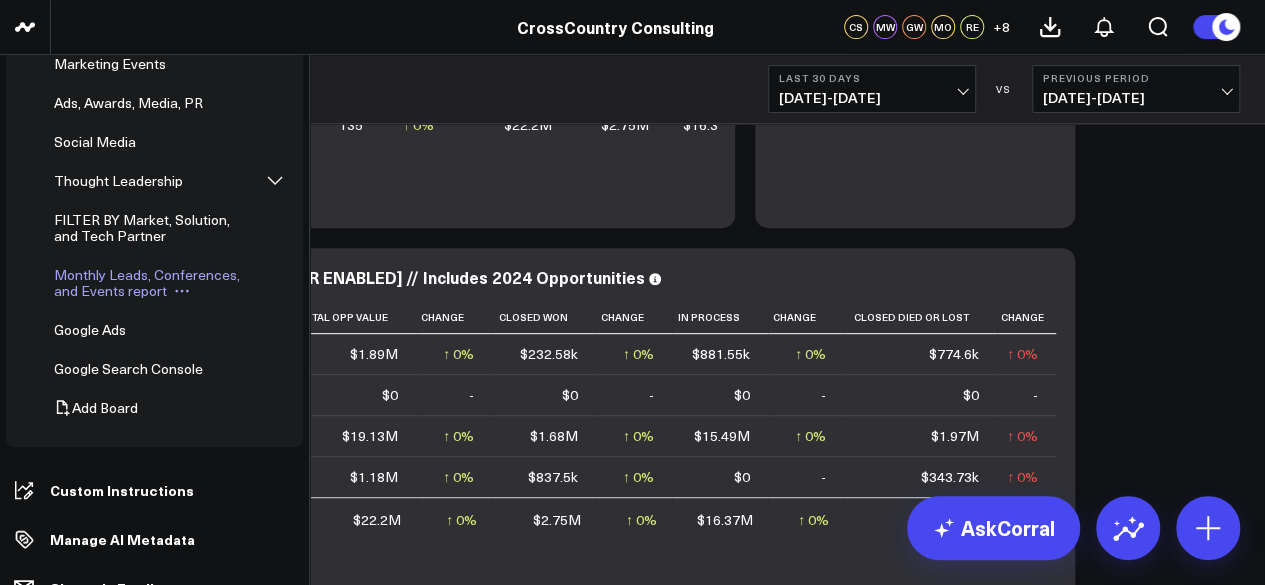 click on "Monthly Leads, Conferences, and Events report" at bounding box center [147, 282] 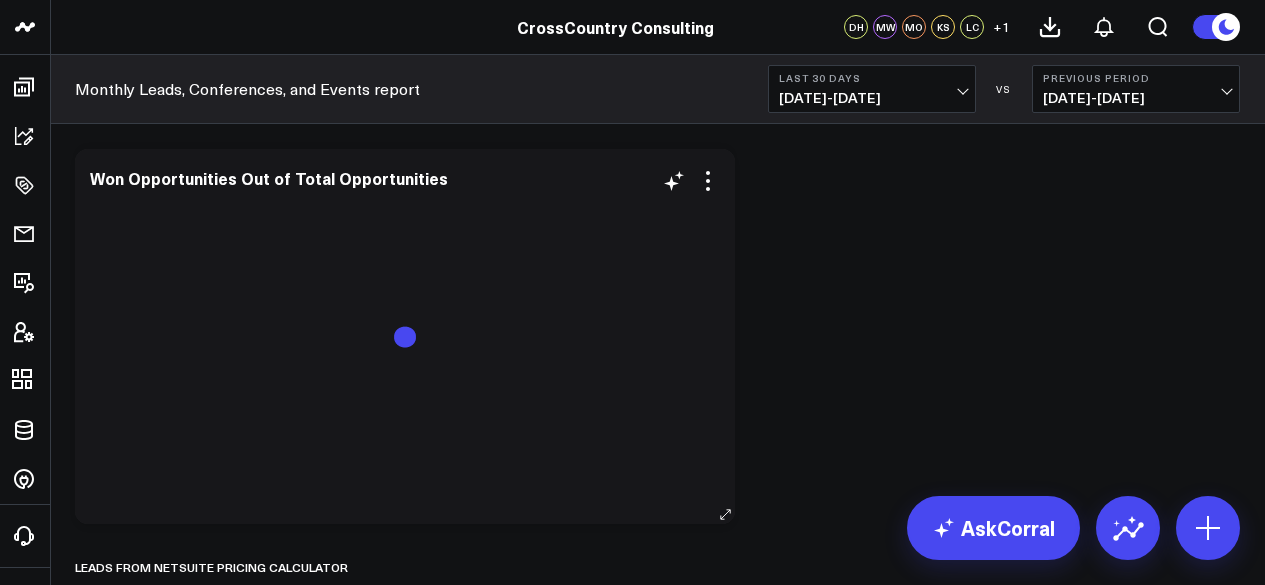 scroll, scrollTop: 0, scrollLeft: 0, axis: both 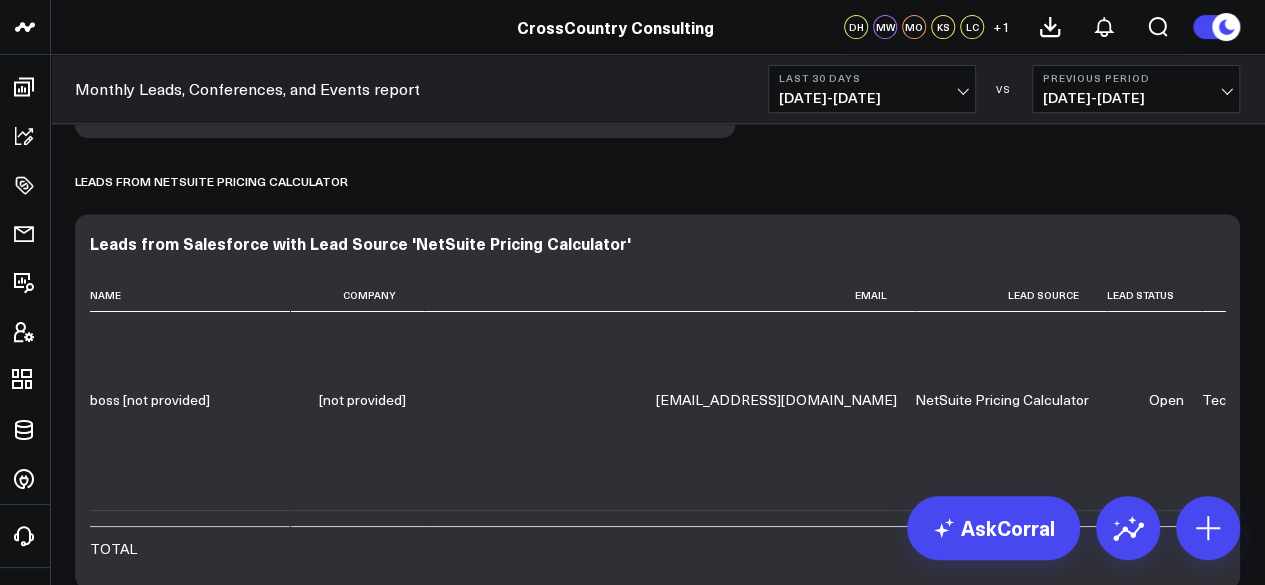 click on "[DATE]  -  [DATE]" at bounding box center [872, 98] 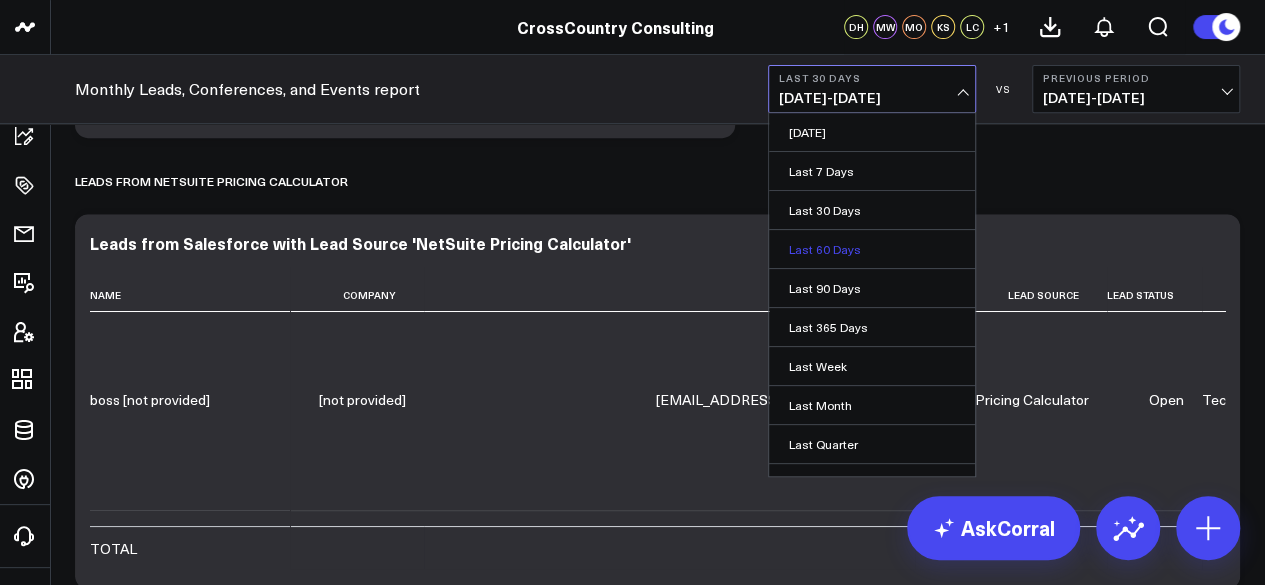 scroll, scrollTop: 176, scrollLeft: 0, axis: vertical 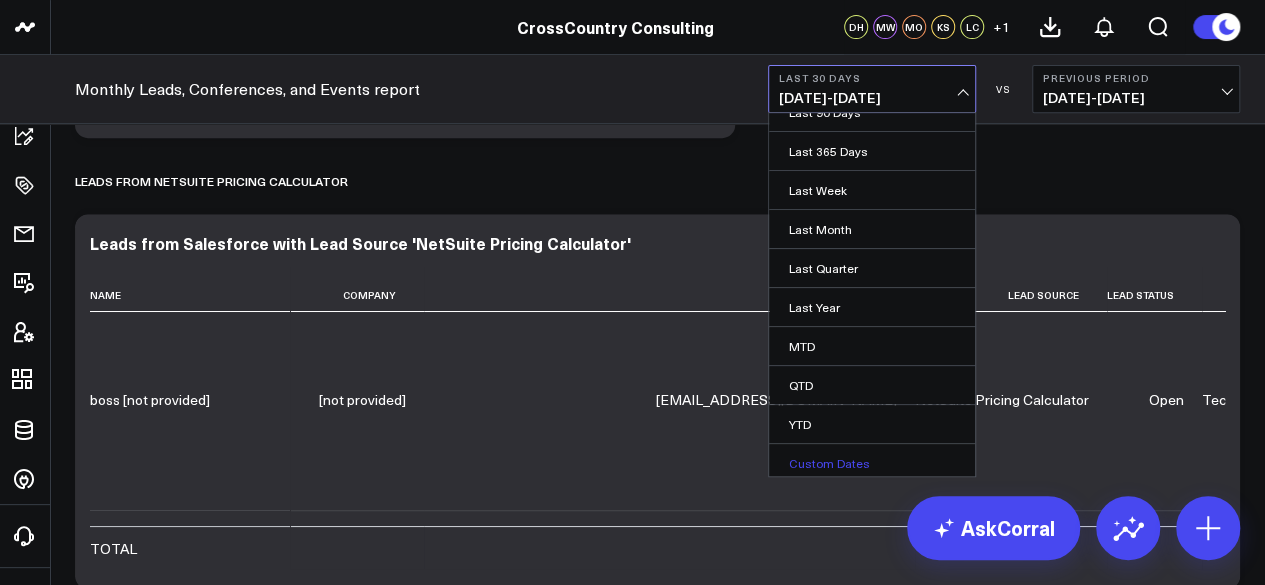 click on "Custom Dates" at bounding box center (872, 463) 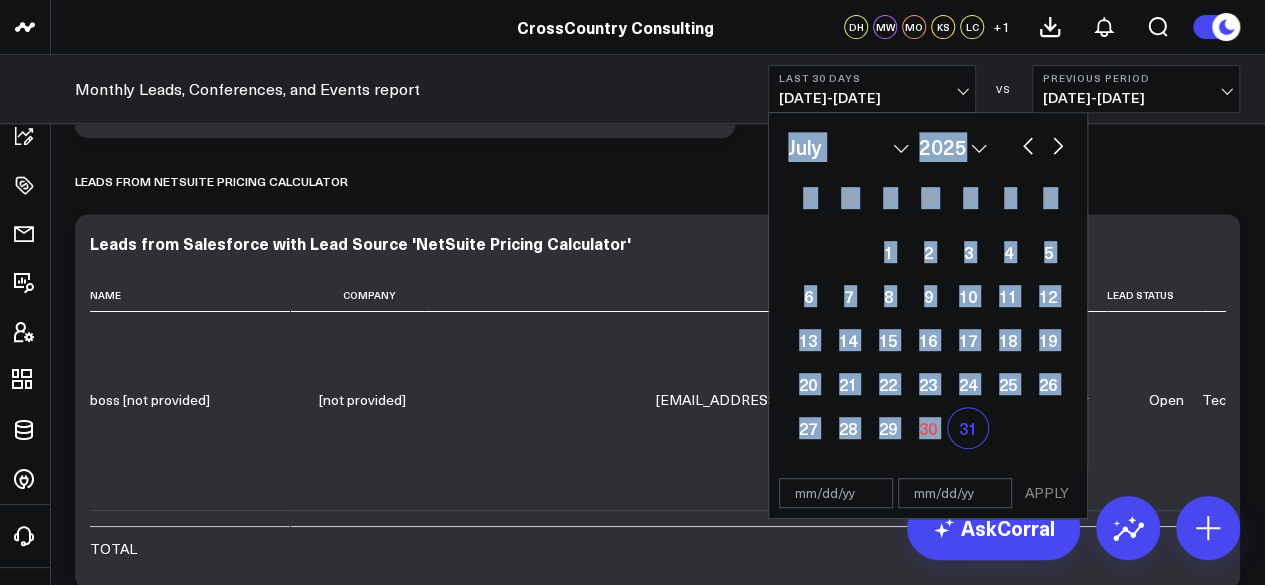 click on "31" at bounding box center (968, 428) 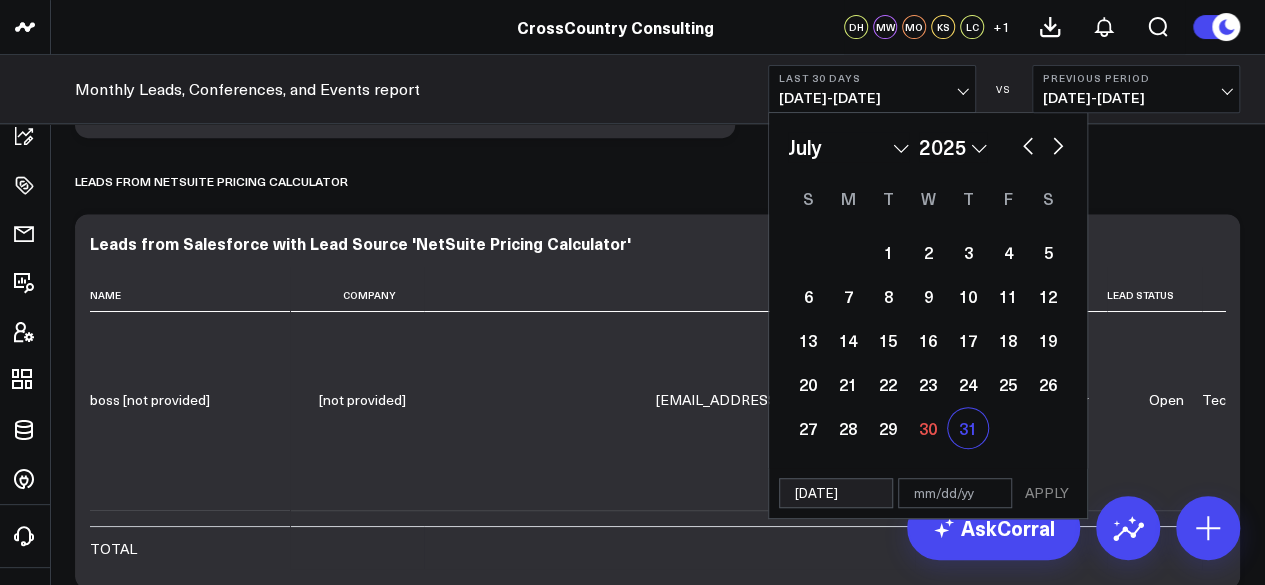 select on "6" 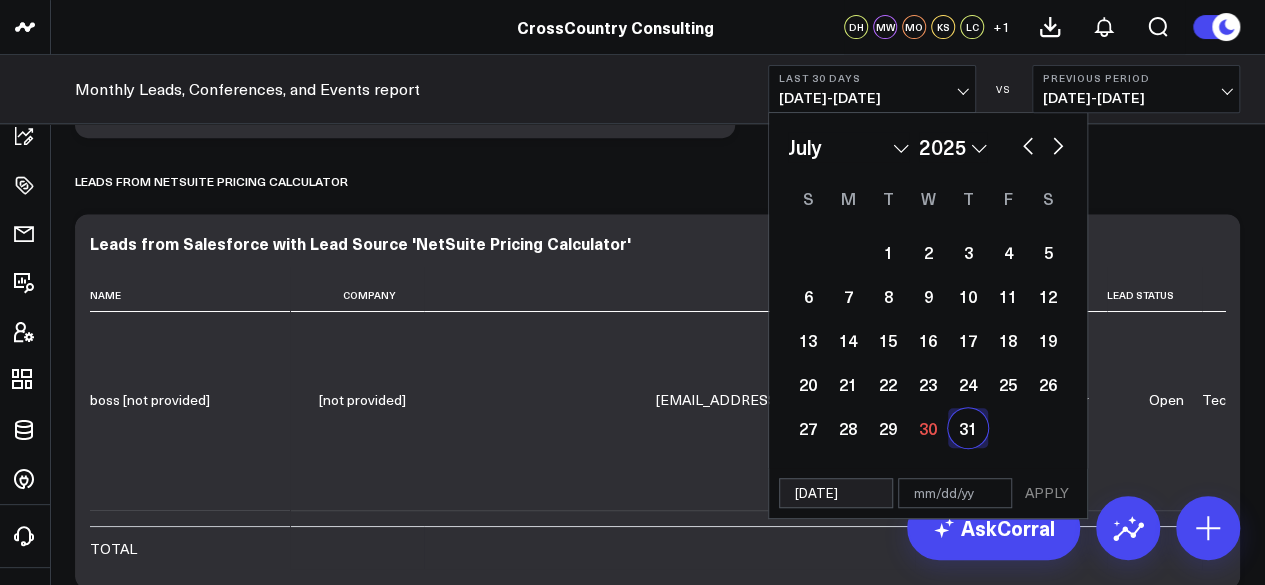 click on "[DATE]" at bounding box center [836, 493] 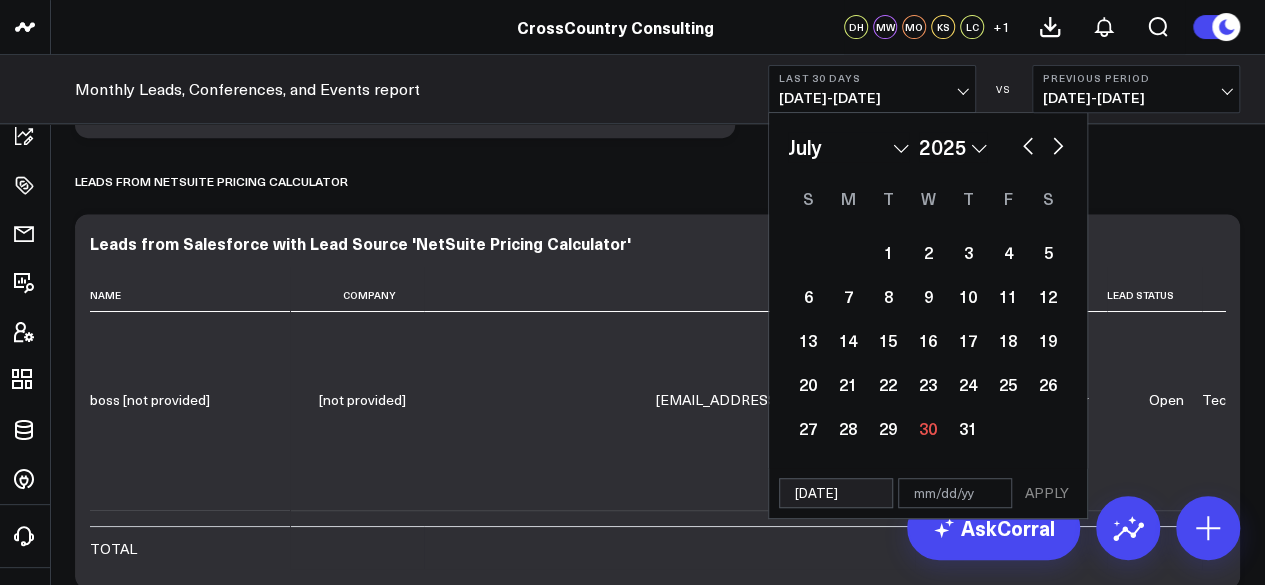 drag, startPoint x: 830, startPoint y: 496, endPoint x: 770, endPoint y: 499, distance: 60.074955 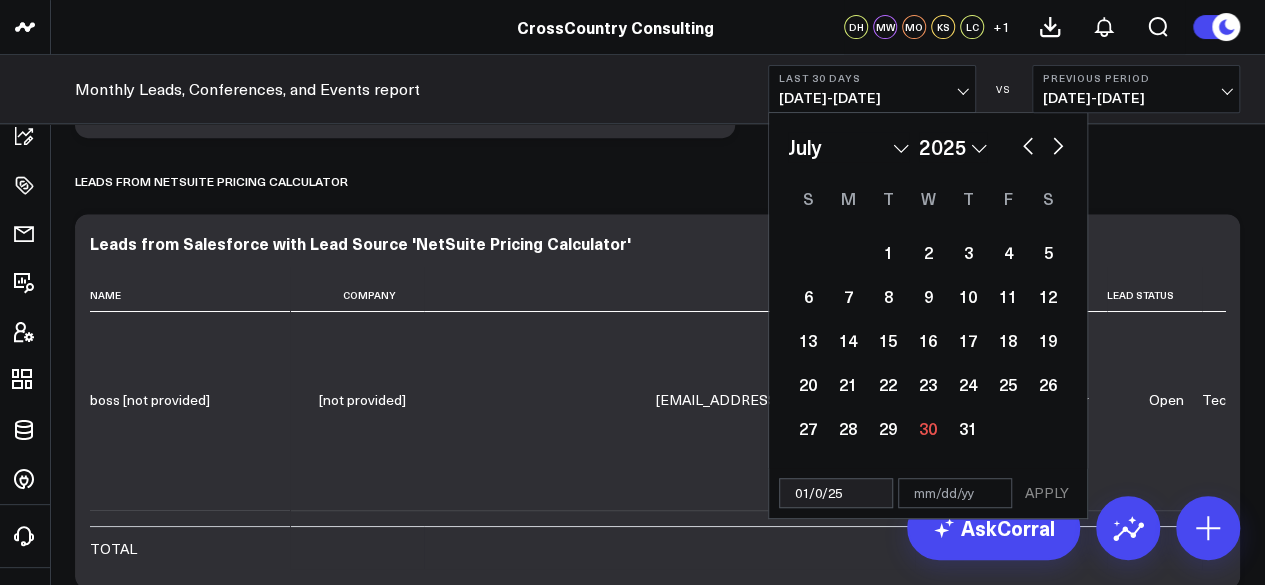 type on "[DATE]" 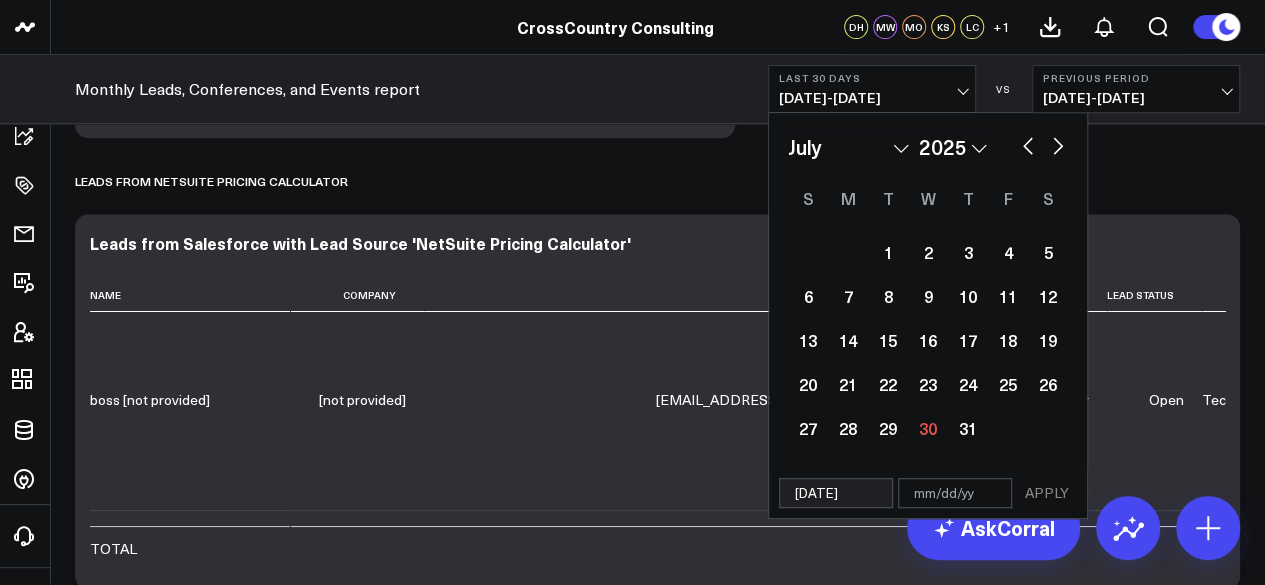 select on "2025" 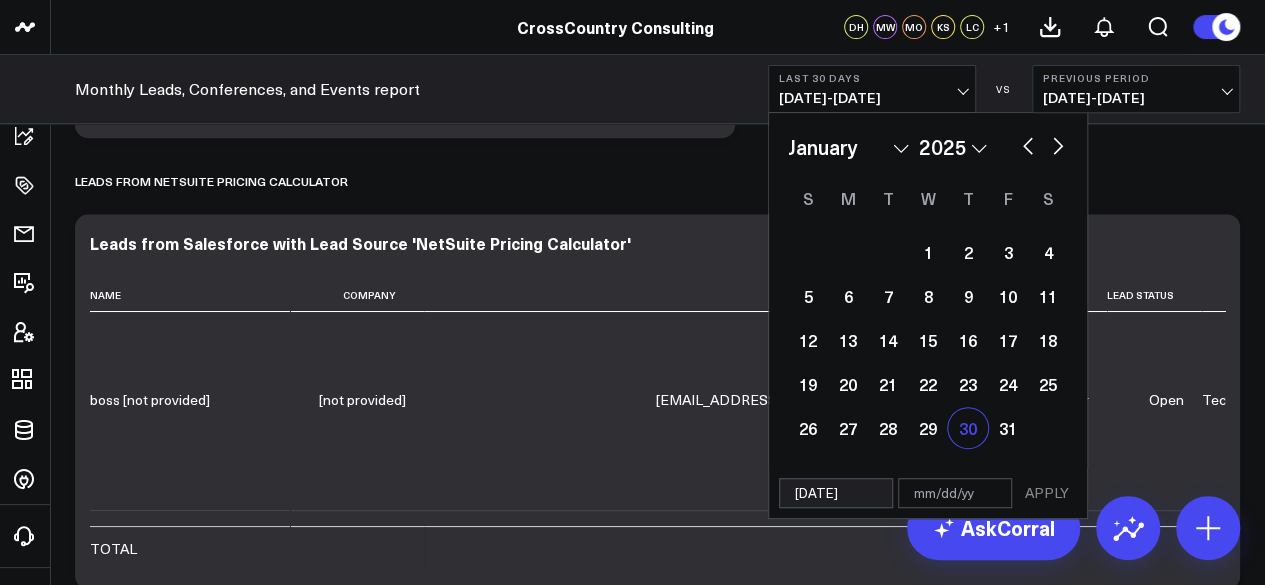 click on "30" at bounding box center [968, 428] 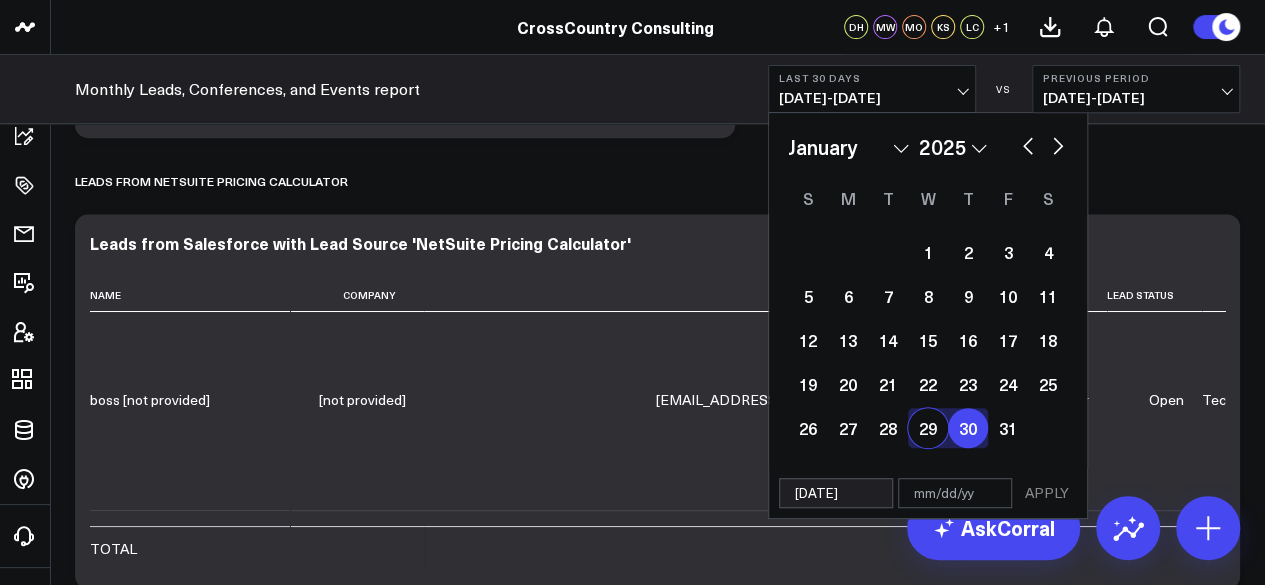 click on "[DATE]" at bounding box center [836, 493] 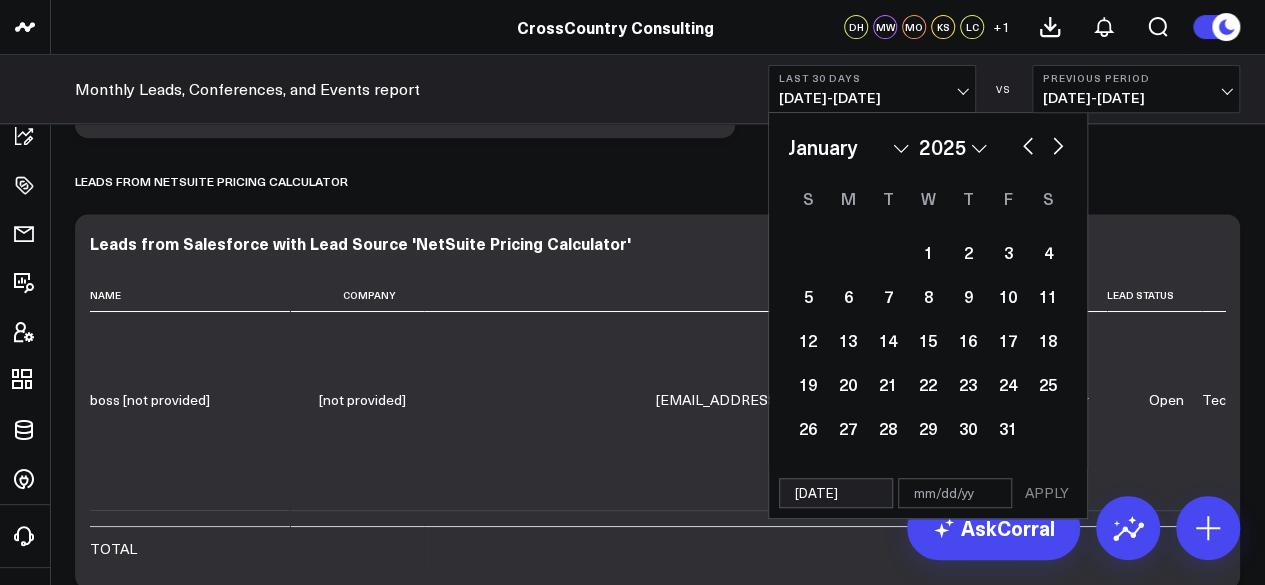 click on "[DATE]" at bounding box center [836, 493] 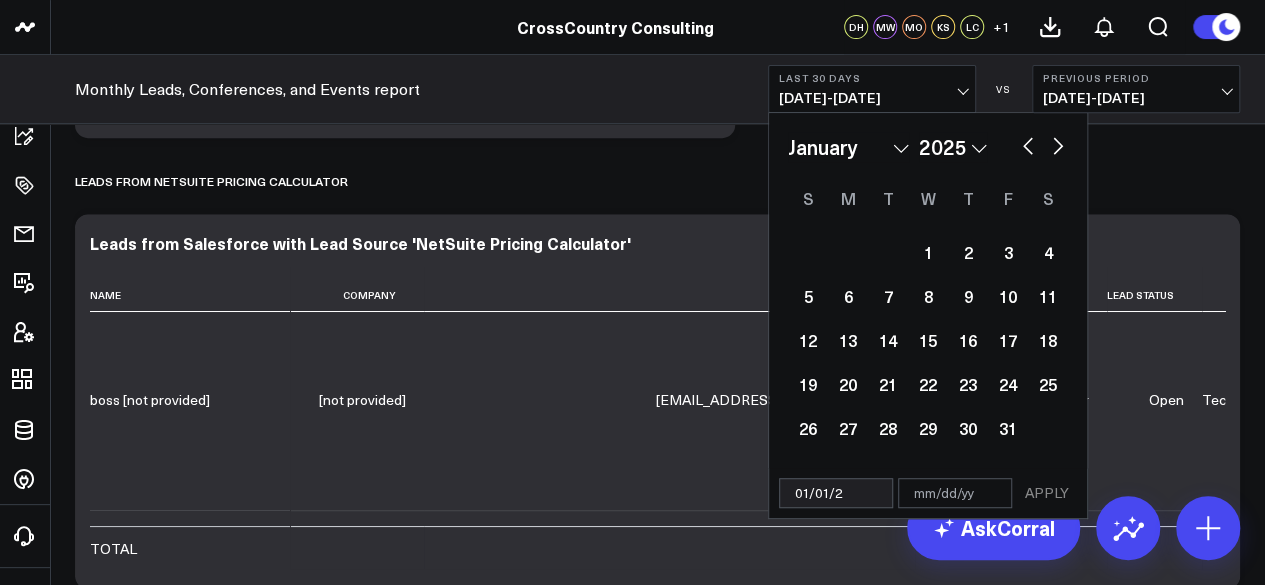 type on "[DATE]" 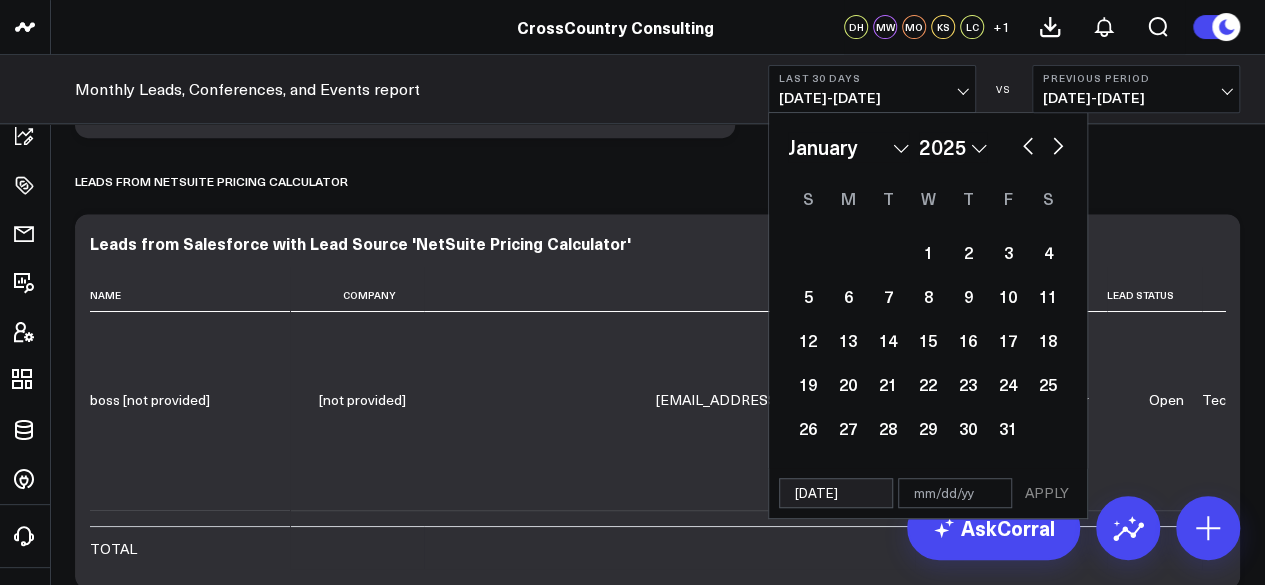 select on "2020" 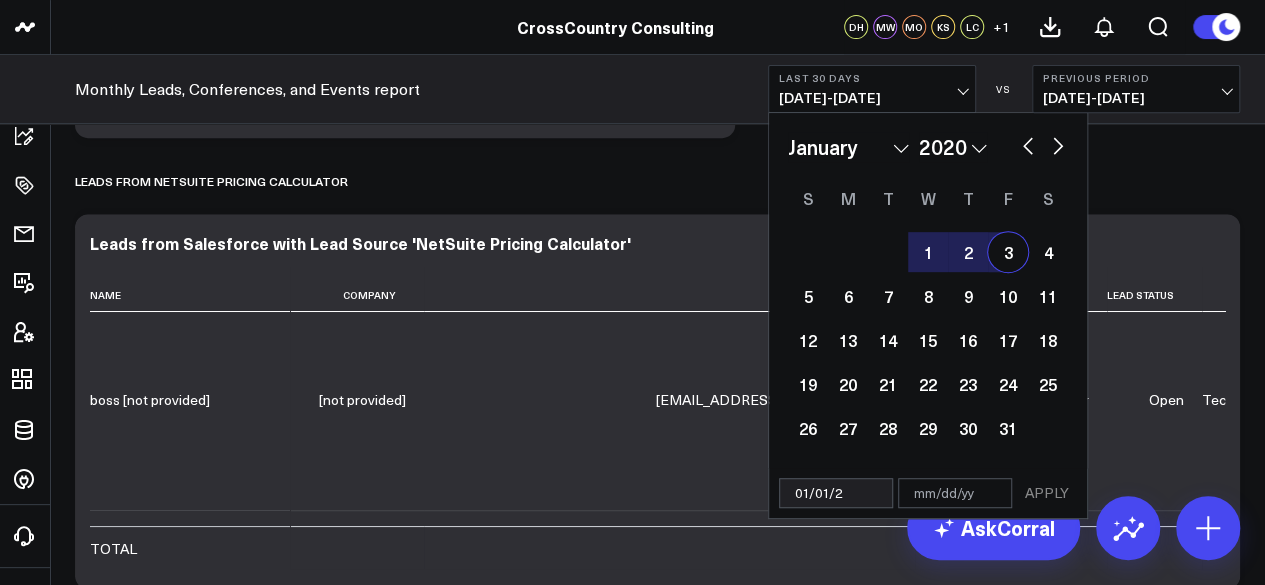 type on "[DATE]" 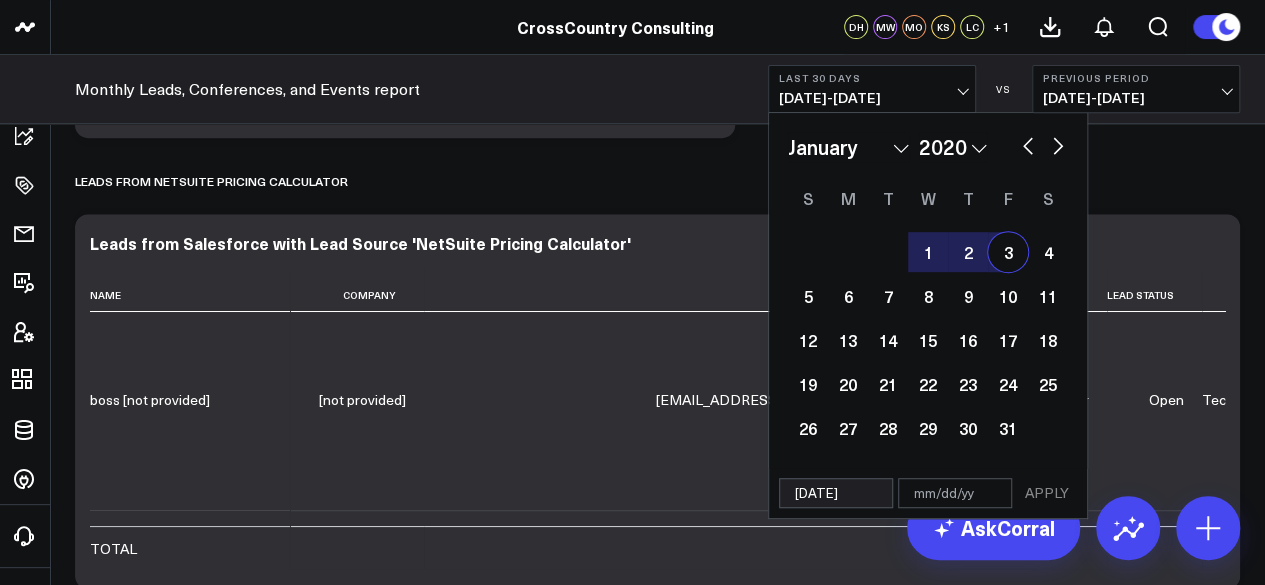 select on "2025" 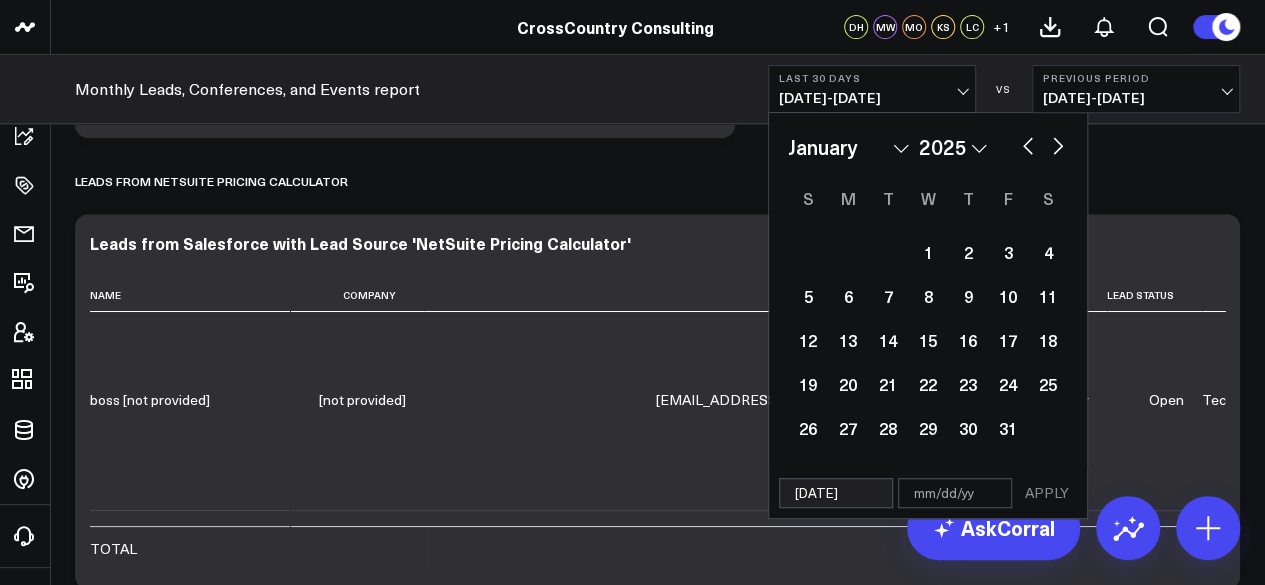 type on "[DATE]" 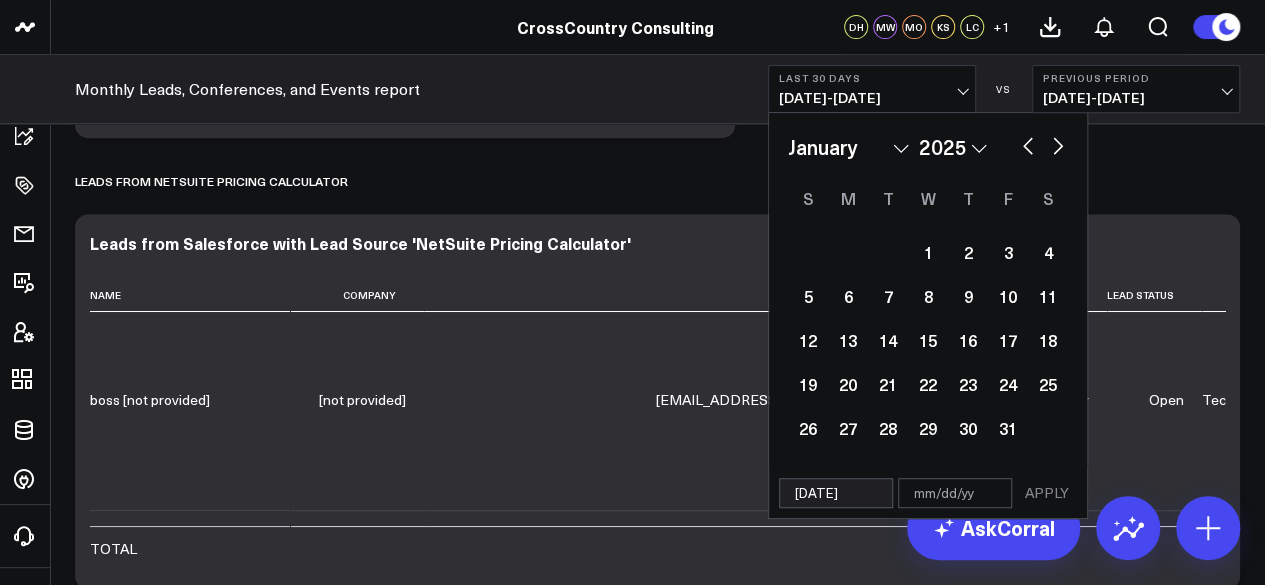 type on "0" 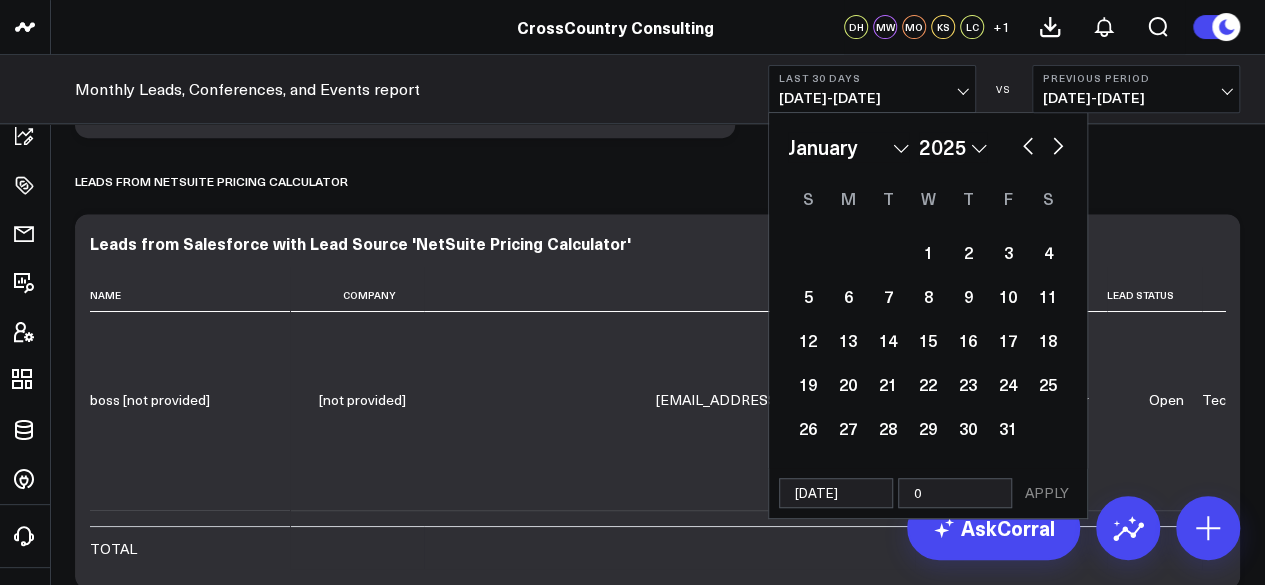 select on "2025" 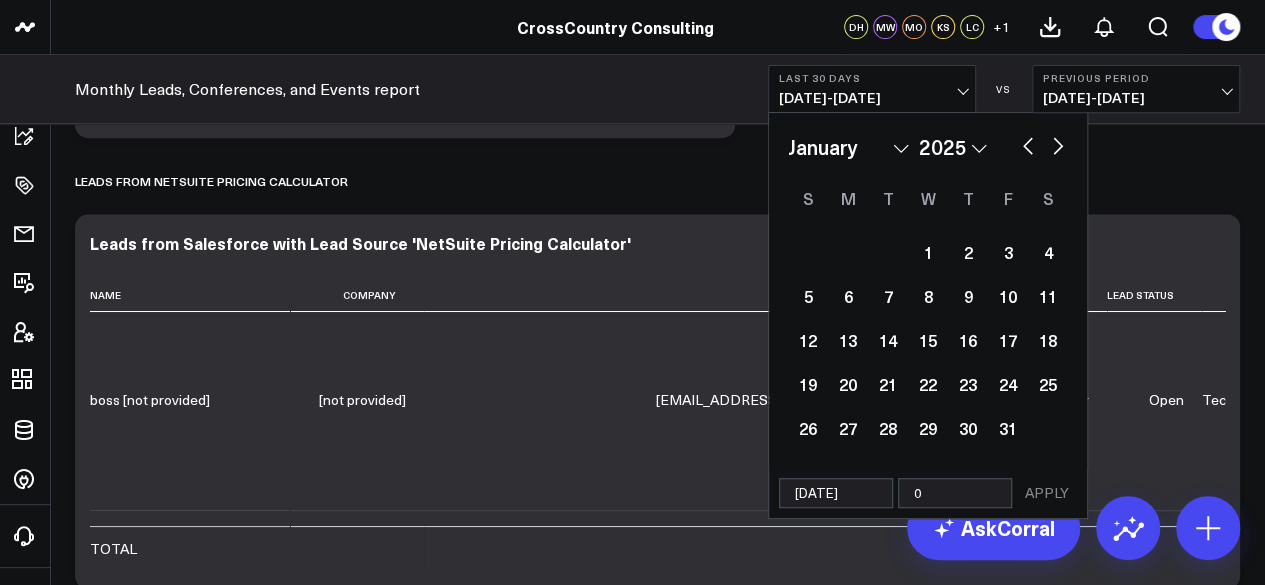type on "07" 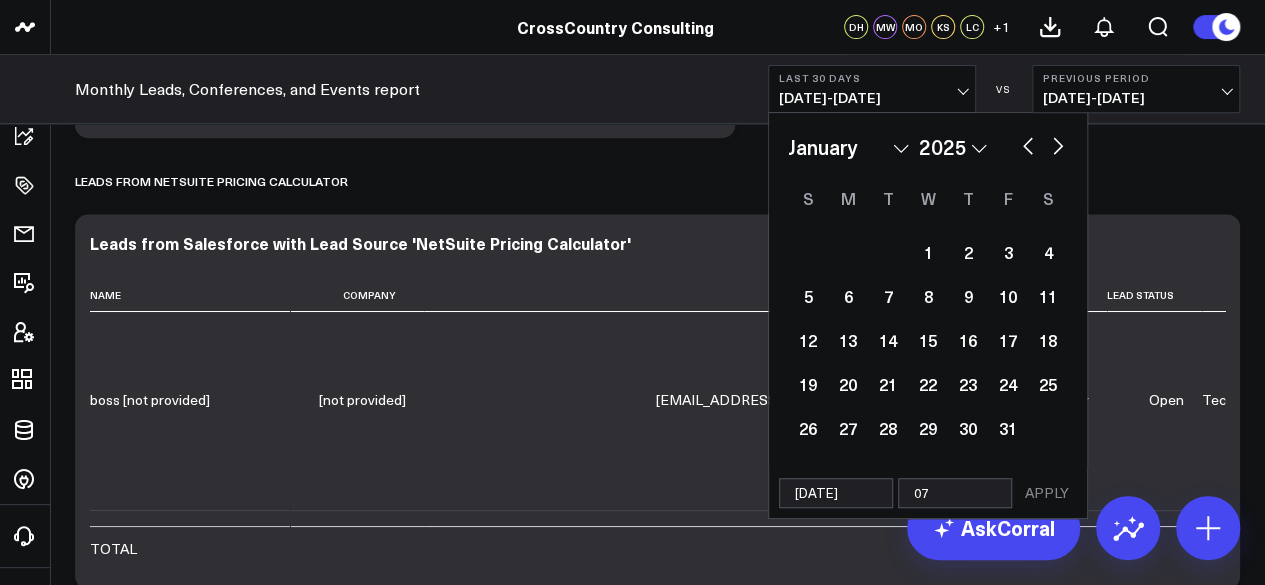 select on "2025" 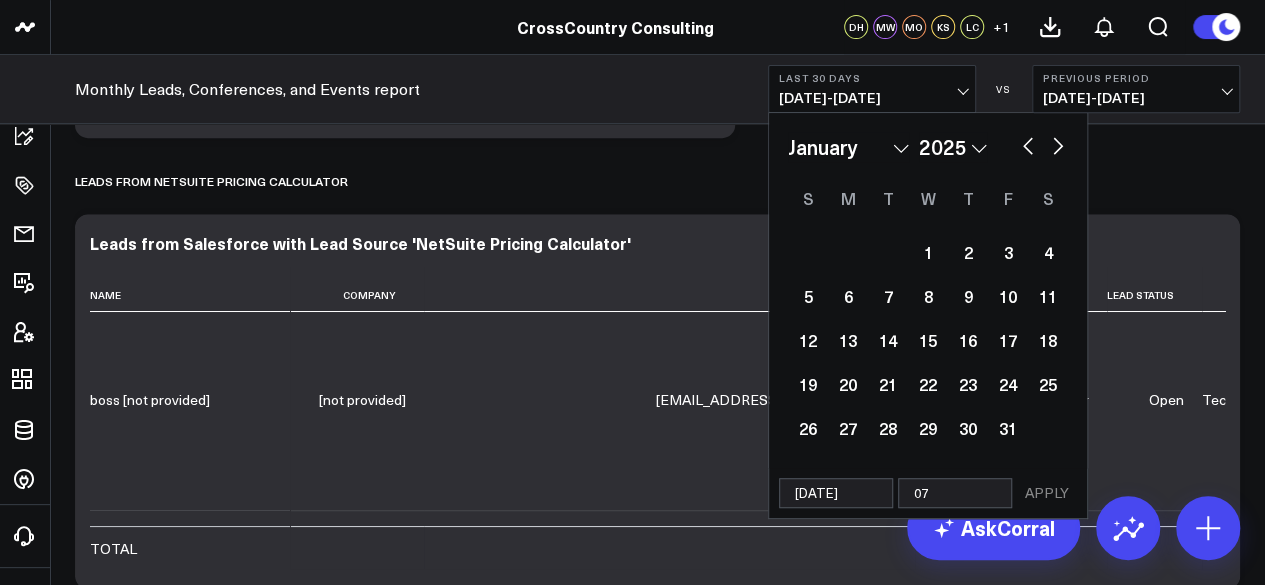 type on "07/" 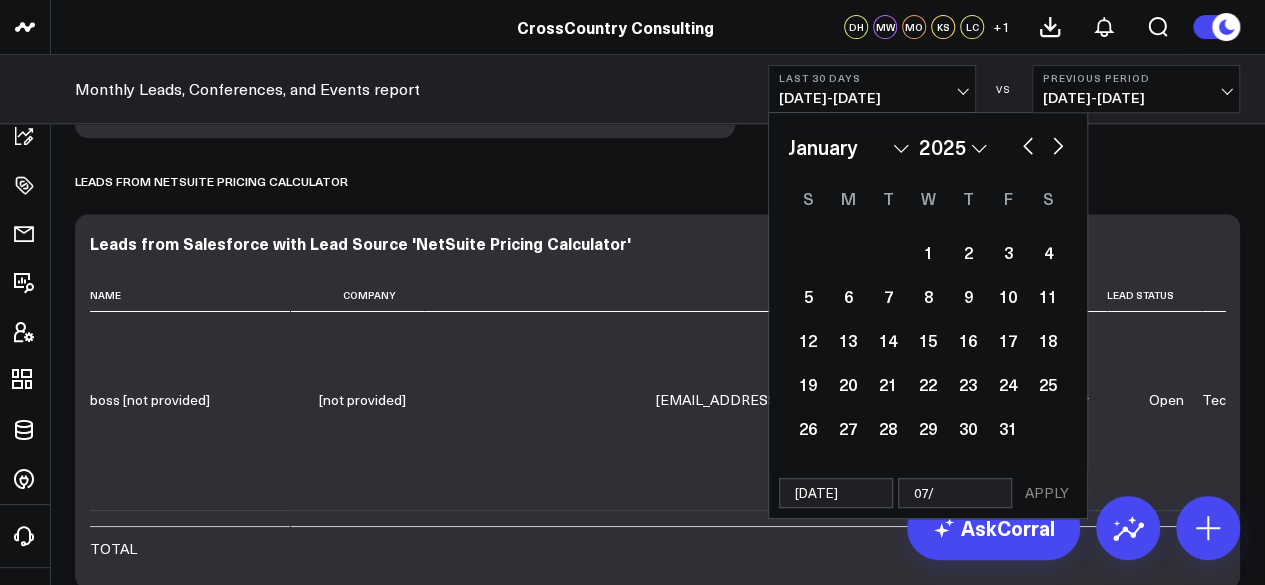 select on "2025" 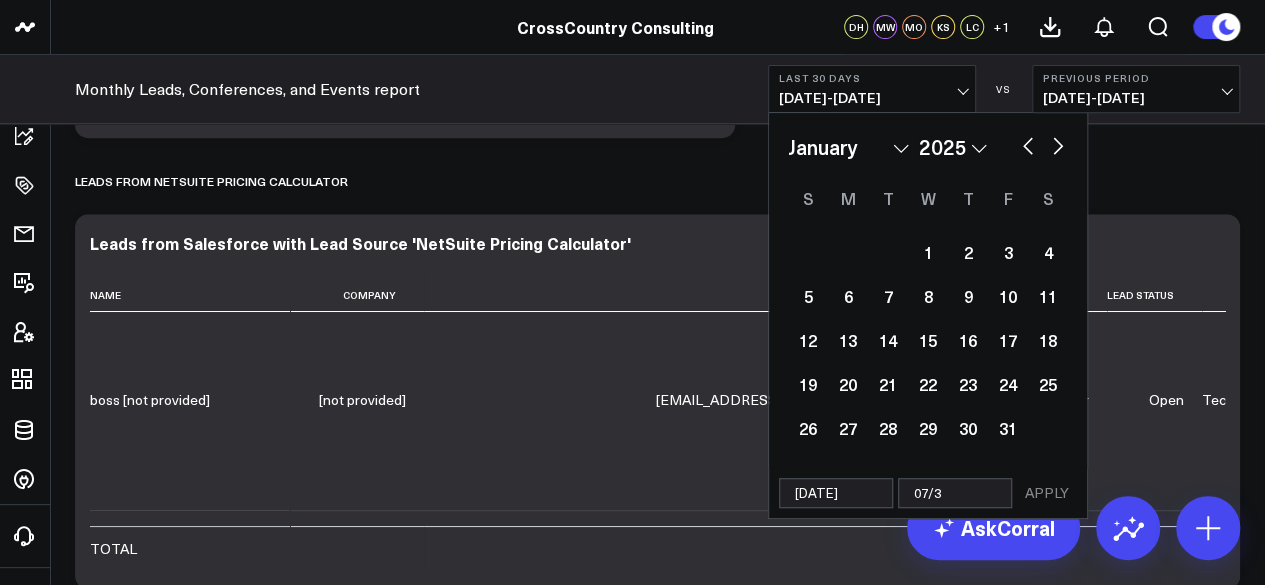 type on "07/30" 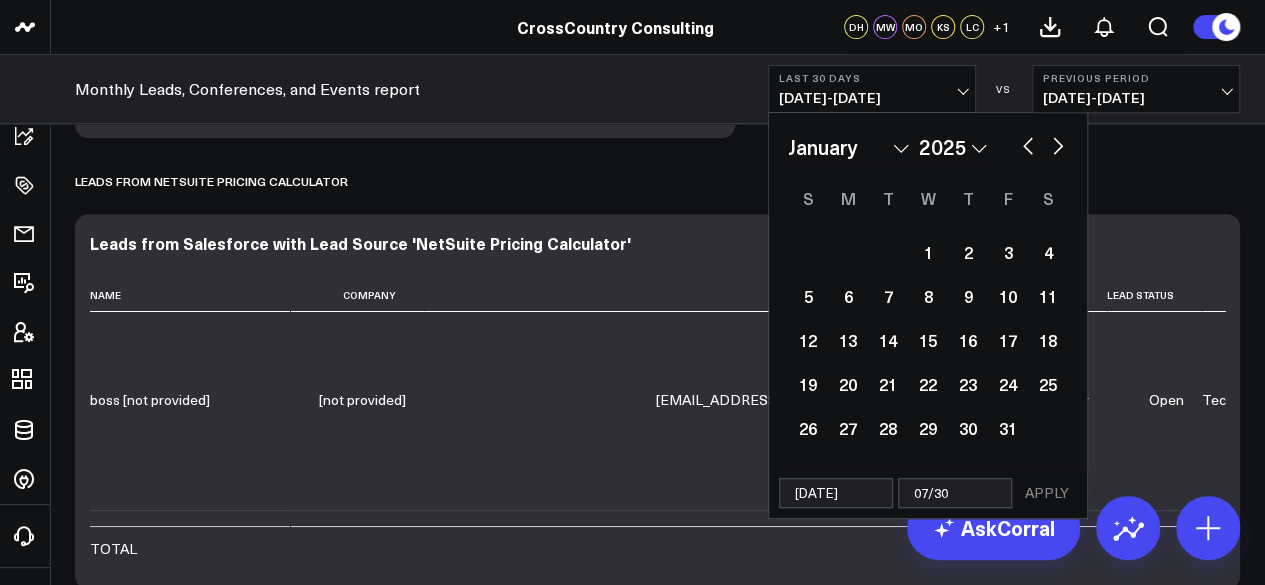select on "2025" 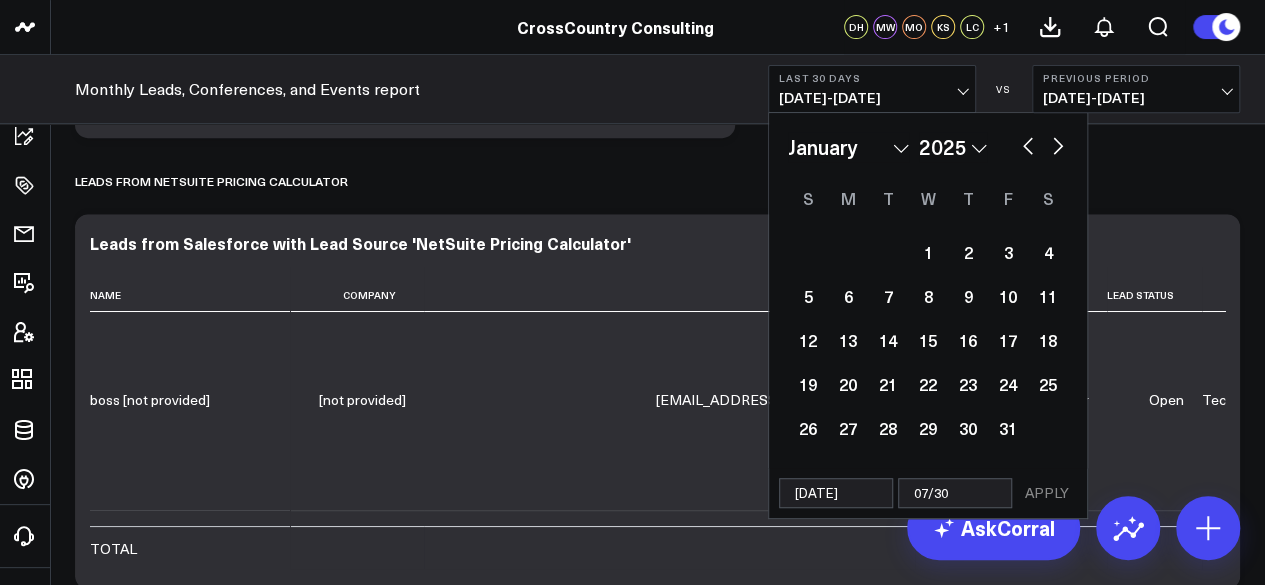 type on "07/30/" 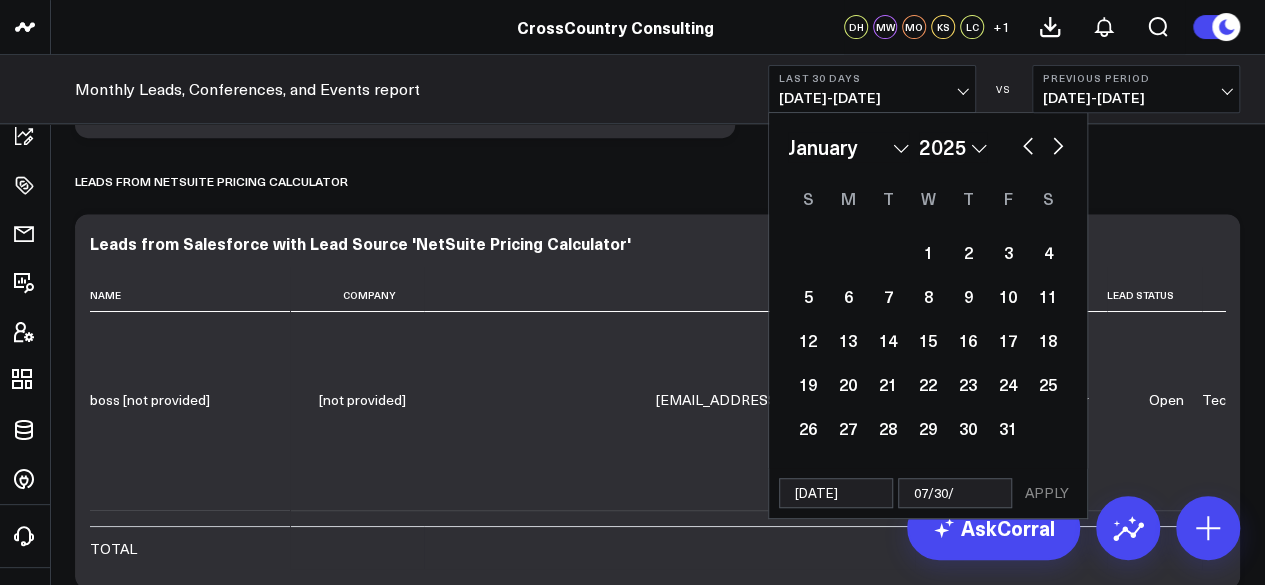 select on "2025" 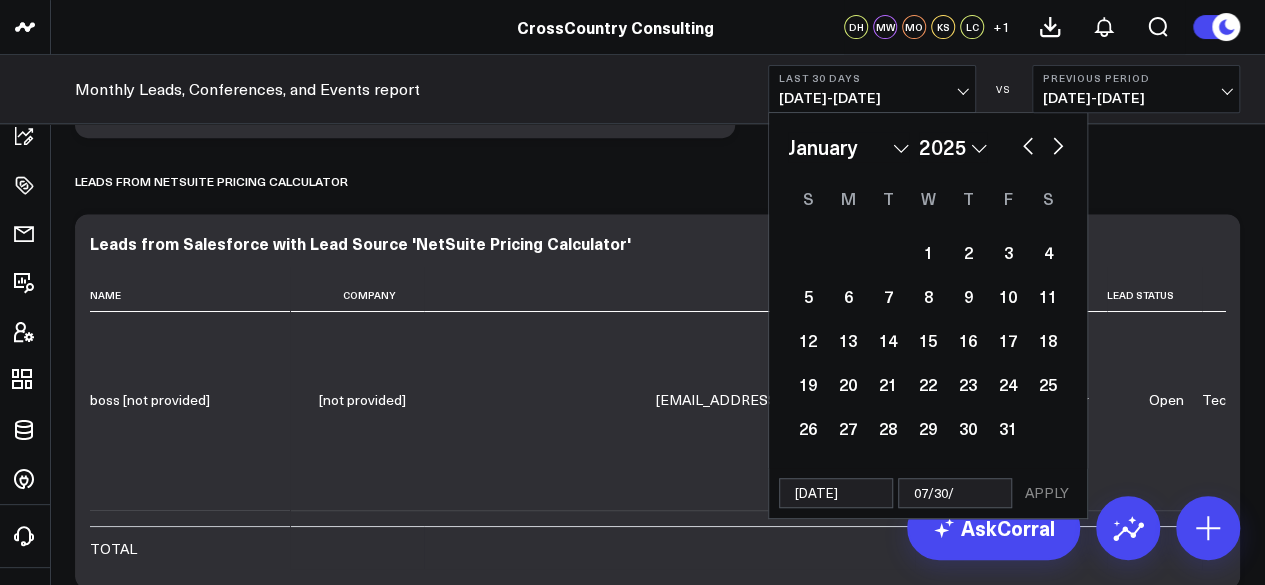 type on "07/30/2" 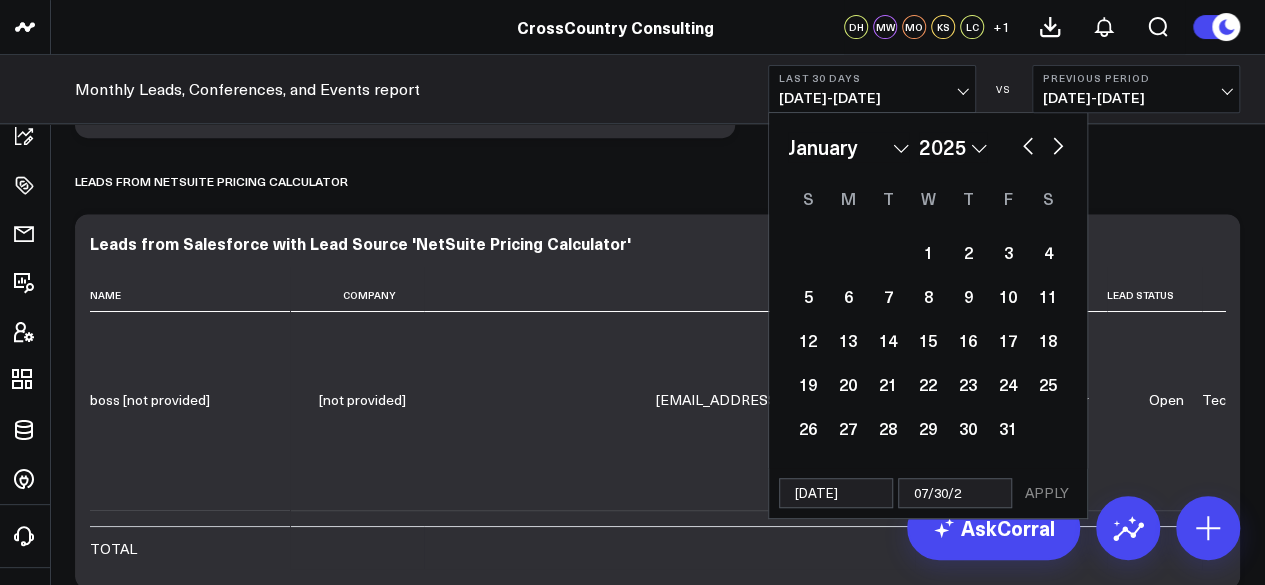 select on "2025" 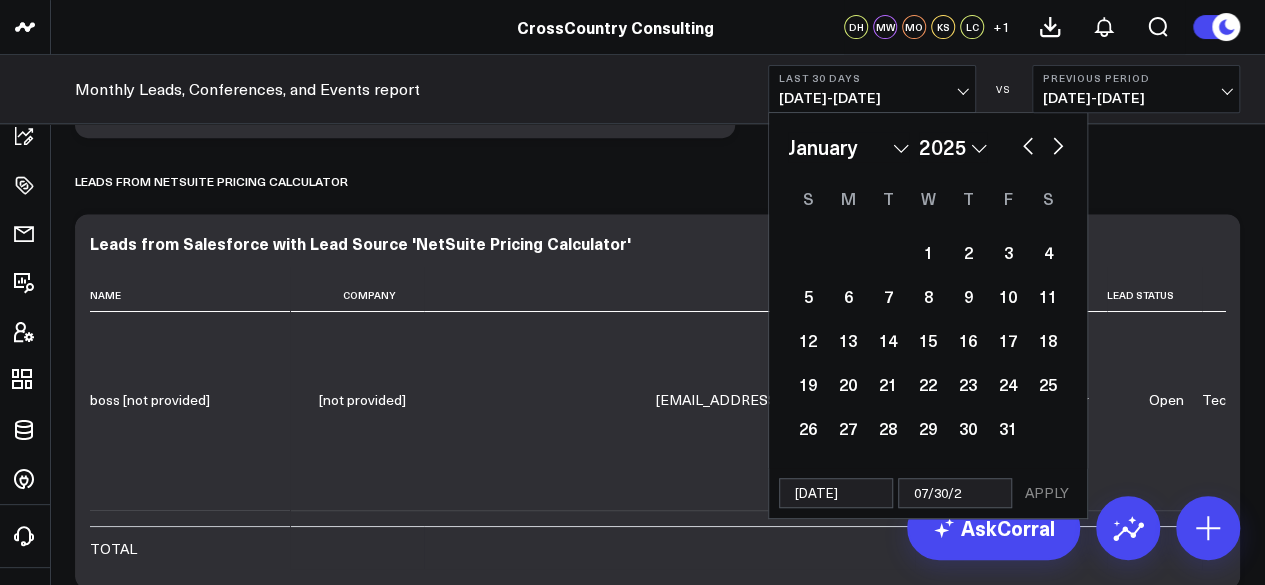 type on "[DATE]" 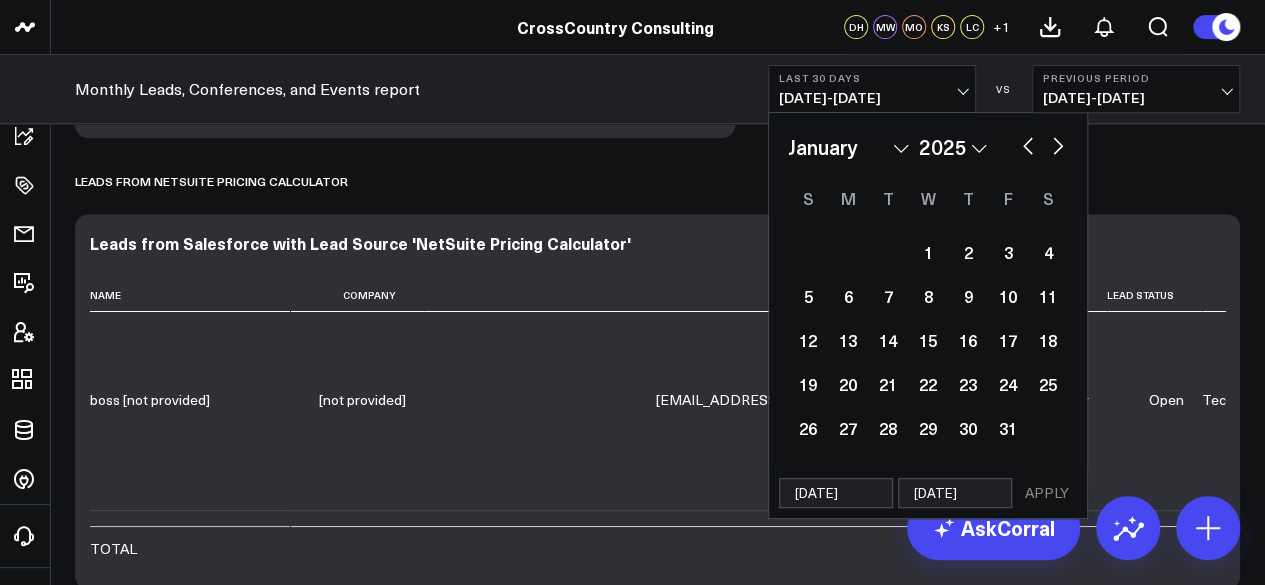 select on "2025" 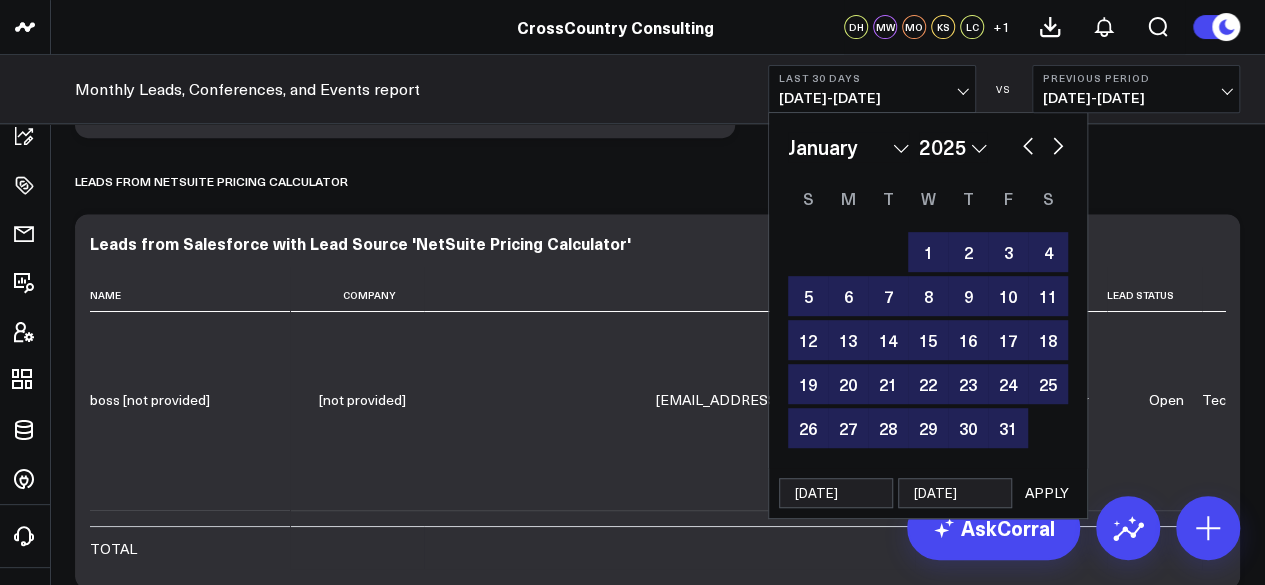 type on "[DATE]" 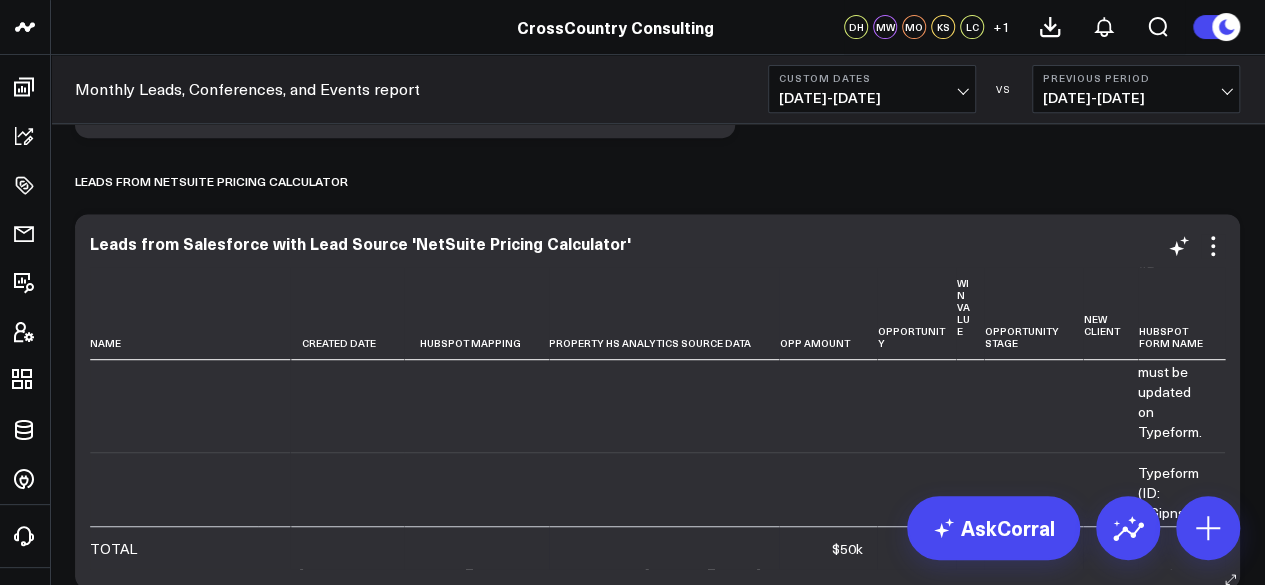 scroll, scrollTop: 694, scrollLeft: 1269, axis: both 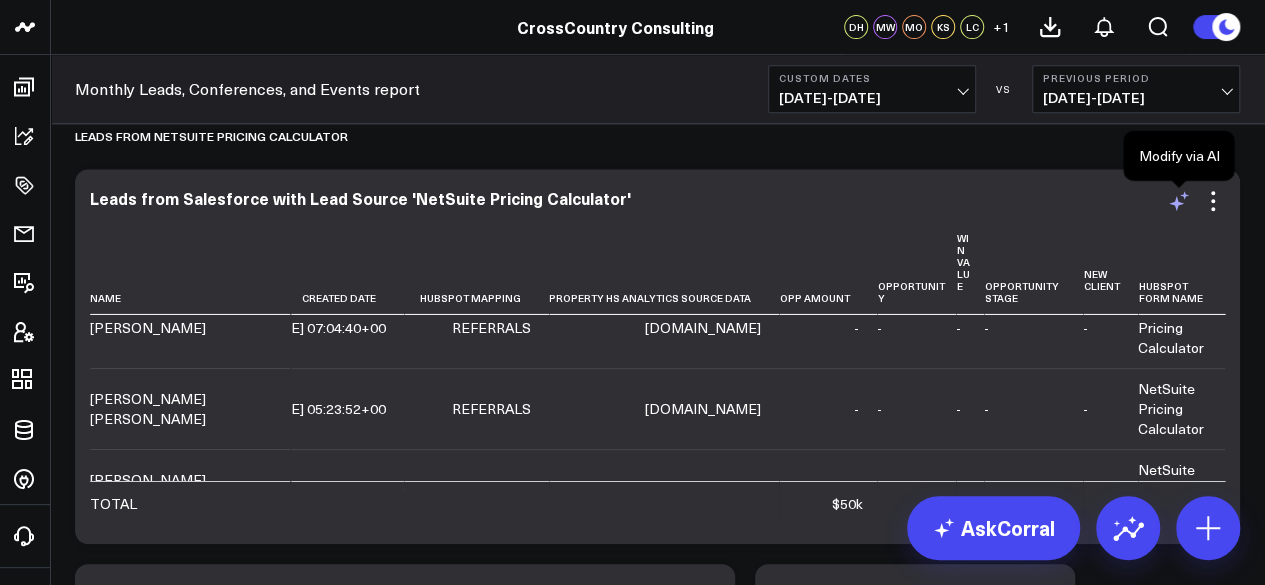 click 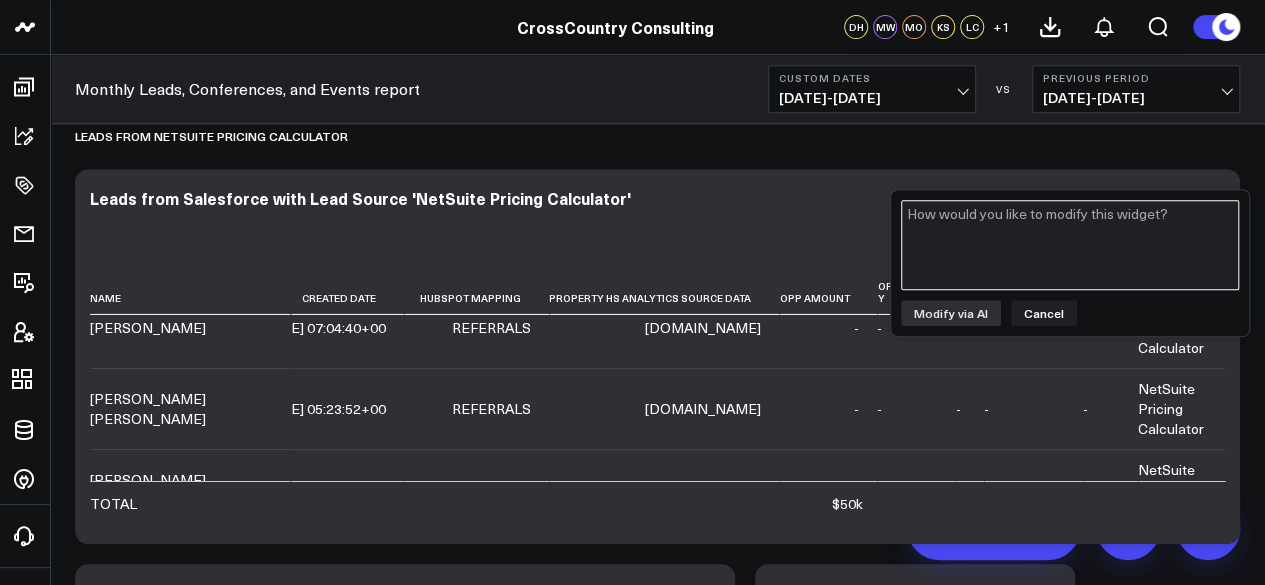 click at bounding box center [1070, 245] 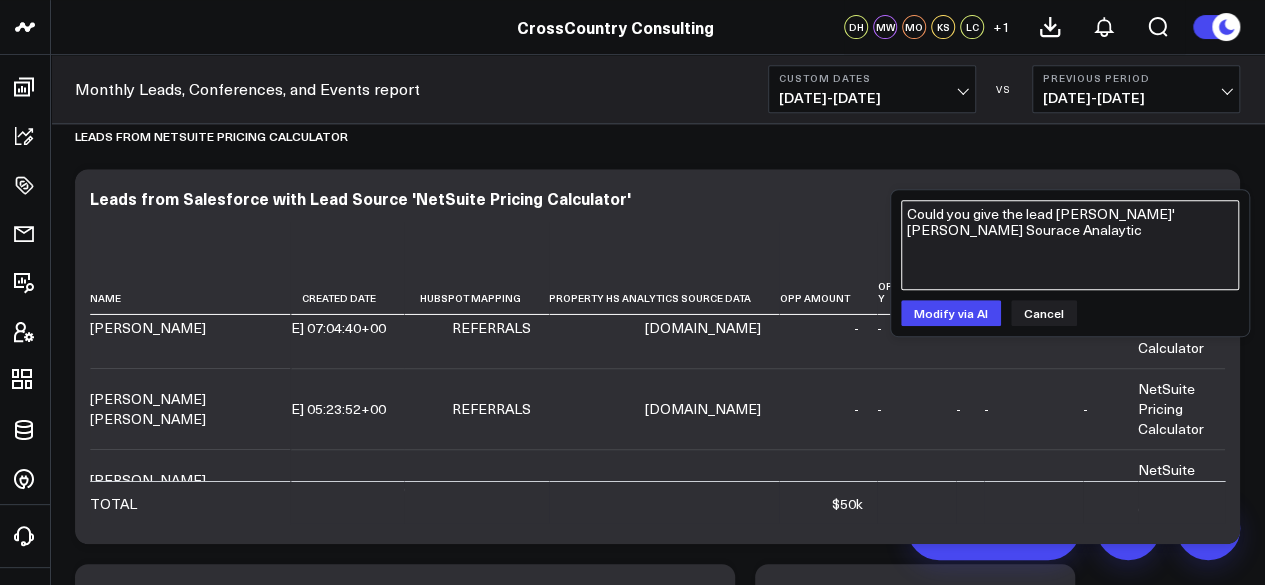 drag, startPoint x: 938, startPoint y: 219, endPoint x: 937, endPoint y: 232, distance: 13.038404 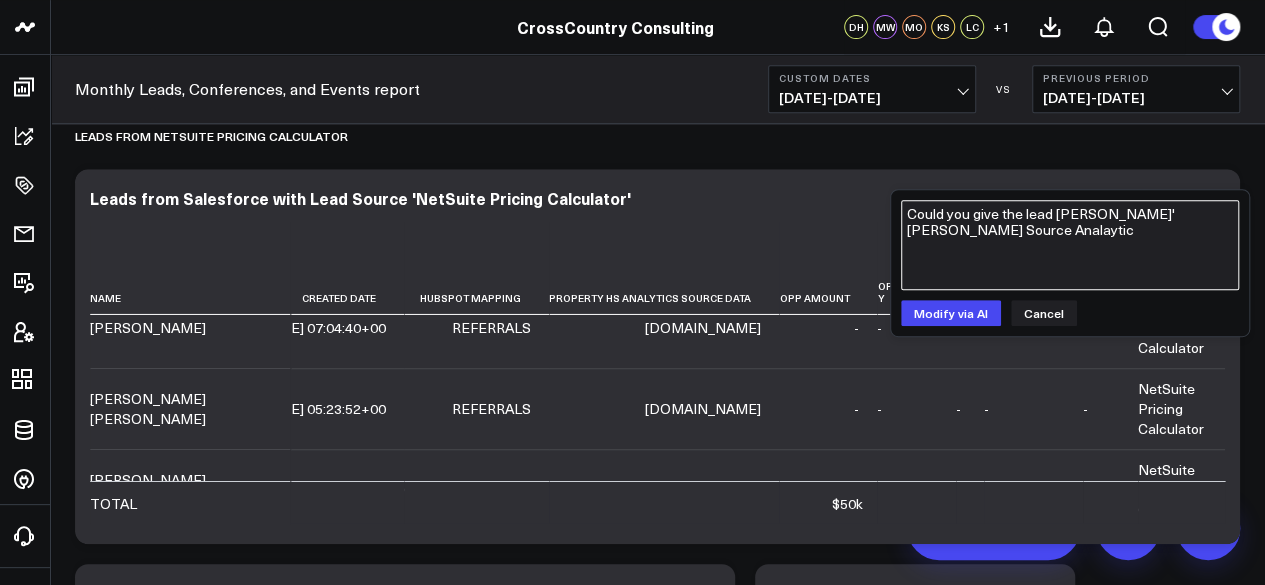 click on "Could you give the lead [PERSON_NAME]' [PERSON_NAME] Source Analaytic" at bounding box center [1070, 245] 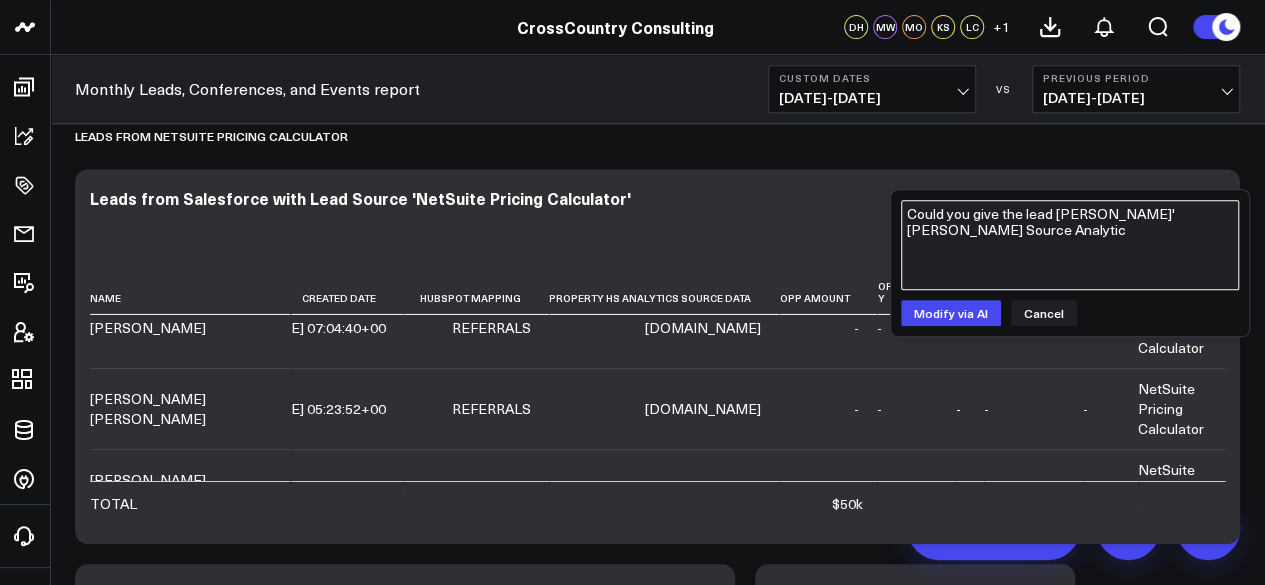 click on "Could you give the lead [PERSON_NAME]' [PERSON_NAME] Source Analytic" at bounding box center [1070, 245] 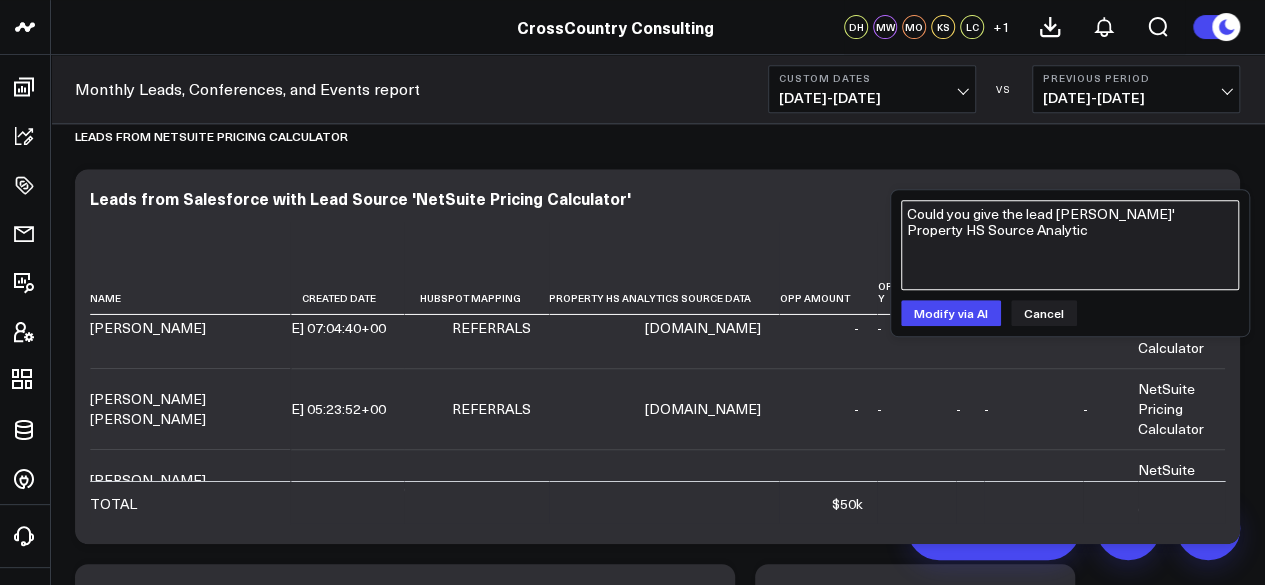 click on "Could you give the lead [PERSON_NAME]' Property HS Source Analytic" at bounding box center (1070, 245) 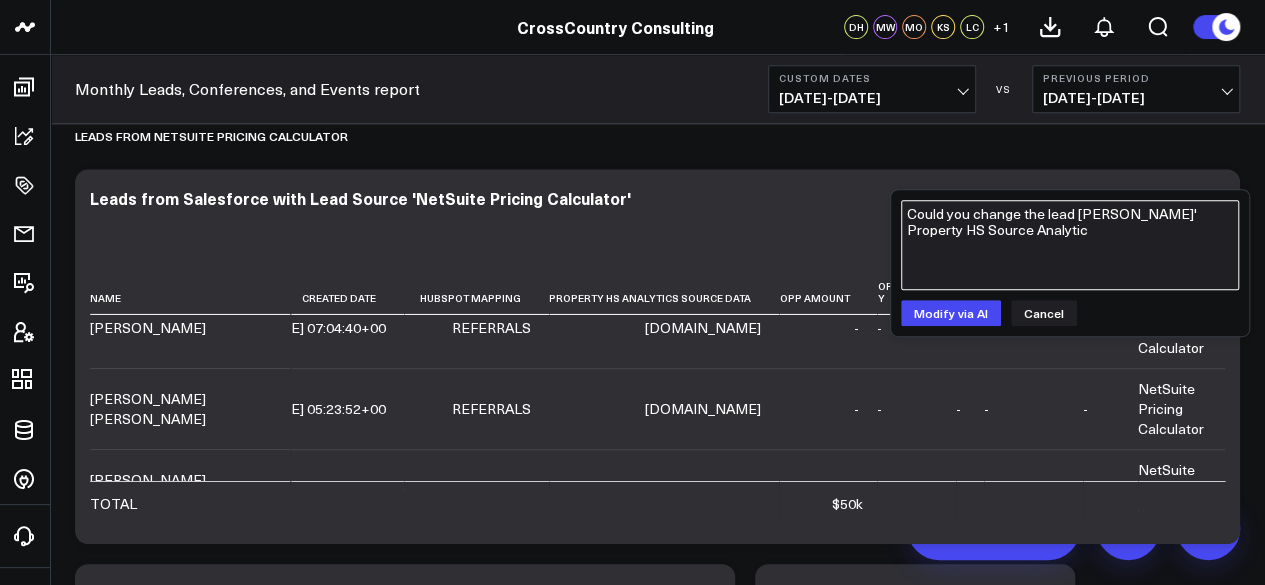 click on "Could you change the lead [PERSON_NAME]' Property HS Source Analytic" at bounding box center [1070, 245] 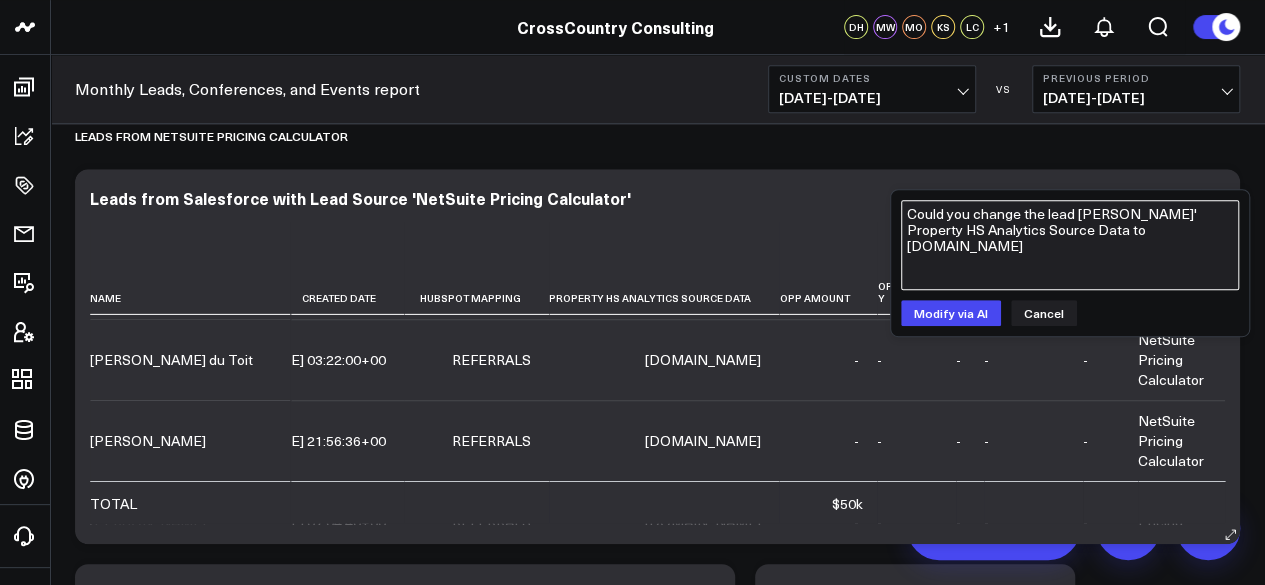 scroll, scrollTop: 22272, scrollLeft: 1324, axis: both 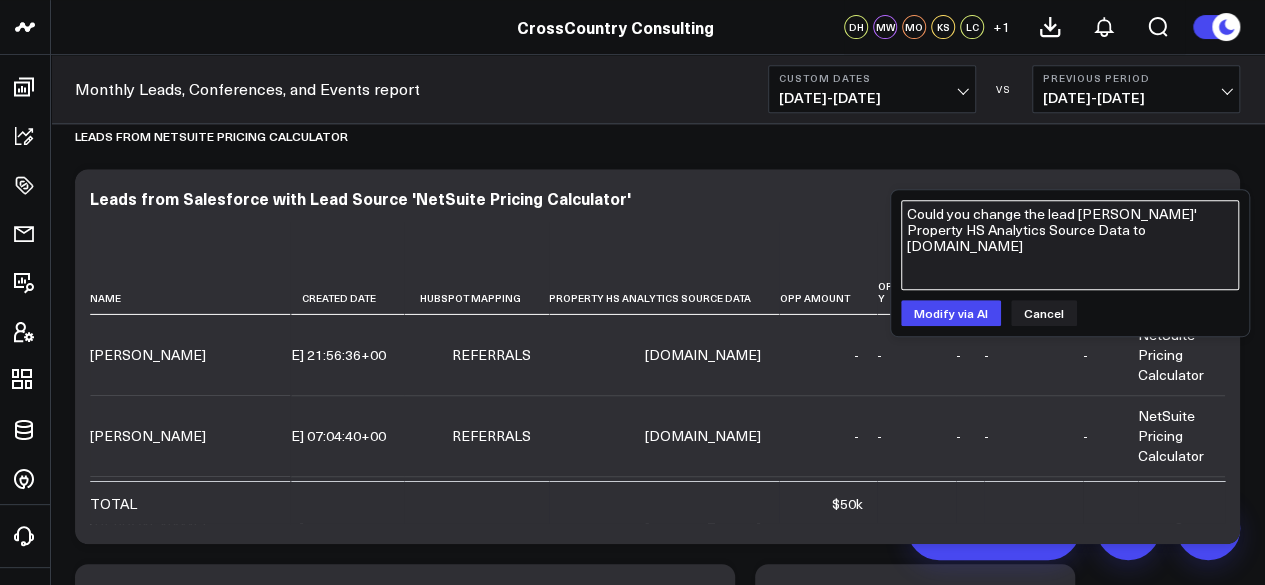 click on "Could you change the lead [PERSON_NAME]' Property HS Analytics Source Data to [DOMAIN_NAME]" at bounding box center [1070, 245] 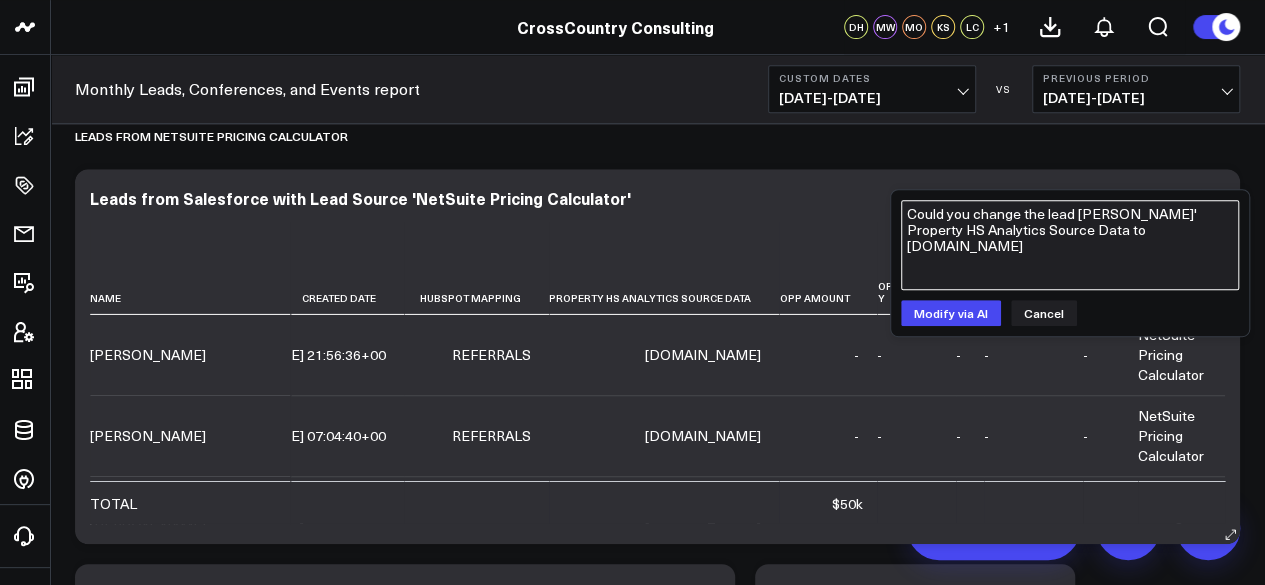scroll, scrollTop: 22326, scrollLeft: 1324, axis: both 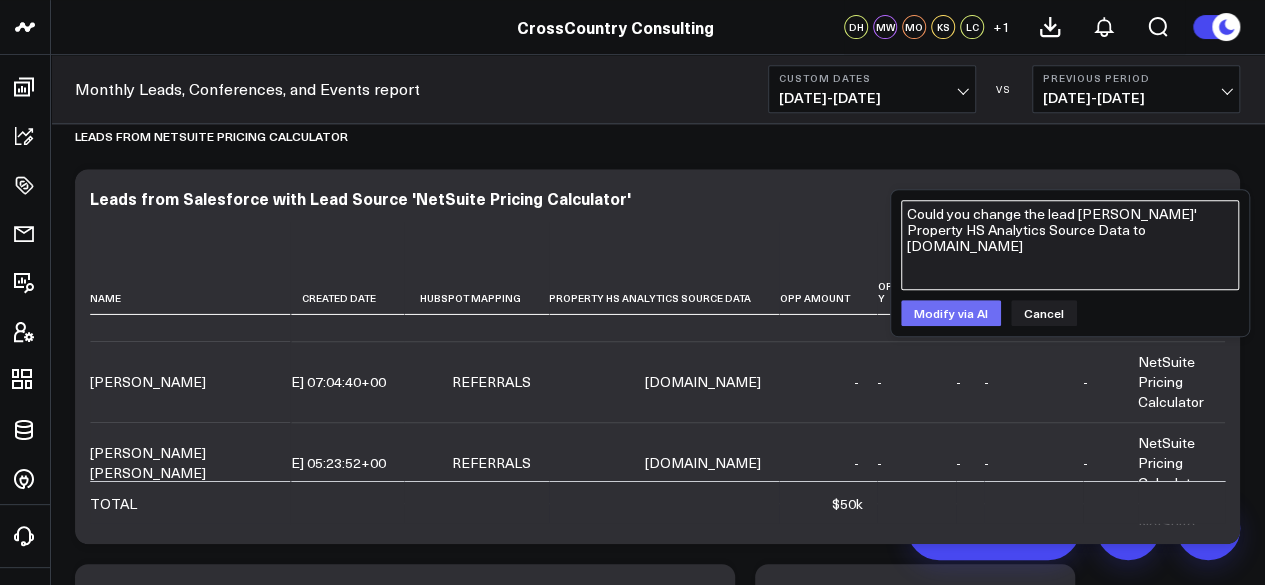 type on "Could you change the lead [PERSON_NAME]' Property HS Analytics Source Data to [DOMAIN_NAME]" 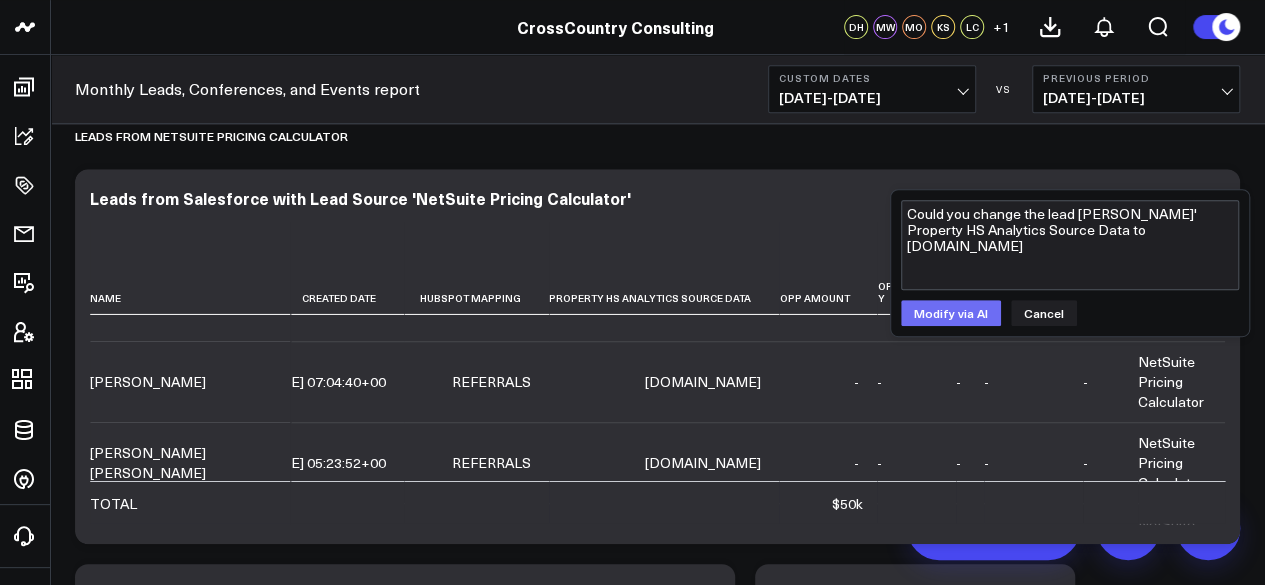 click on "Modify via AI" at bounding box center [951, 313] 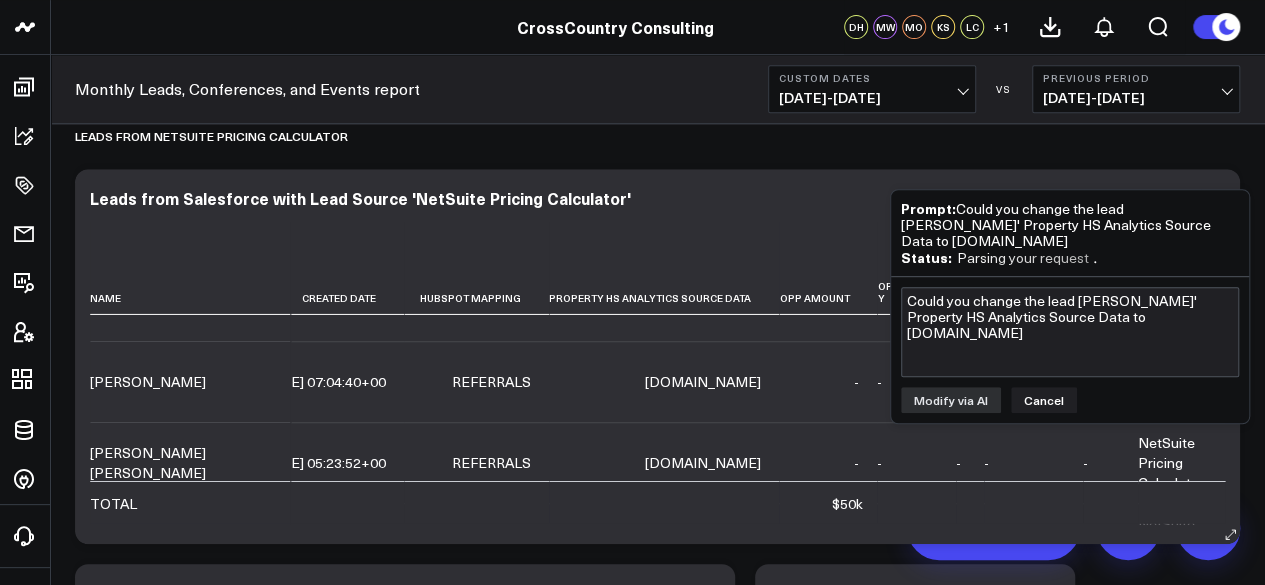 scroll, scrollTop: 22380, scrollLeft: 1324, axis: both 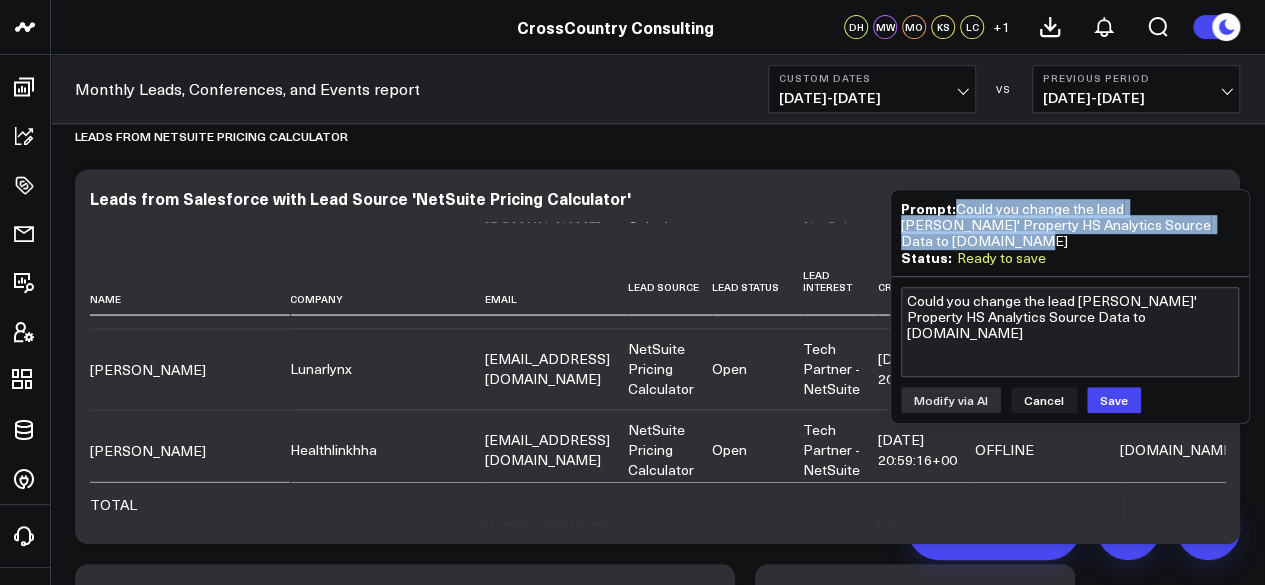 drag, startPoint x: 1226, startPoint y: 229, endPoint x: 958, endPoint y: 216, distance: 268.31512 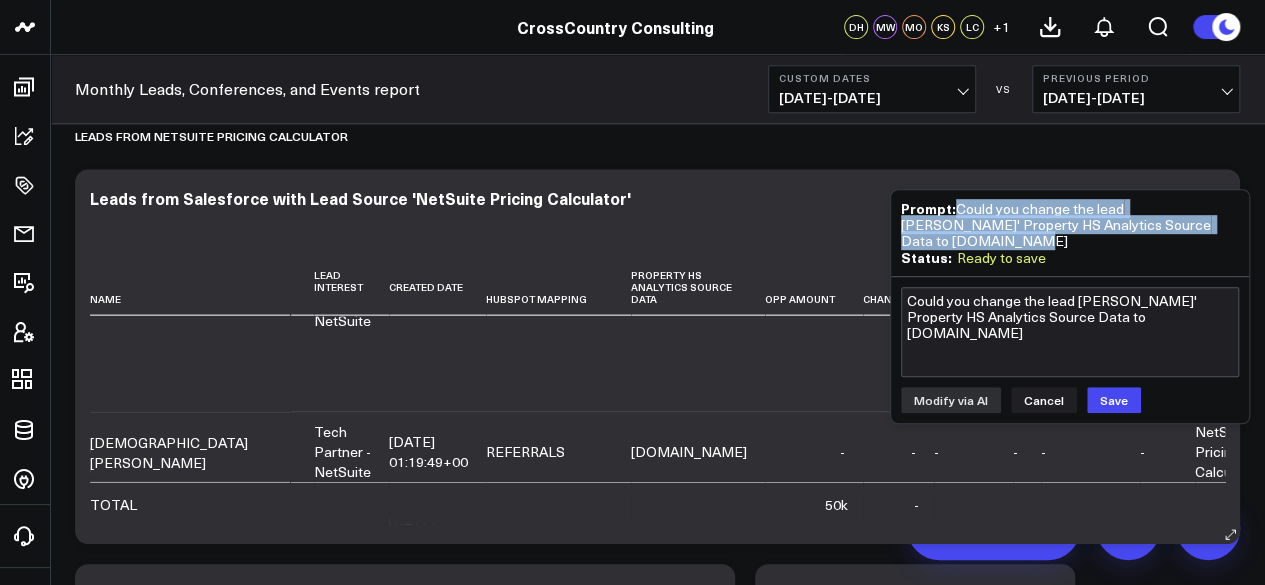 scroll, scrollTop: 25500, scrollLeft: 489, axis: both 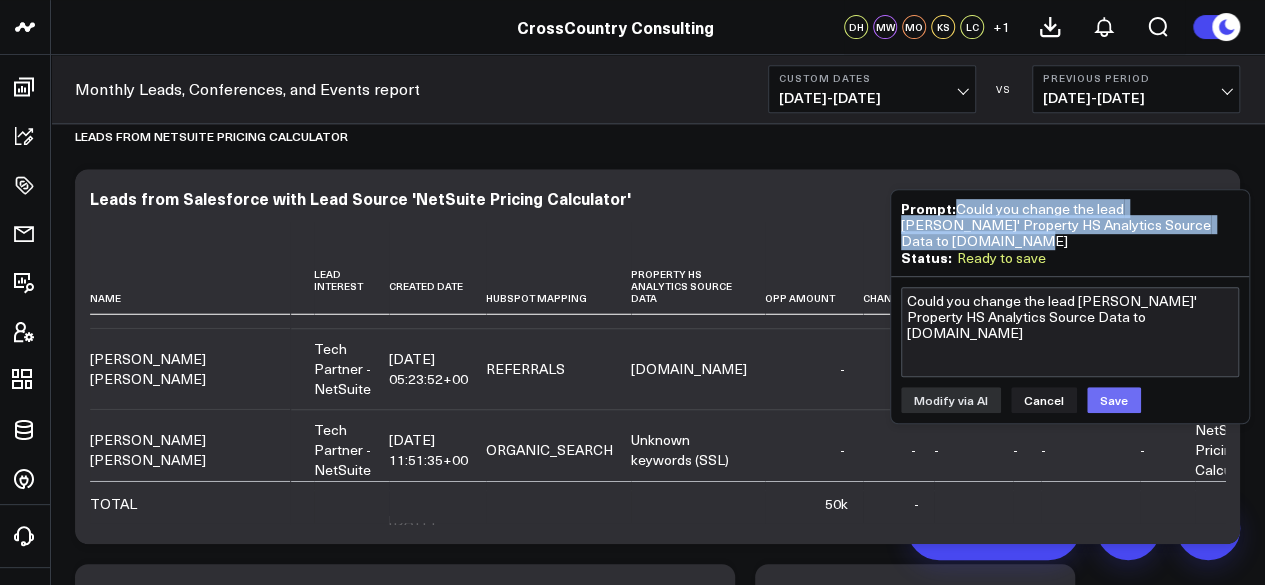 click on "Save" at bounding box center [1114, 400] 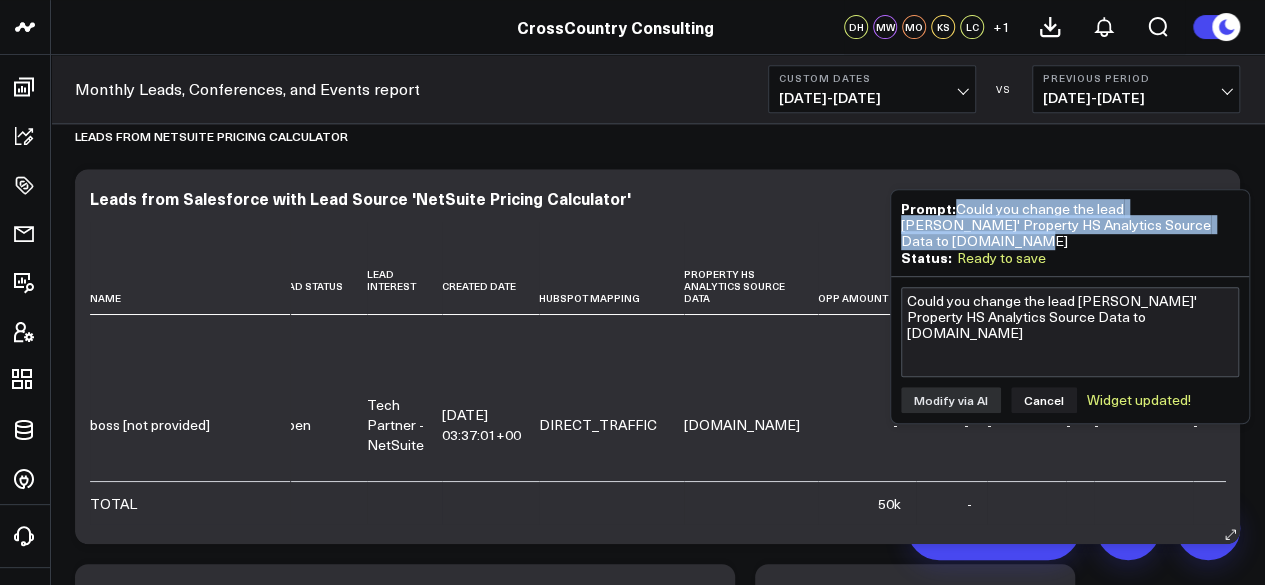 scroll, scrollTop: 0, scrollLeft: 437, axis: horizontal 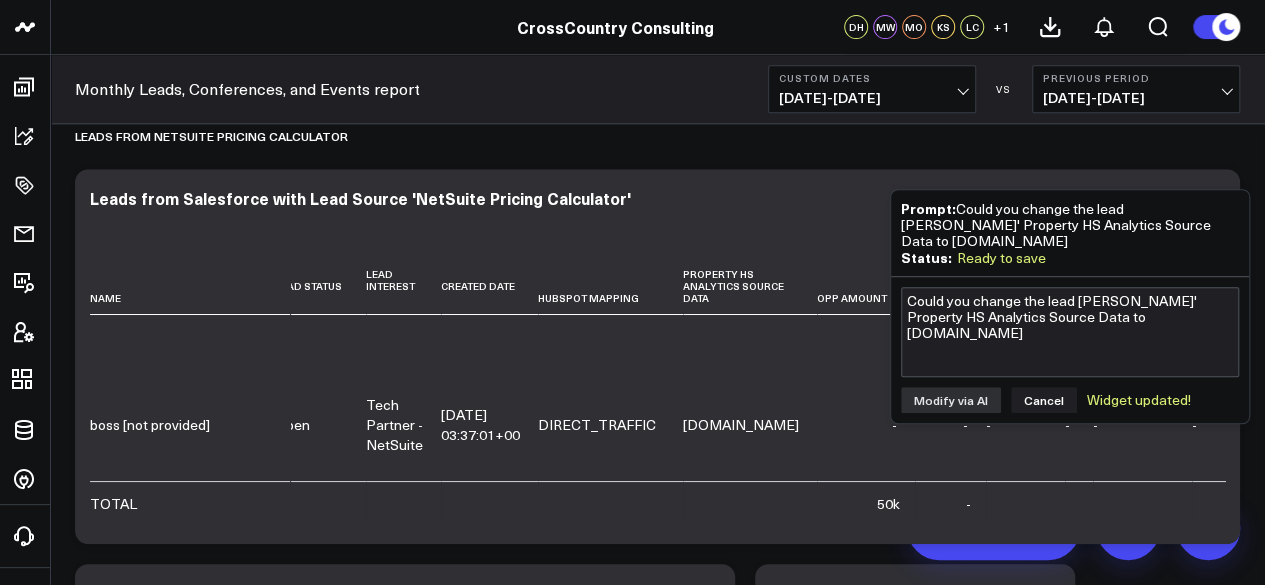click on "Modify via AI Copy link to widget Ask support Remove Create linked copy Executive Summary Executive Summary (2024) Web Quarterly Report Salesforce Salesforce Marketing Dashboard (2025) Salesforce Marketing Dashboard (2024) Conferences Conferences (2024) Hubspot Hubspot 2024 Sandbox Brand Insights Brand Insights Scoring Updates to 2025 Exec Summary [DATE] (Alina) LinkedIn Ads Campaigns SCS Acquisition (NetSuite) Archive B4 Q1 - Campaign Details B4 Q2 - Campaign Details Gartner CFO - Campaign Details B4 Q3 - Campaign Details Campaigns (2024) Iceberg 2.0 FAST TAS CARE Solution & Audience Metrics (GA4) Web Metrics (GA4) AI & LLM Metrics Google Ads Paid Search Paid Search Campaign Trends LinkedIn Paid Social Marketing Events Ads, Awards, Media, PR Social Media Thought Leadership Thought Leadership (2024) Thought Leadership (2025) FILTER BY Market, Solution, and Tech Partner Monthly Leads, Conferences, and Events report Google Ads Google Search Console Duplicate to Executive Summary Executive Summary (2024) FAST" at bounding box center [657, 3628] 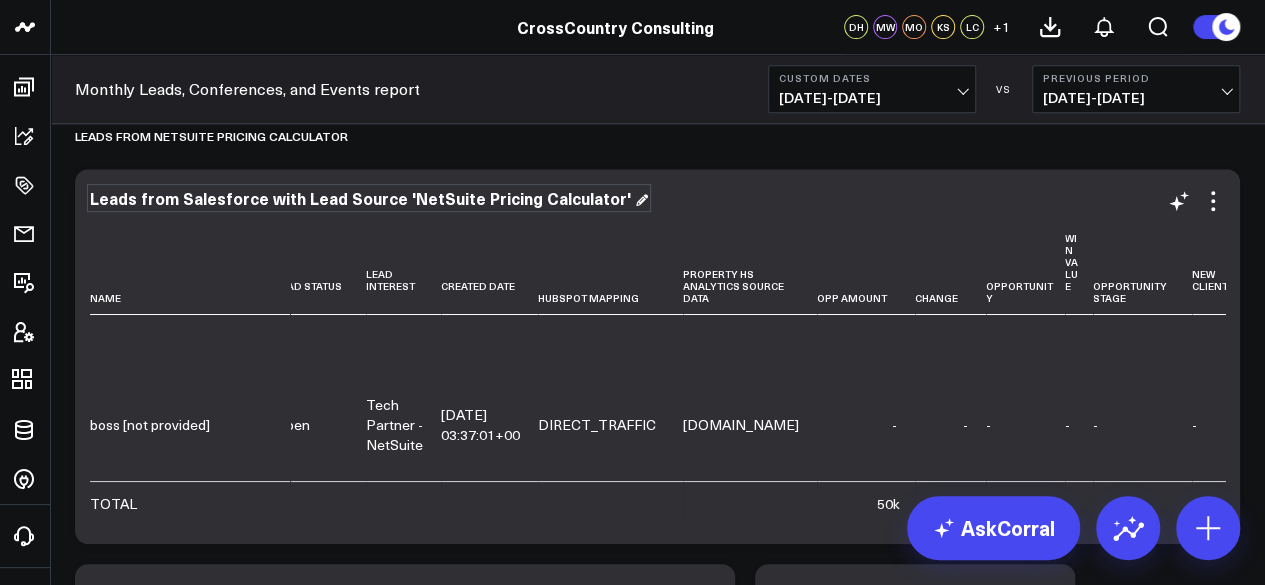 click on "Leads from Salesforce with Lead Source 'NetSuite Pricing Calculator'" at bounding box center [369, 198] 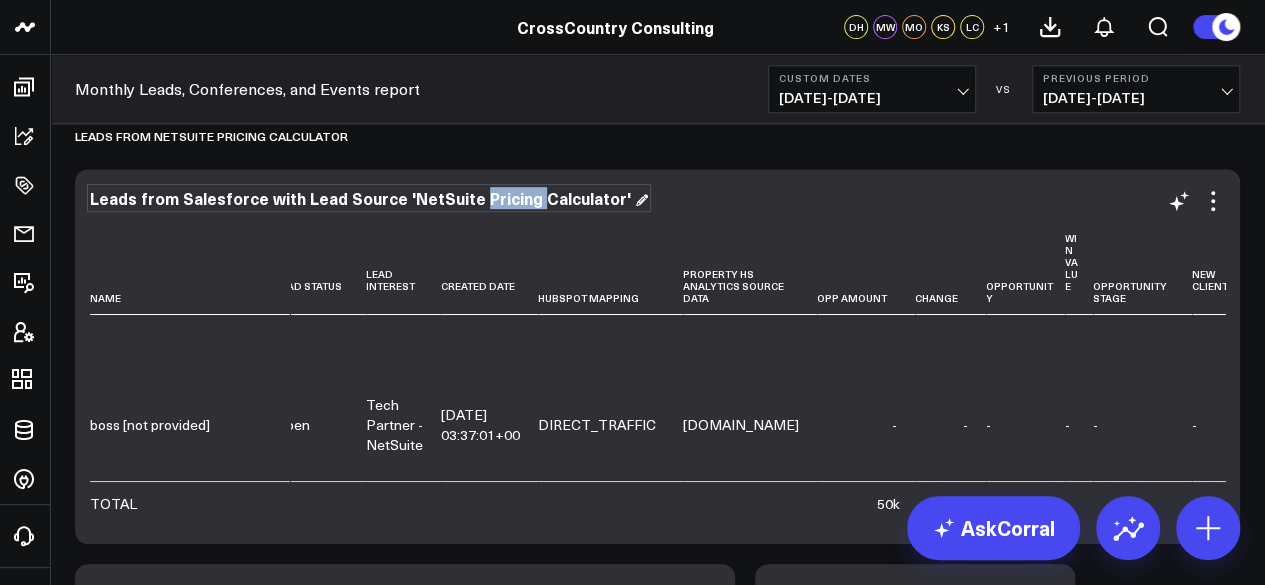 click on "Leads from Salesforce with Lead Source 'NetSuite Pricing Calculator'" at bounding box center (369, 198) 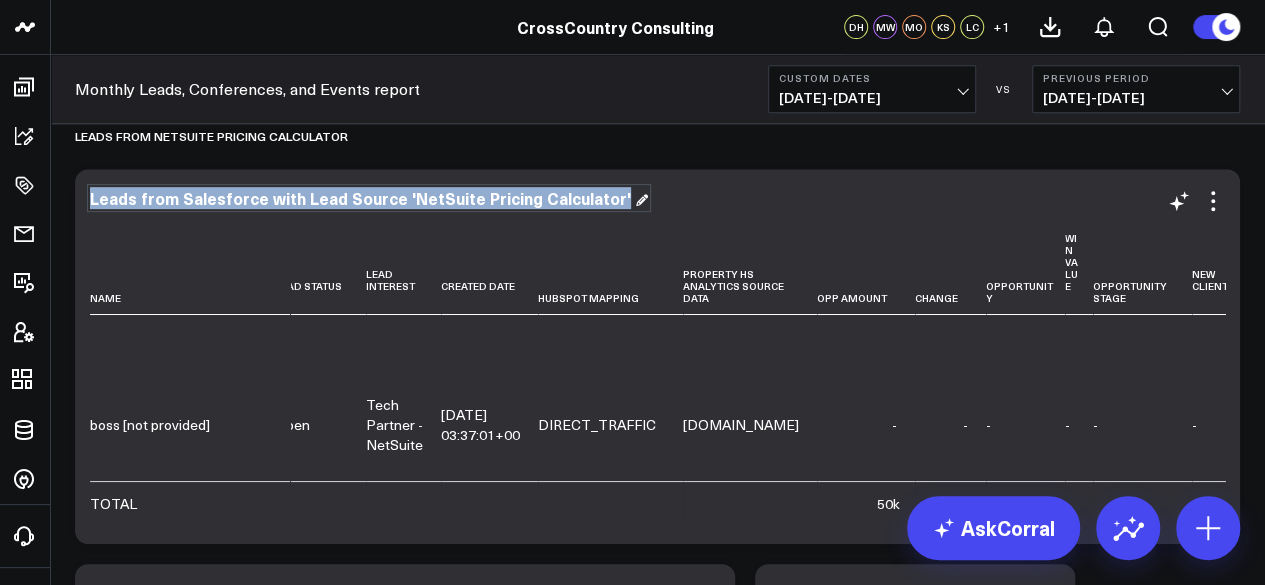 click on "Leads from Salesforce with Lead Source 'NetSuite Pricing Calculator'" at bounding box center [369, 198] 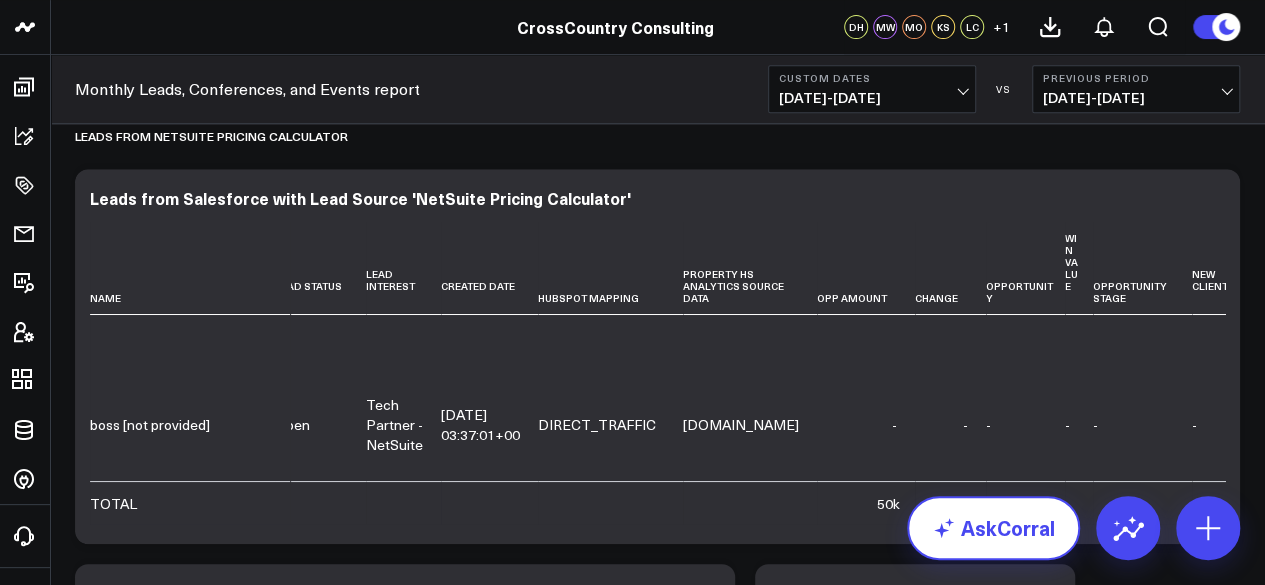 click on "AskCorral" at bounding box center [993, 528] 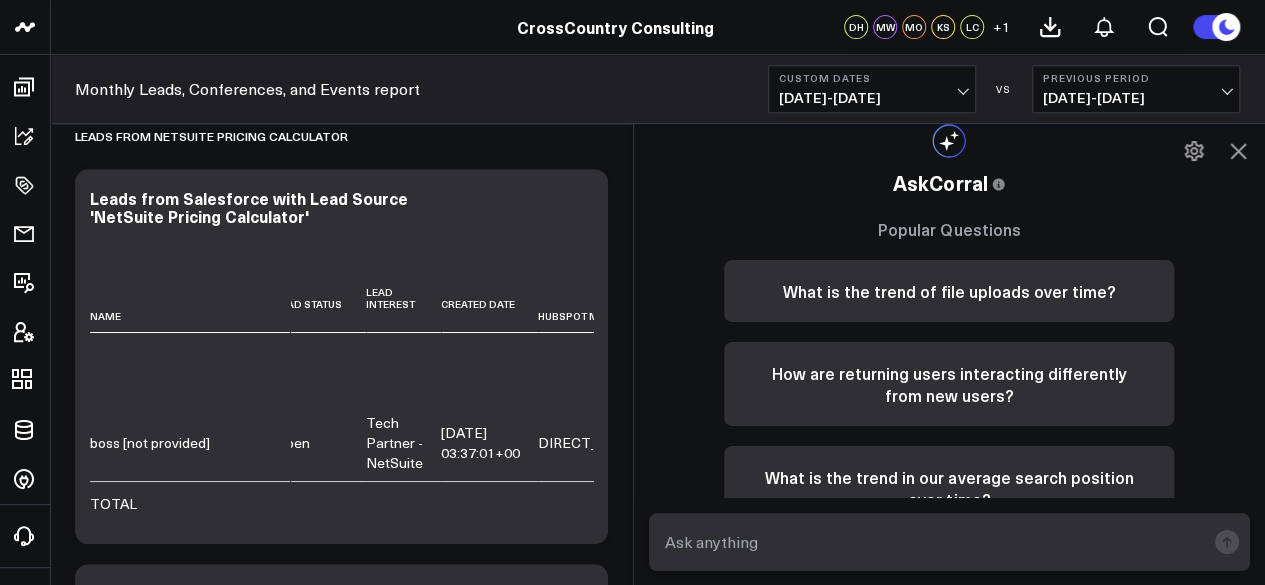 click at bounding box center [950, 542] 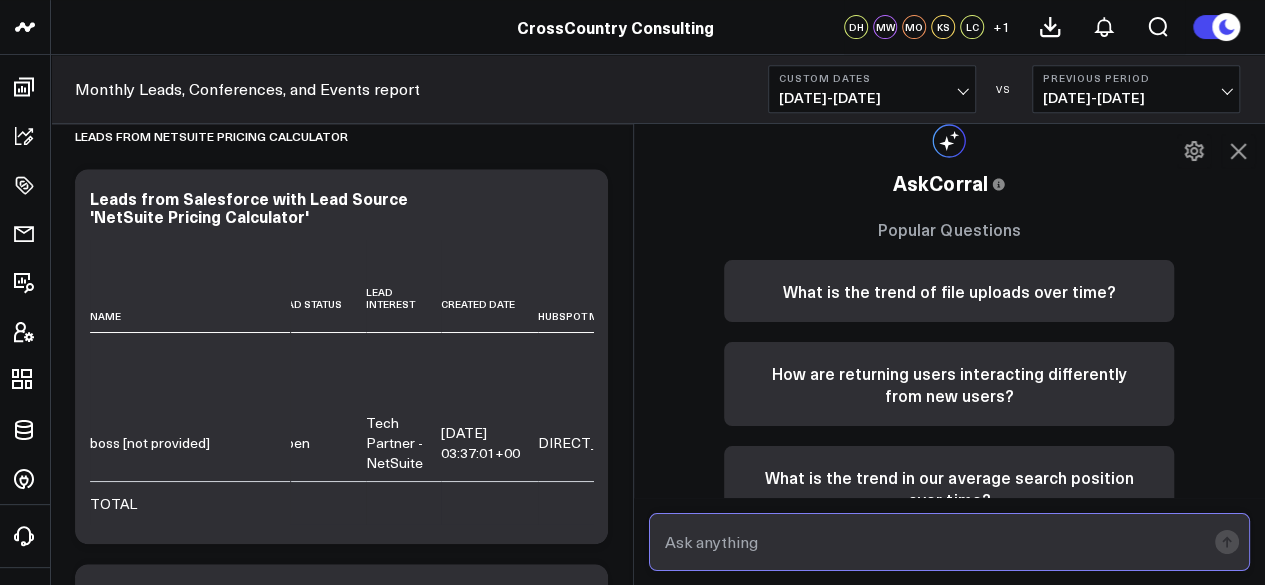 click at bounding box center [933, 542] 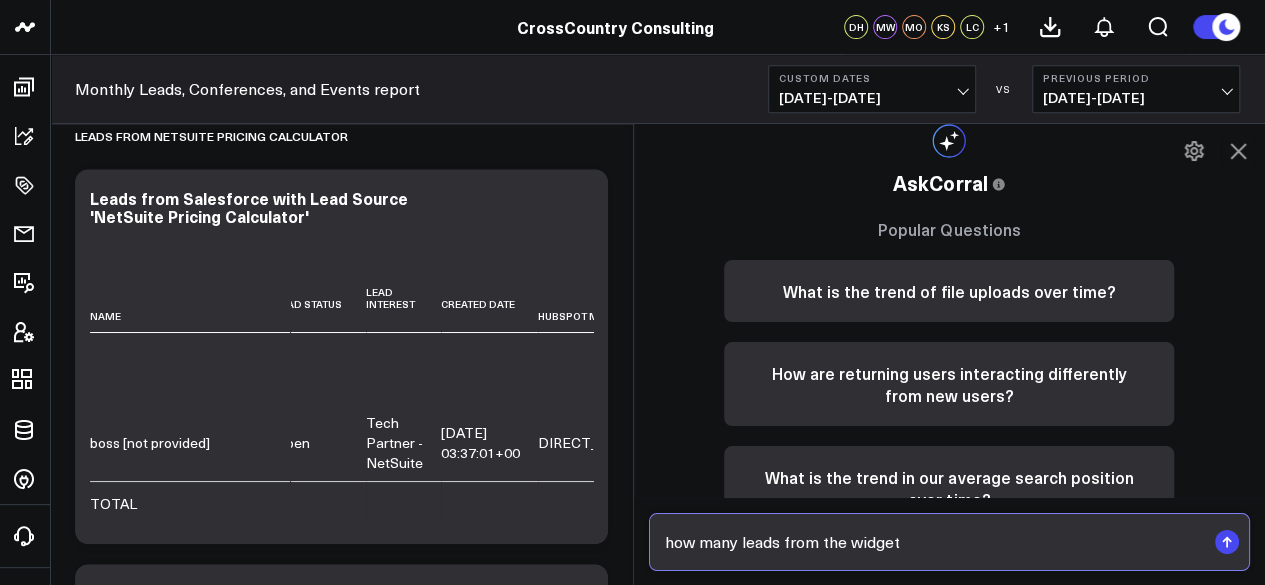 paste on "Leads from Salesforce with Lead Source 'NetSuite Pricing Calculator'" 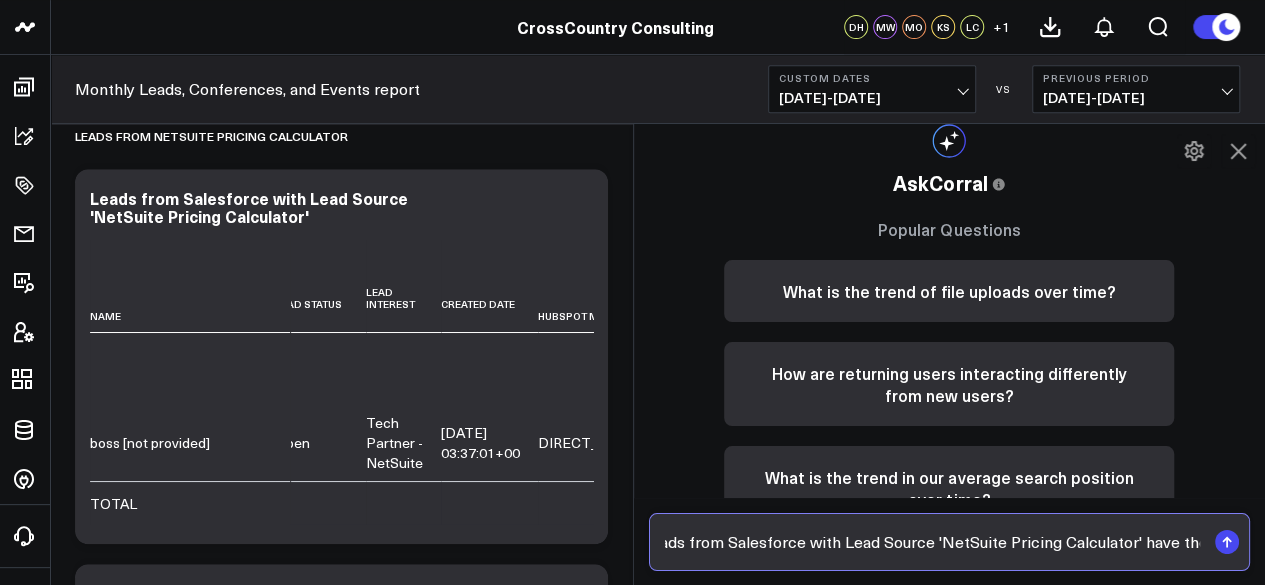 scroll, scrollTop: 0, scrollLeft: 275, axis: horizontal 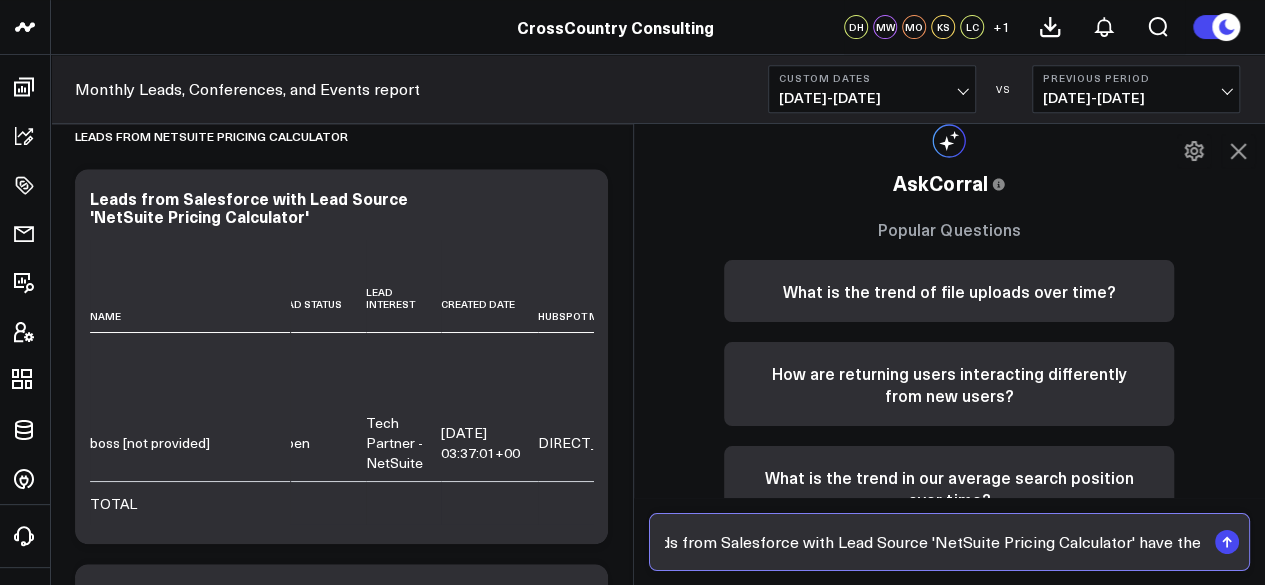 drag, startPoint x: 1017, startPoint y: 542, endPoint x: 1277, endPoint y: 516, distance: 261.29675 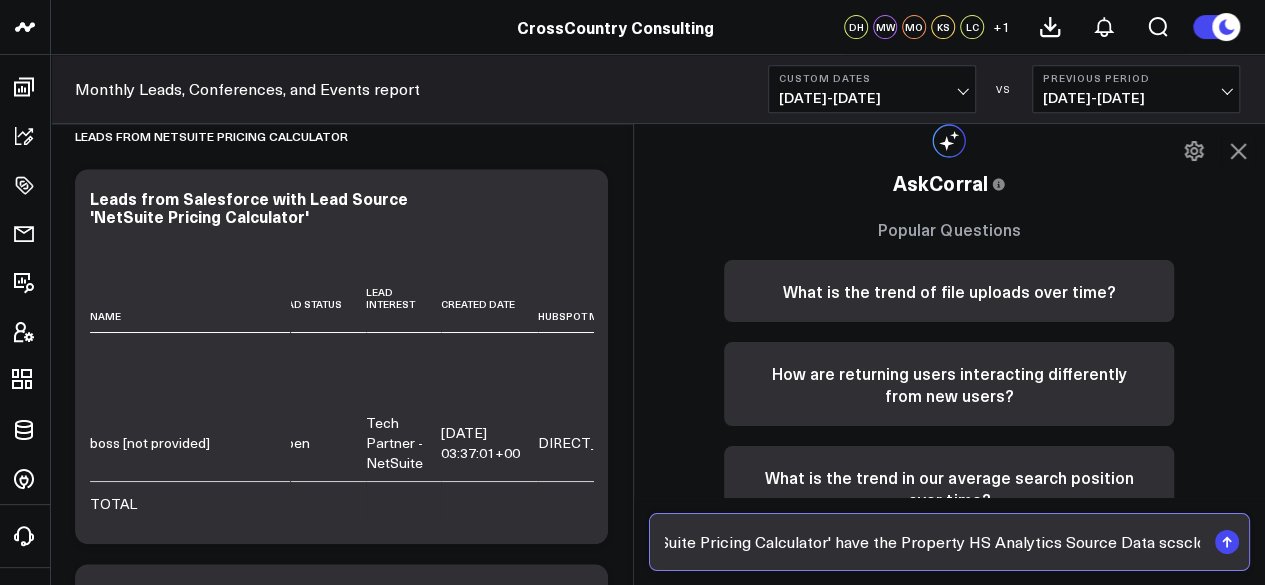 scroll, scrollTop: 0, scrollLeft: 592, axis: horizontal 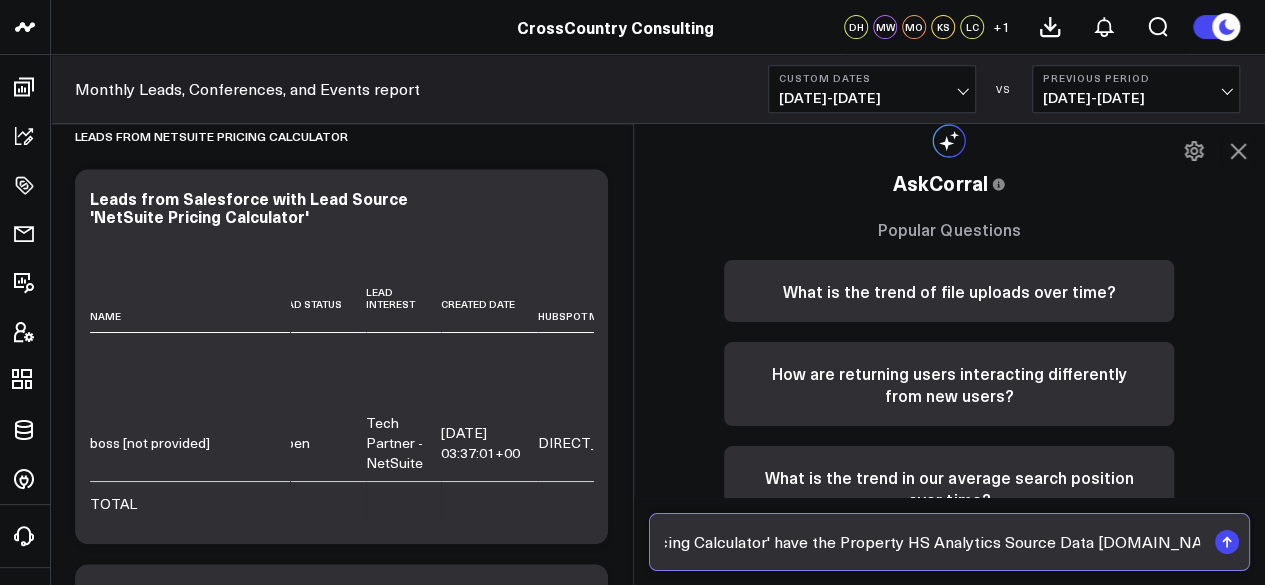 type on "how many leads from the widget Leads from Salesforce with Lead Source 'NetSuite Pricing Calculator' have the Property HS Analytics Source Data [DOMAIN_NAME]?" 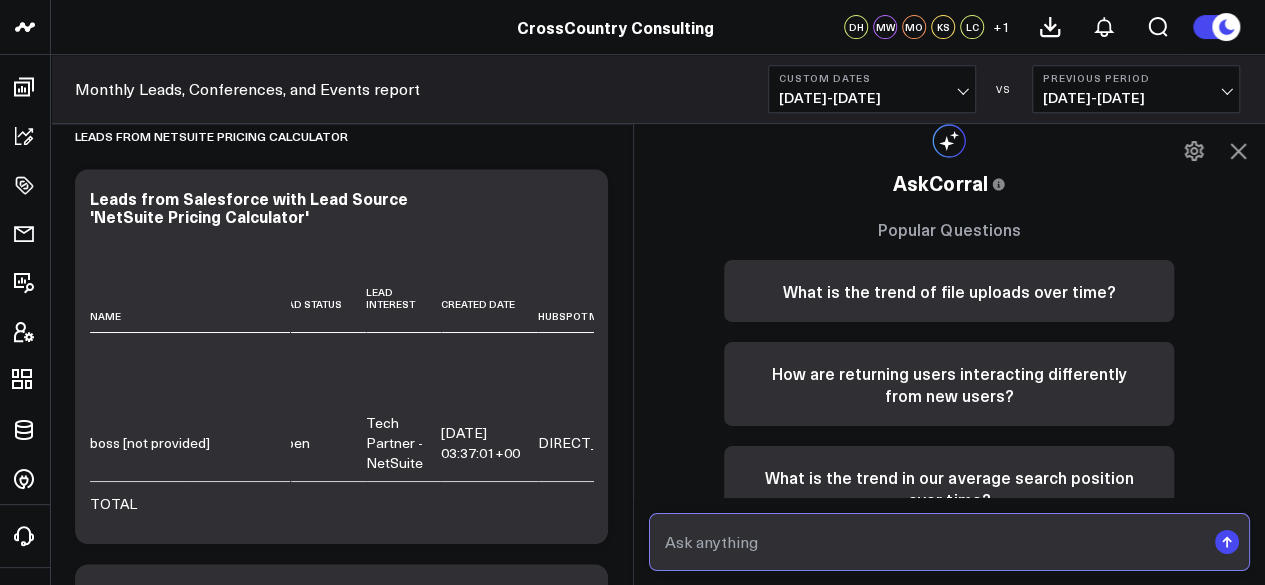scroll, scrollTop: 0, scrollLeft: 0, axis: both 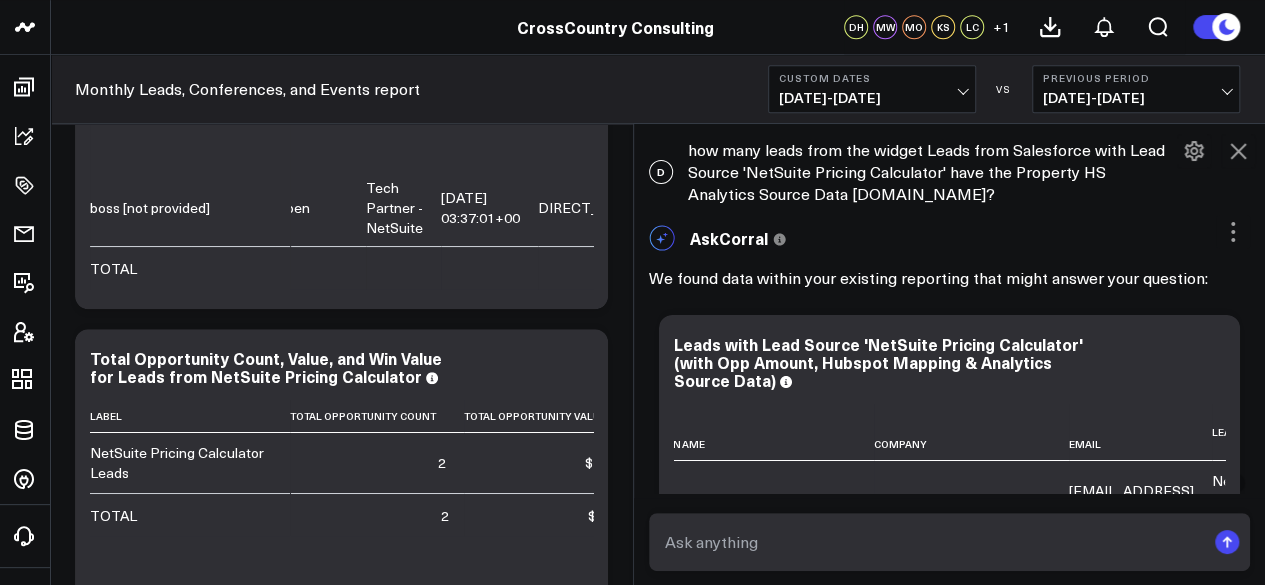click on "D how many leads from the widget Leads from Salesforce with Lead Source 'NetSuite Pricing Calculator' have the Property HS Analytics Source Data [DOMAIN_NAME]?" at bounding box center [950, 172] 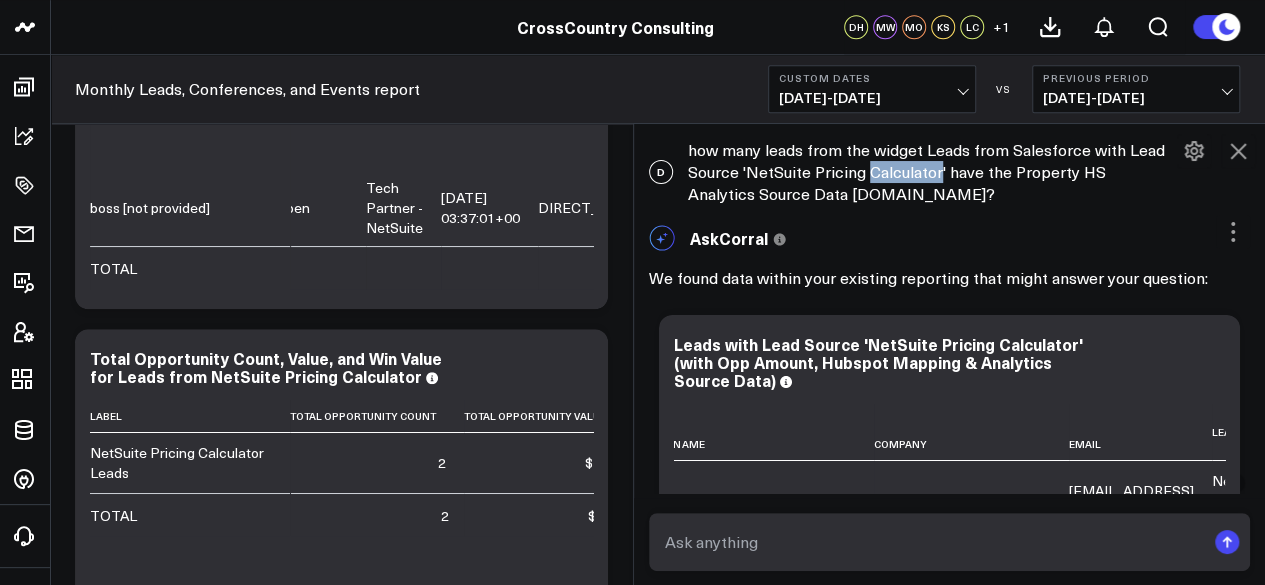 click on "D how many leads from the widget Leads from Salesforce with Lead Source 'NetSuite Pricing Calculator' have the Property HS Analytics Source Data [DOMAIN_NAME]?" at bounding box center (950, 172) 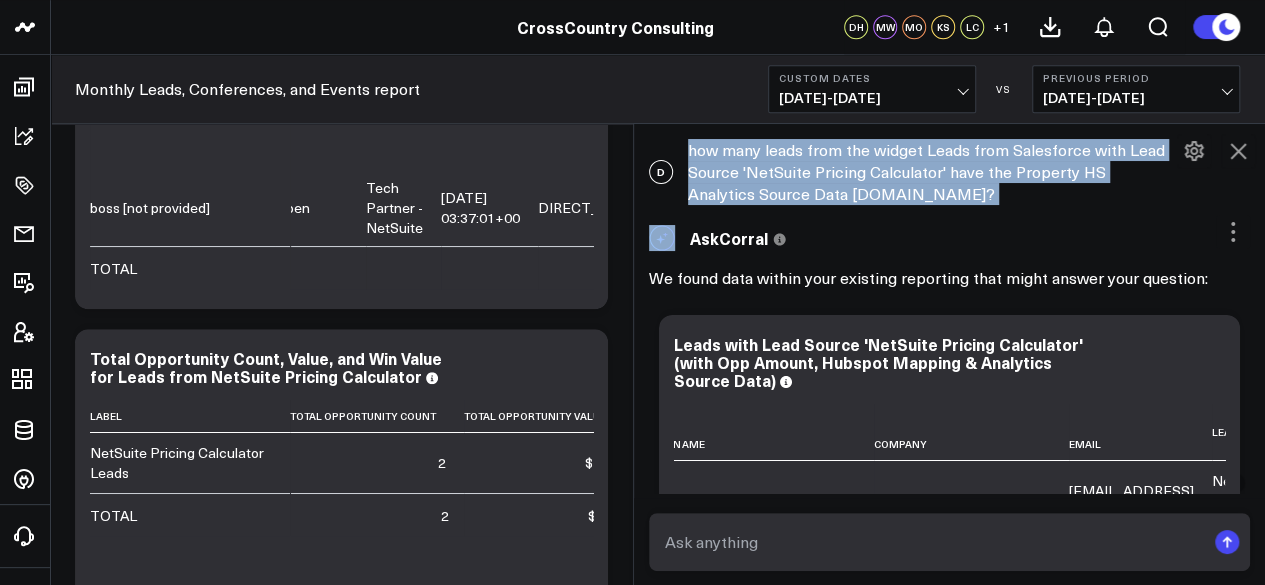 click on "D how many leads from the widget Leads from Salesforce with Lead Source 'NetSuite Pricing Calculator' have the Property HS Analytics Source Data [DOMAIN_NAME]?" at bounding box center [950, 172] 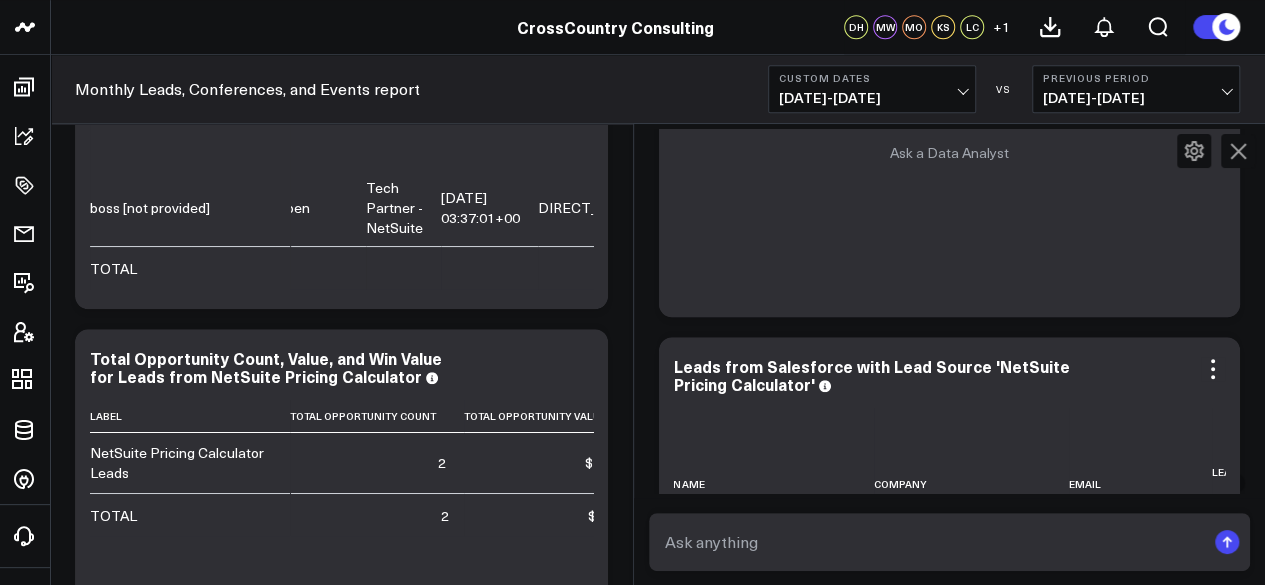 scroll, scrollTop: 982, scrollLeft: 0, axis: vertical 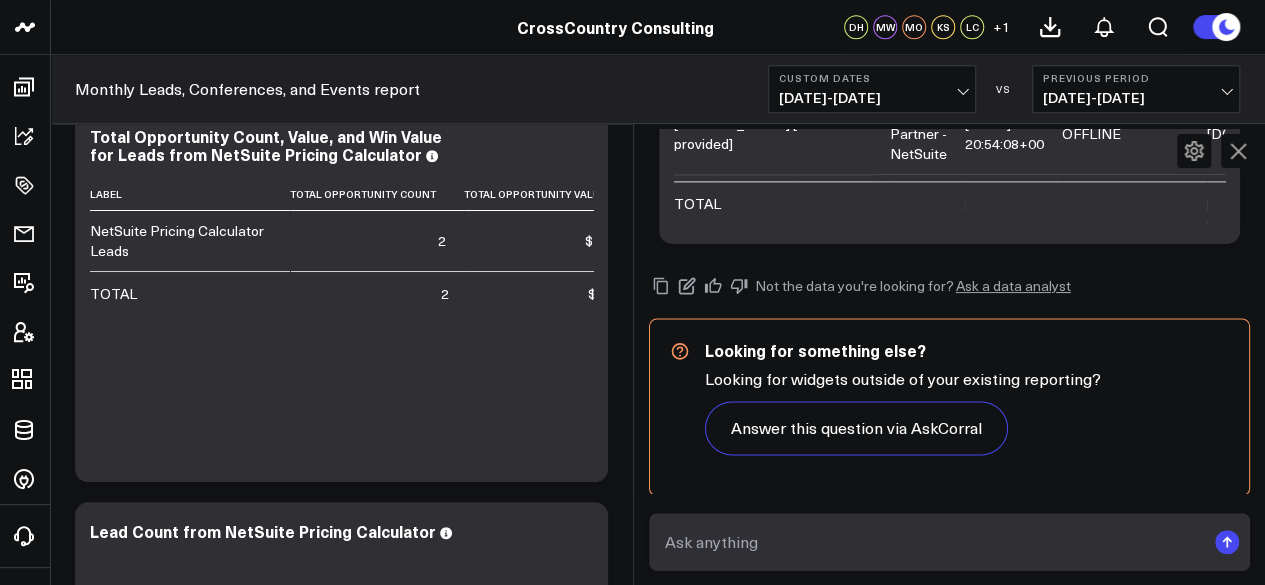 click at bounding box center [950, 542] 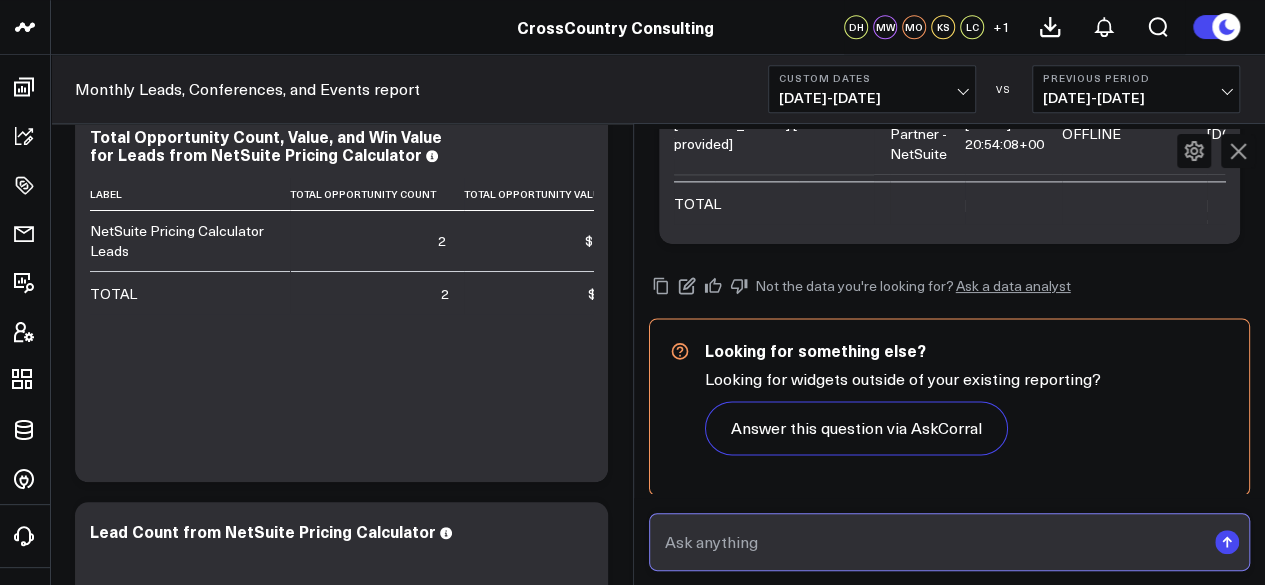 click at bounding box center (933, 542) 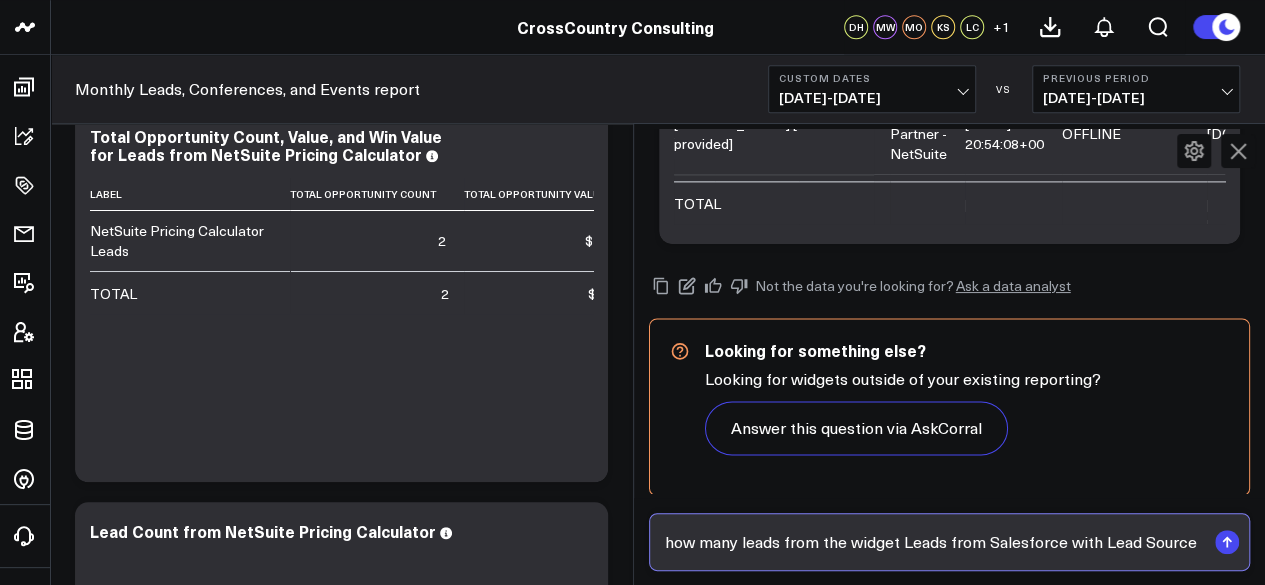 scroll, scrollTop: 0, scrollLeft: 624, axis: horizontal 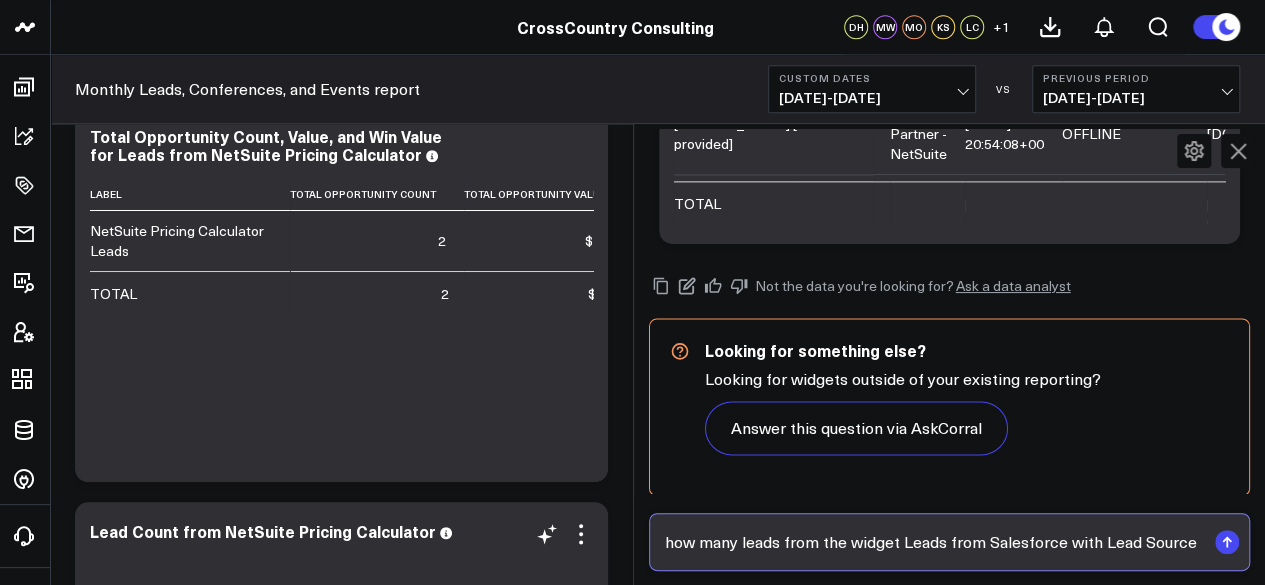 drag, startPoint x: 746, startPoint y: 545, endPoint x: 587, endPoint y: 565, distance: 160.25293 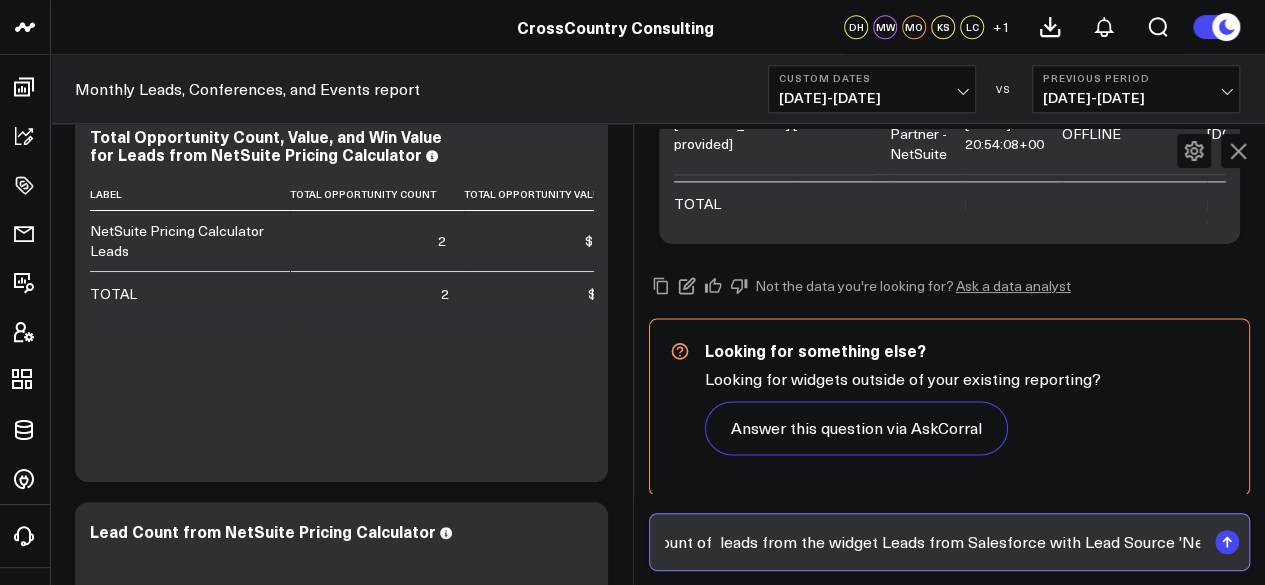 scroll, scrollTop: 0, scrollLeft: 860, axis: horizontal 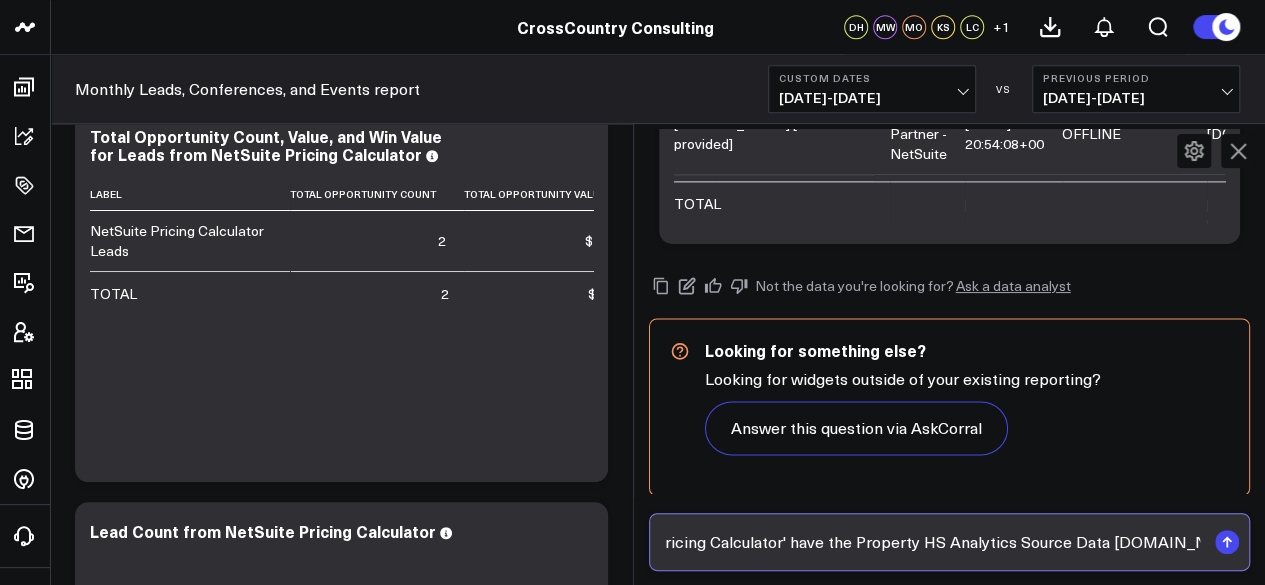 drag, startPoint x: 974, startPoint y: 539, endPoint x: 1273, endPoint y: 533, distance: 299.06018 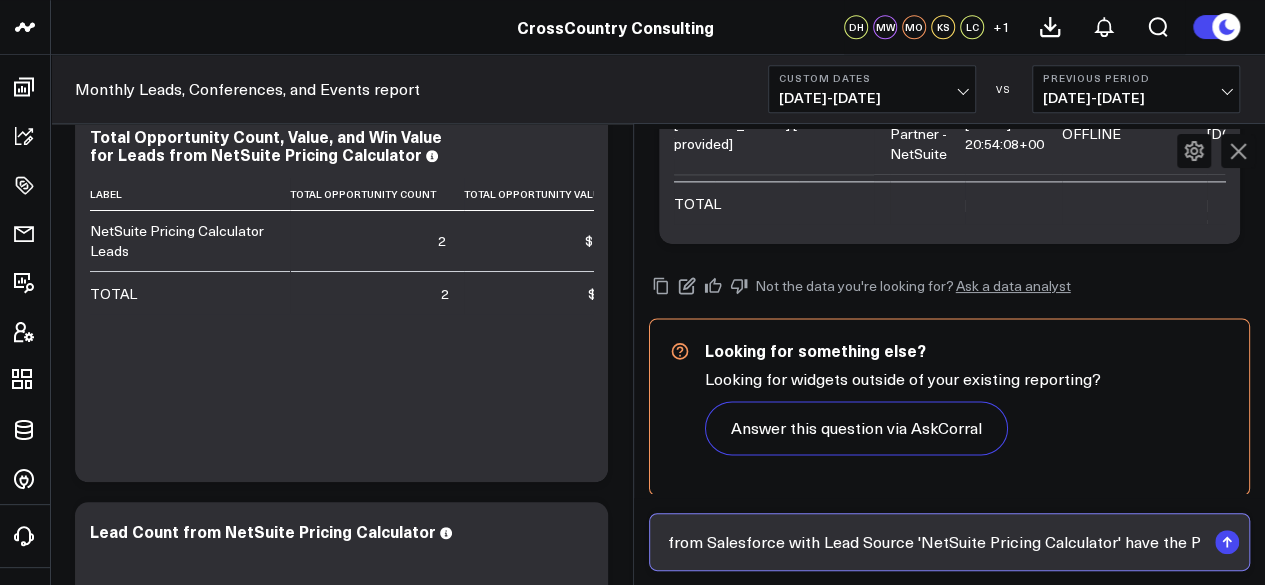 scroll, scrollTop: 0, scrollLeft: 860, axis: horizontal 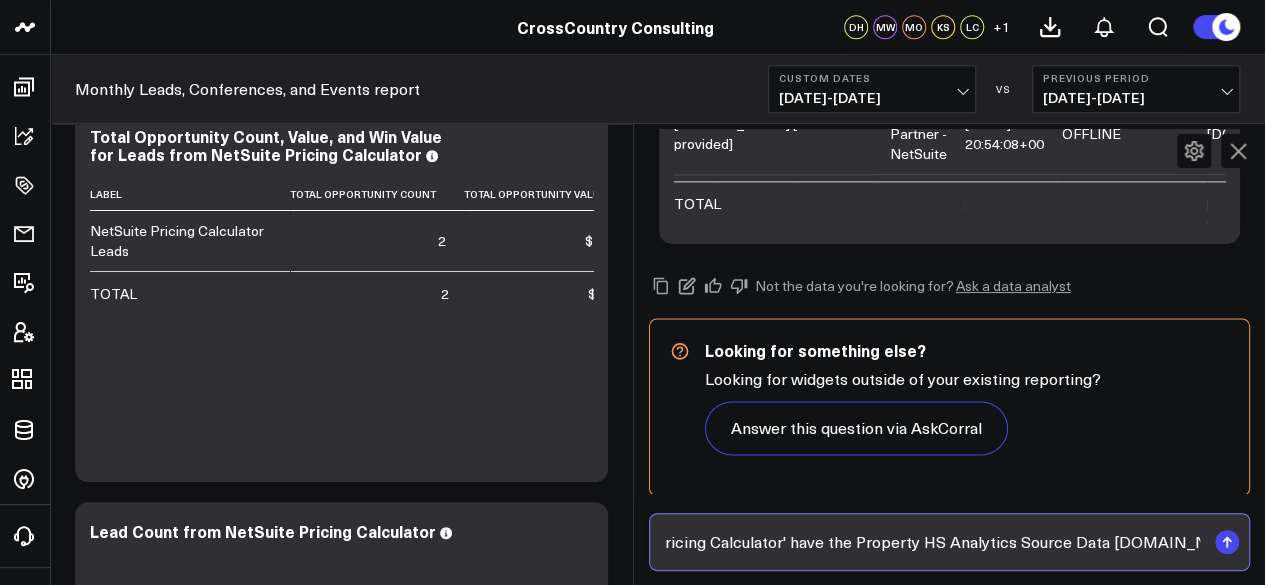 drag, startPoint x: 849, startPoint y: 544, endPoint x: 980, endPoint y: 577, distance: 135.09256 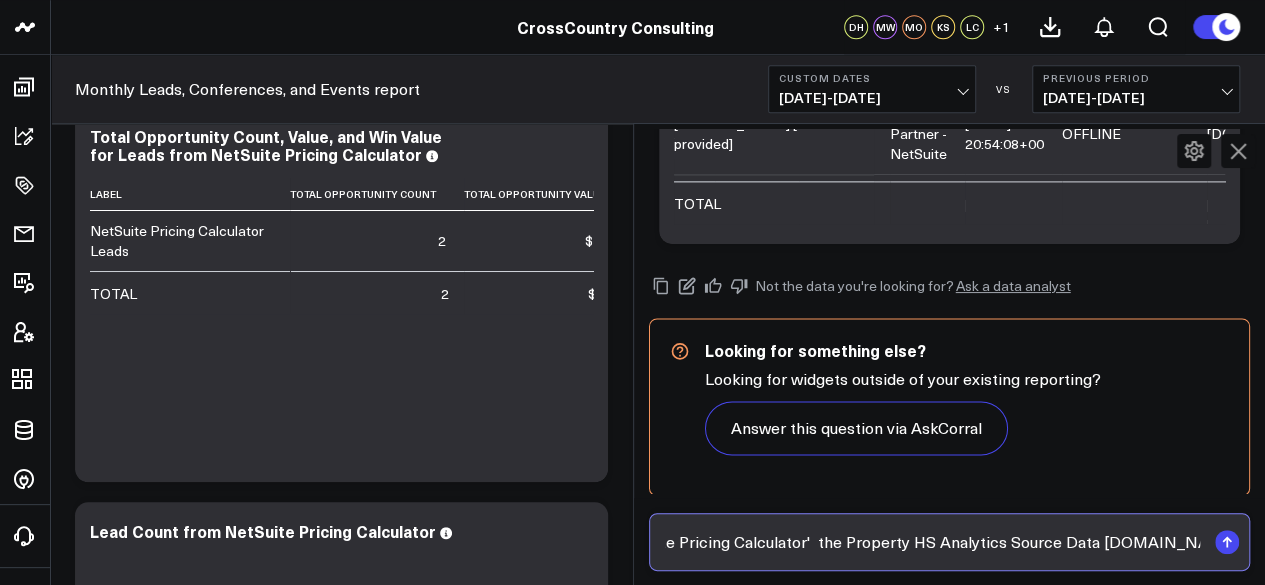 scroll, scrollTop: 0, scrollLeft: 826, axis: horizontal 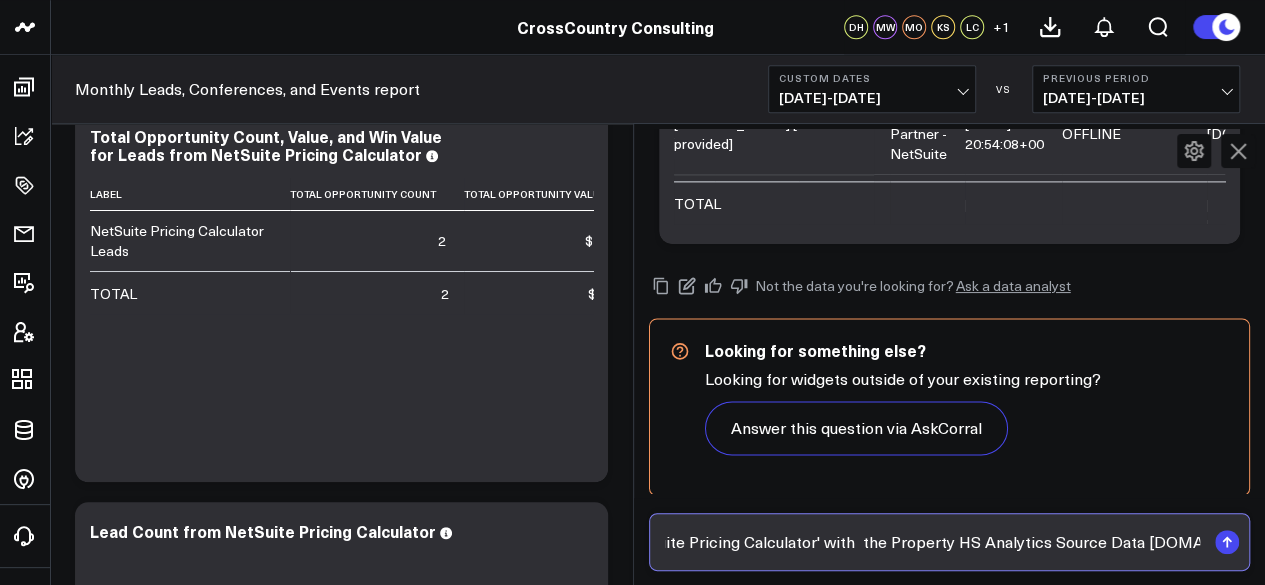 type on "Creating a number widget of the amount of  leads from the widget Leads from Salesforce with Lead Source 'NetSuite Pricing Calculator' with  the Property HS Analytics Source Data [DOMAIN_NAME]?" 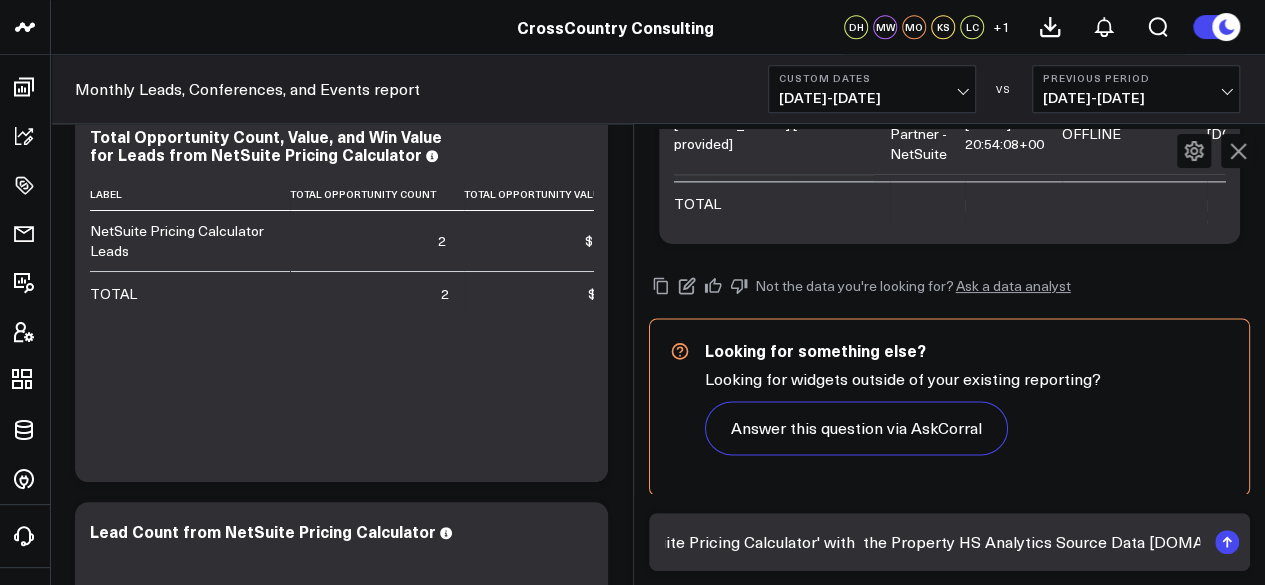 click 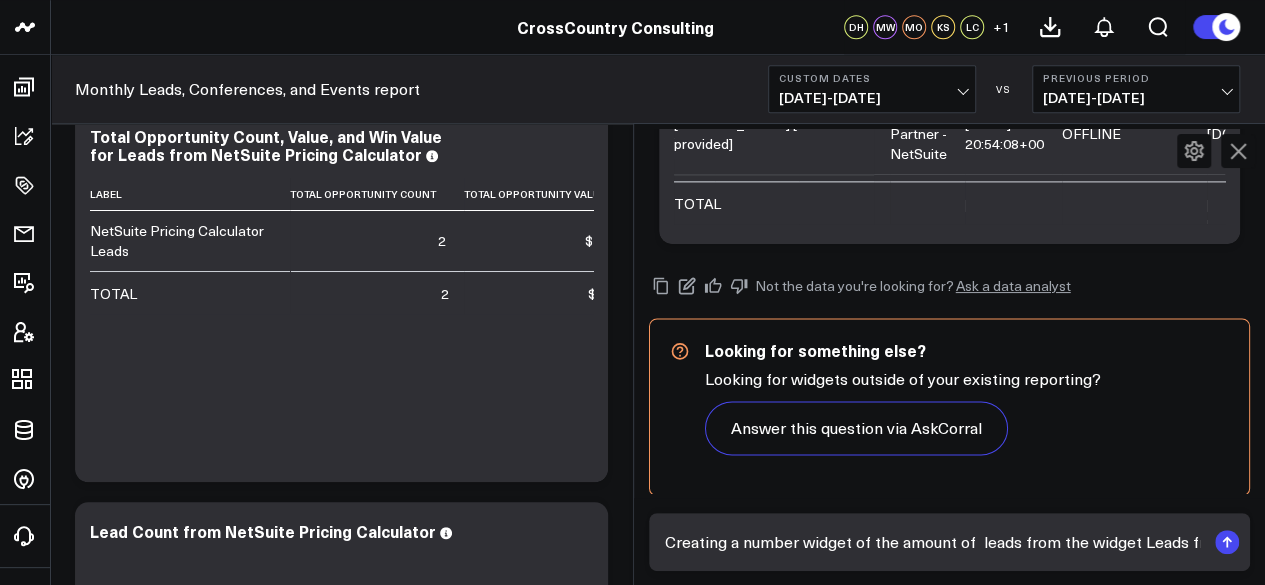 scroll, scrollTop: 1182, scrollLeft: 0, axis: vertical 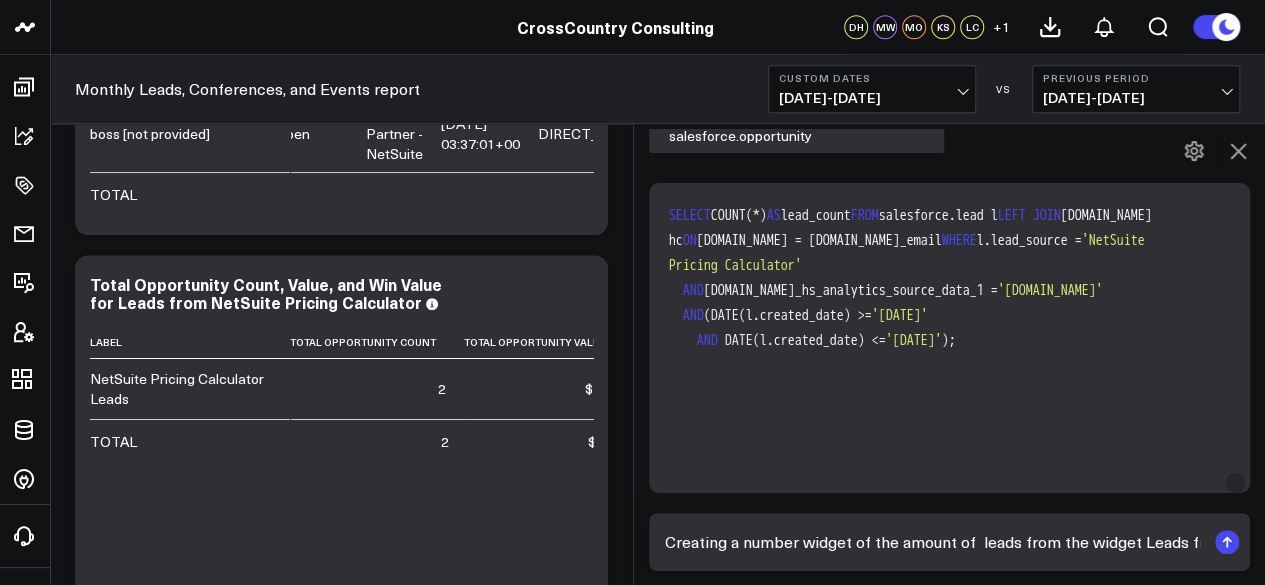 click 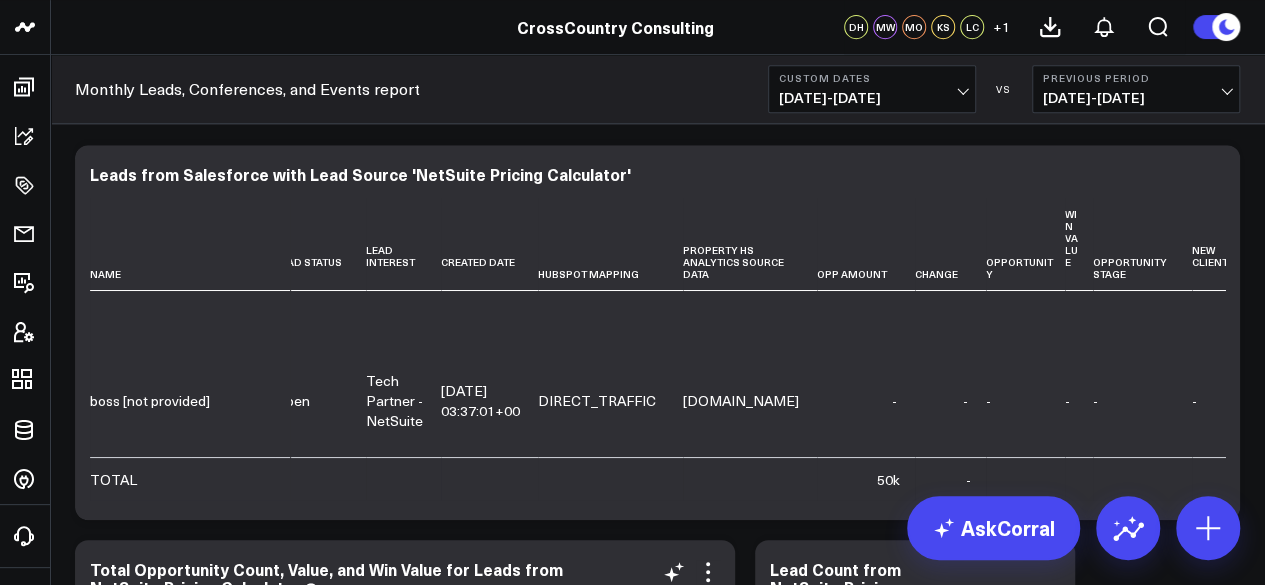 scroll, scrollTop: 454, scrollLeft: 0, axis: vertical 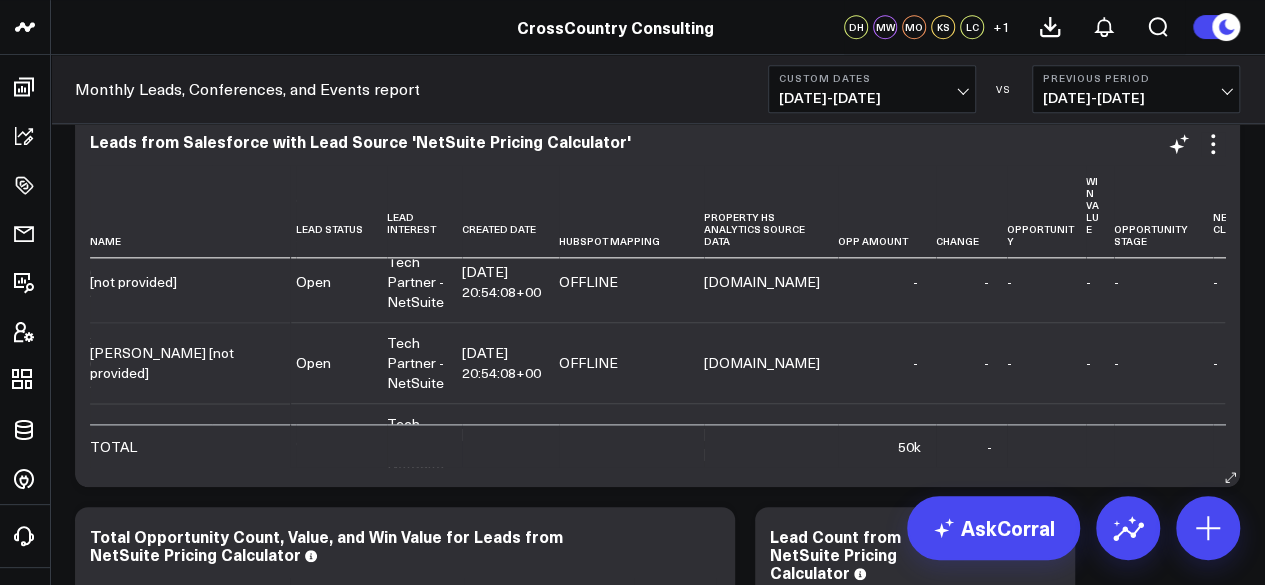 click on "[DOMAIN_NAME]" at bounding box center [762, 282] 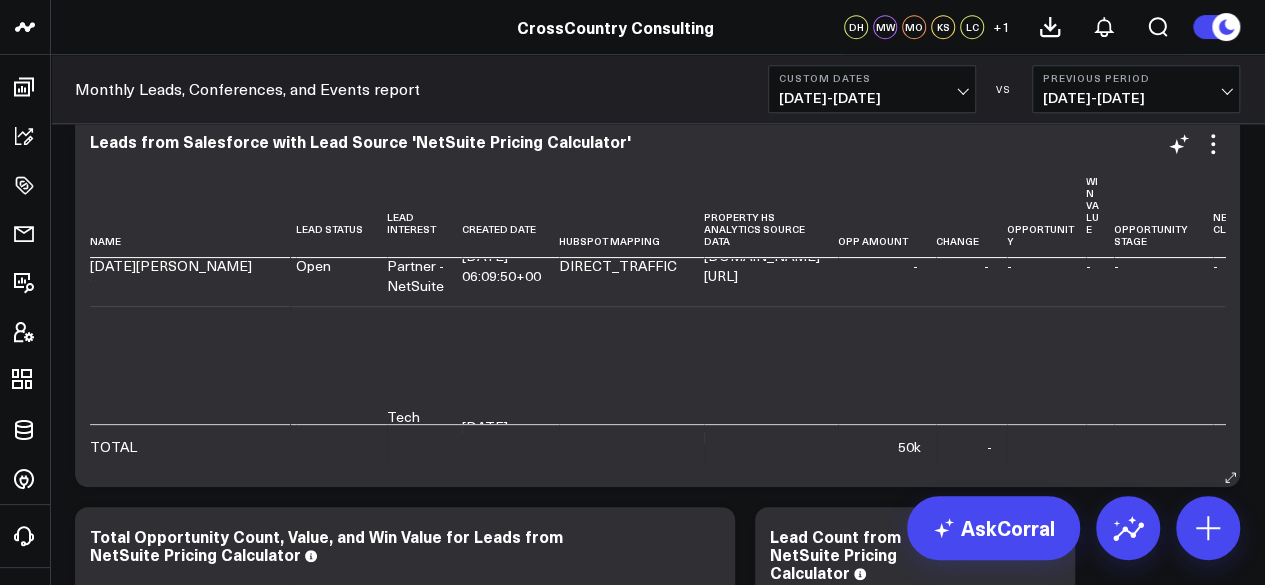 scroll, scrollTop: 251, scrollLeft: 416, axis: both 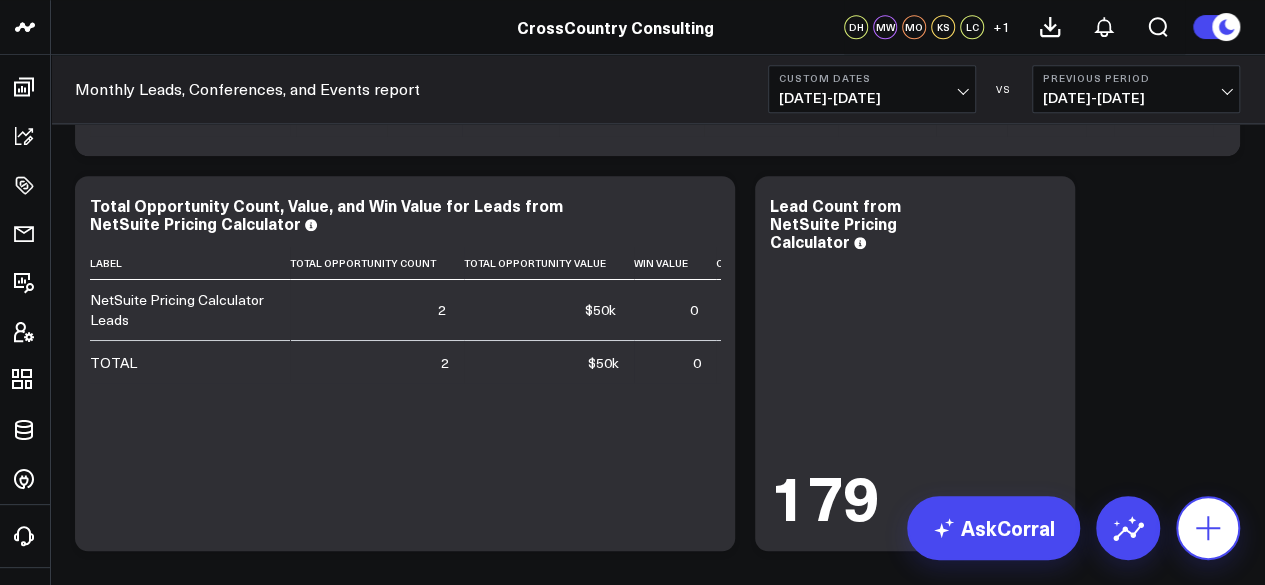click 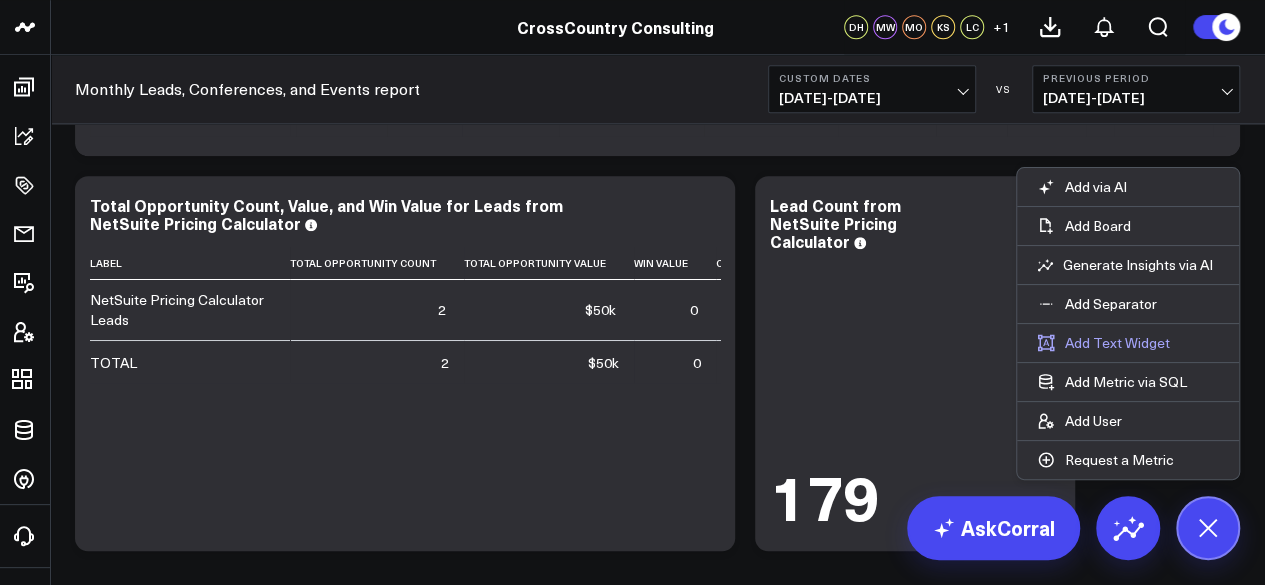 click on "Add Text Widget" at bounding box center [1103, 343] 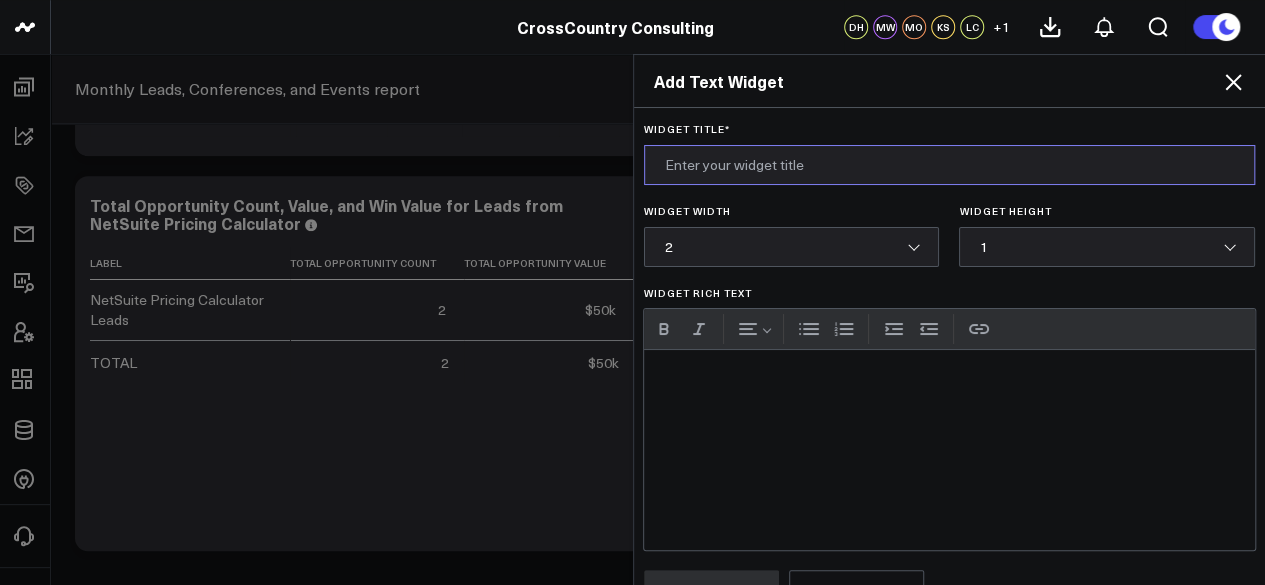 click on "Widget Title *" at bounding box center (950, 165) 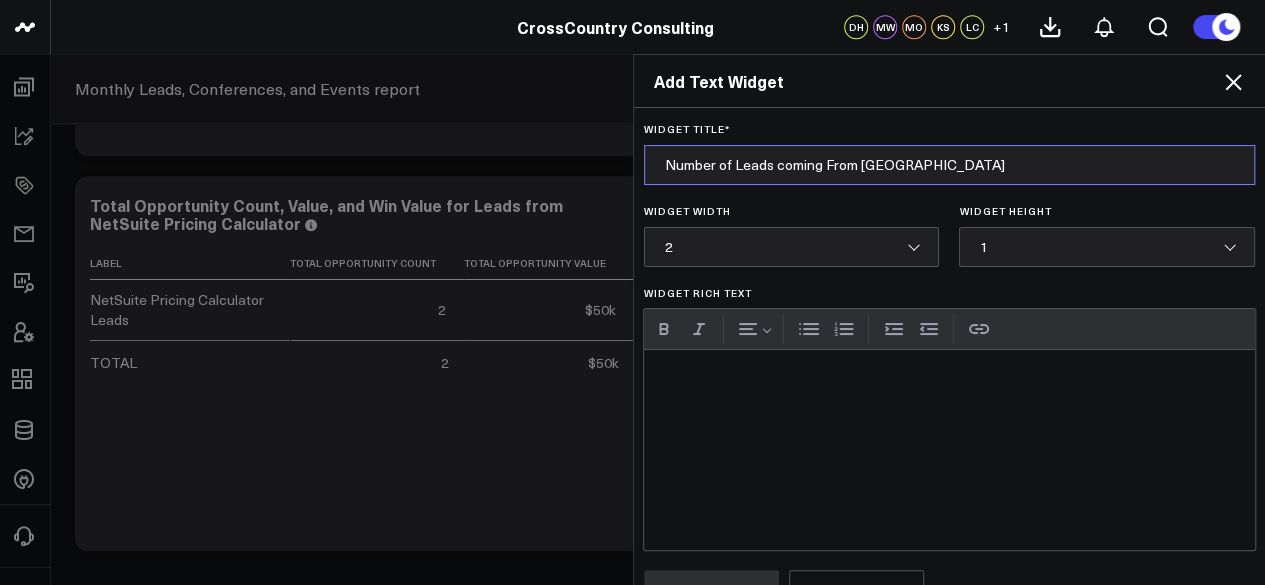 scroll, scrollTop: 37, scrollLeft: 0, axis: vertical 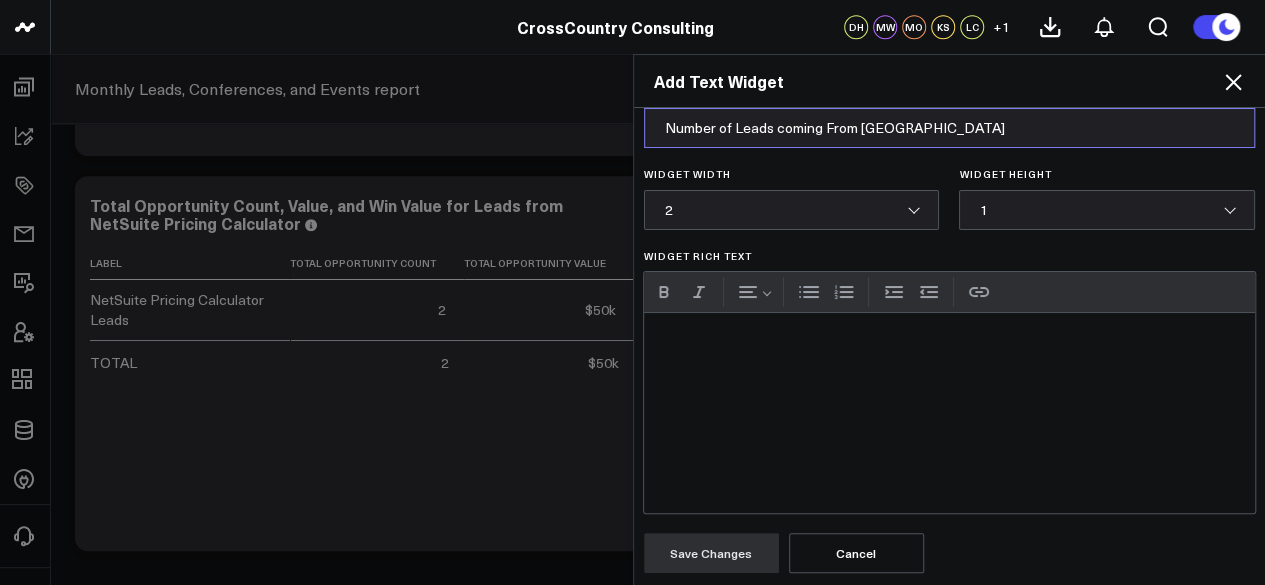 type on "Number of Leads coming From [GEOGRAPHIC_DATA]" 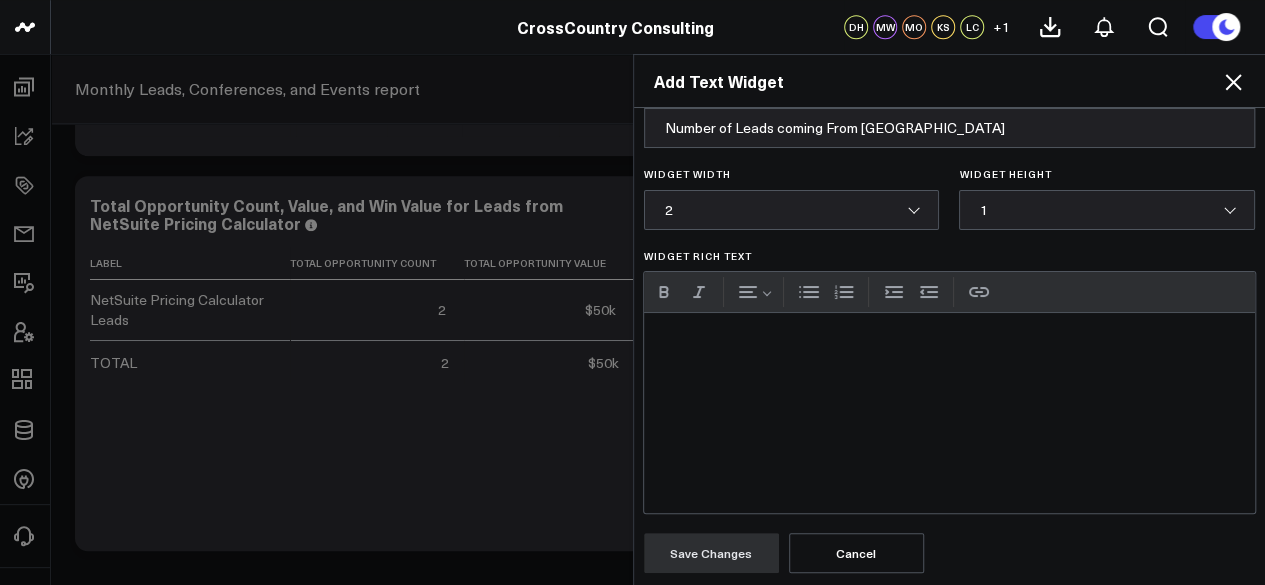 click at bounding box center (950, 413) 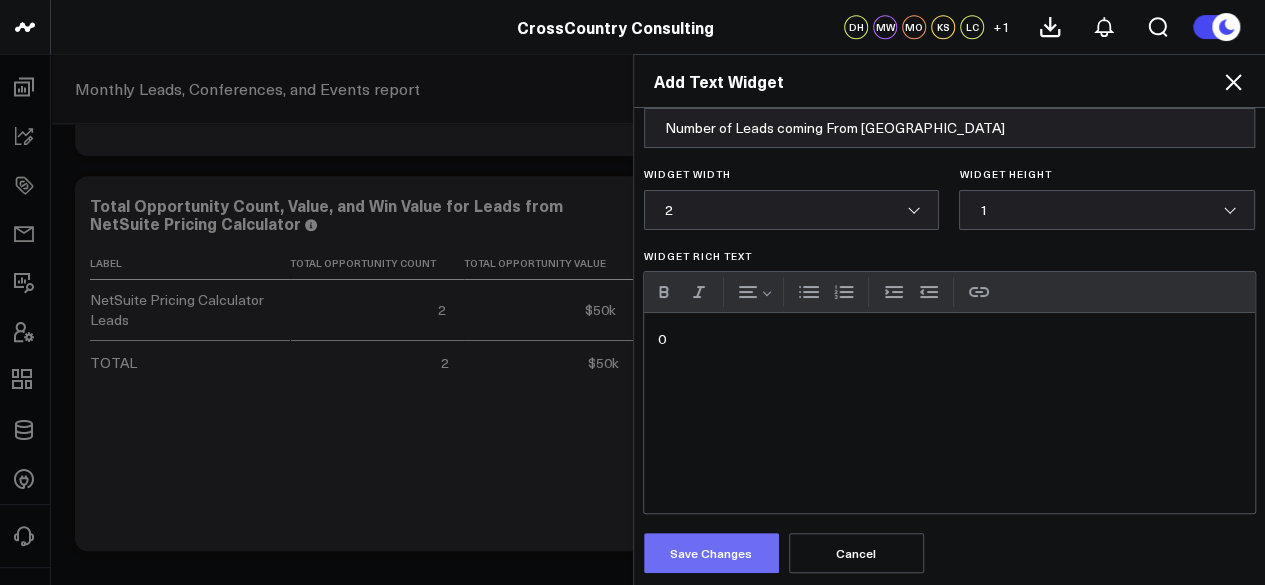 click on "Save Changes" at bounding box center (711, 553) 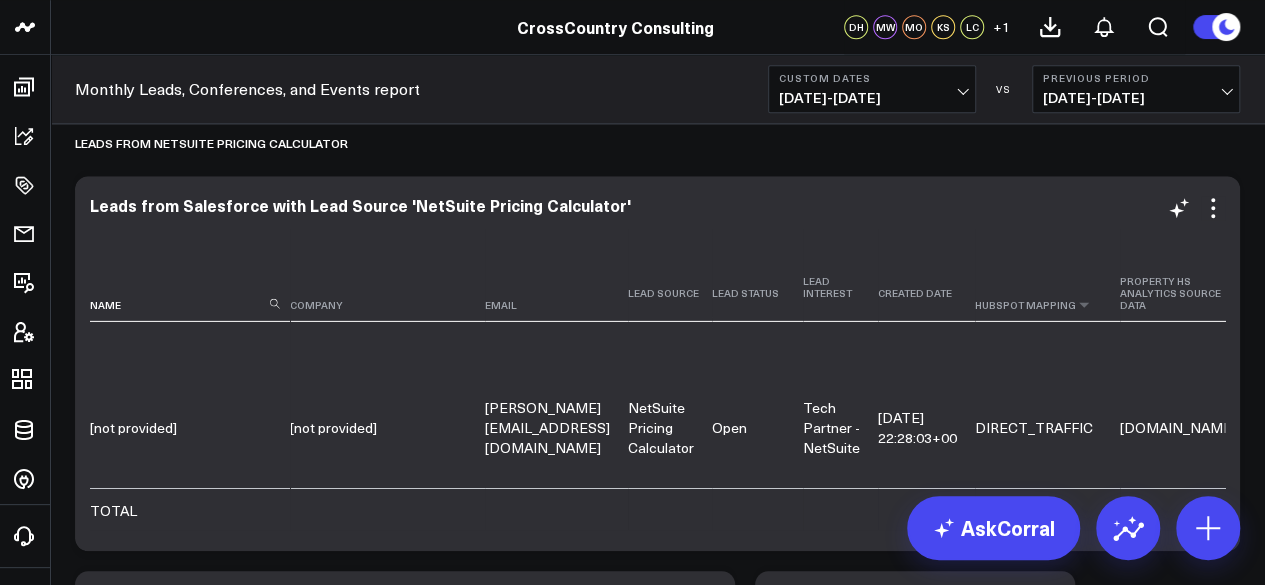 scroll, scrollTop: 3291, scrollLeft: 0, axis: vertical 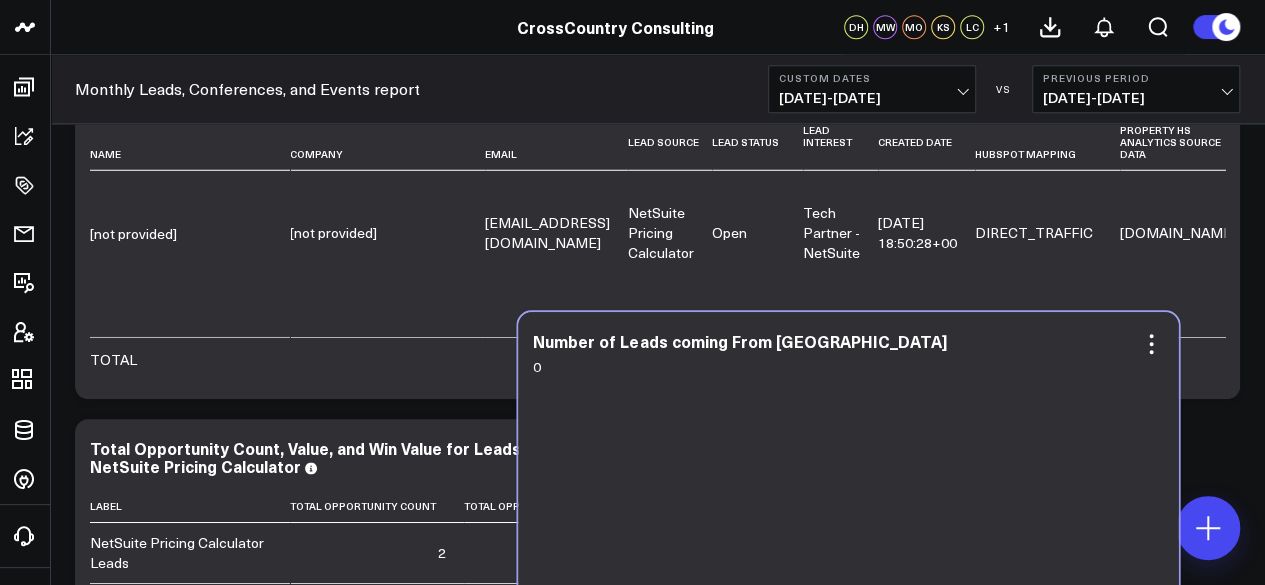 drag, startPoint x: 578, startPoint y: 199, endPoint x: 1024, endPoint y: 585, distance: 589.84064 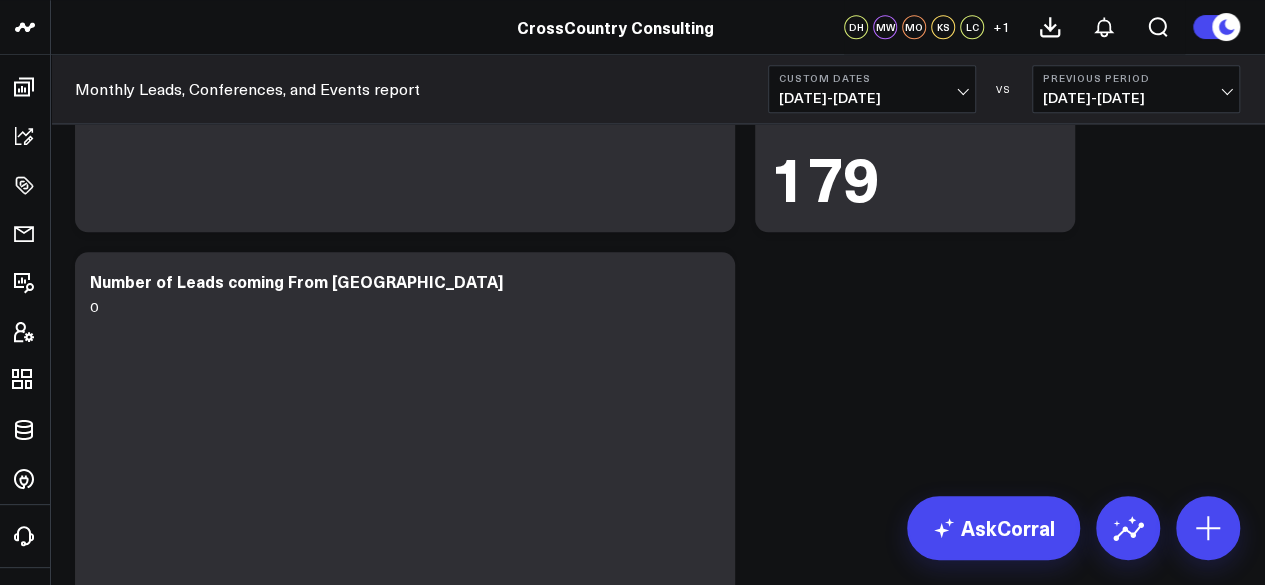 scroll, scrollTop: 1196, scrollLeft: 0, axis: vertical 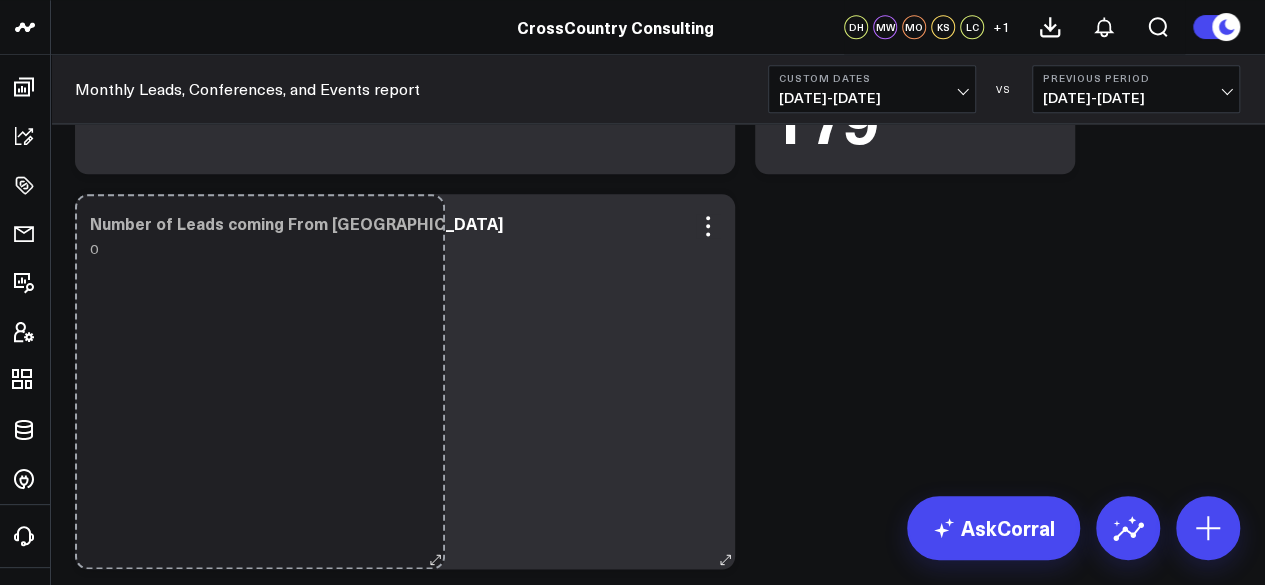 drag, startPoint x: 724, startPoint y: 552, endPoint x: 361, endPoint y: 347, distance: 416.88608 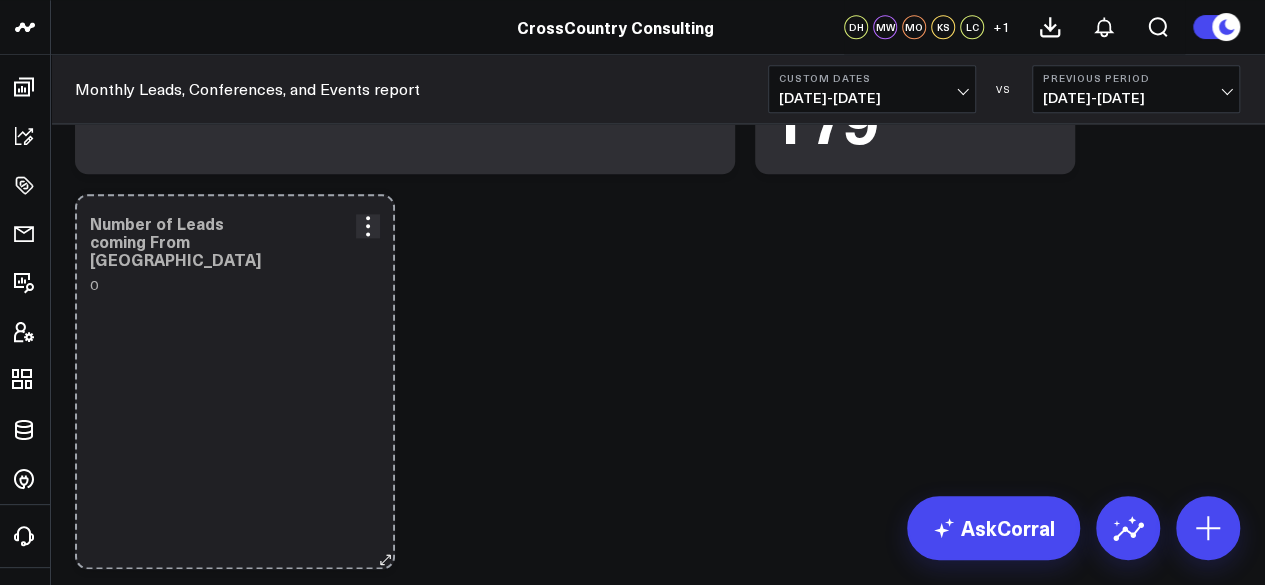 drag, startPoint x: 390, startPoint y: 559, endPoint x: 292, endPoint y: 537, distance: 100.43903 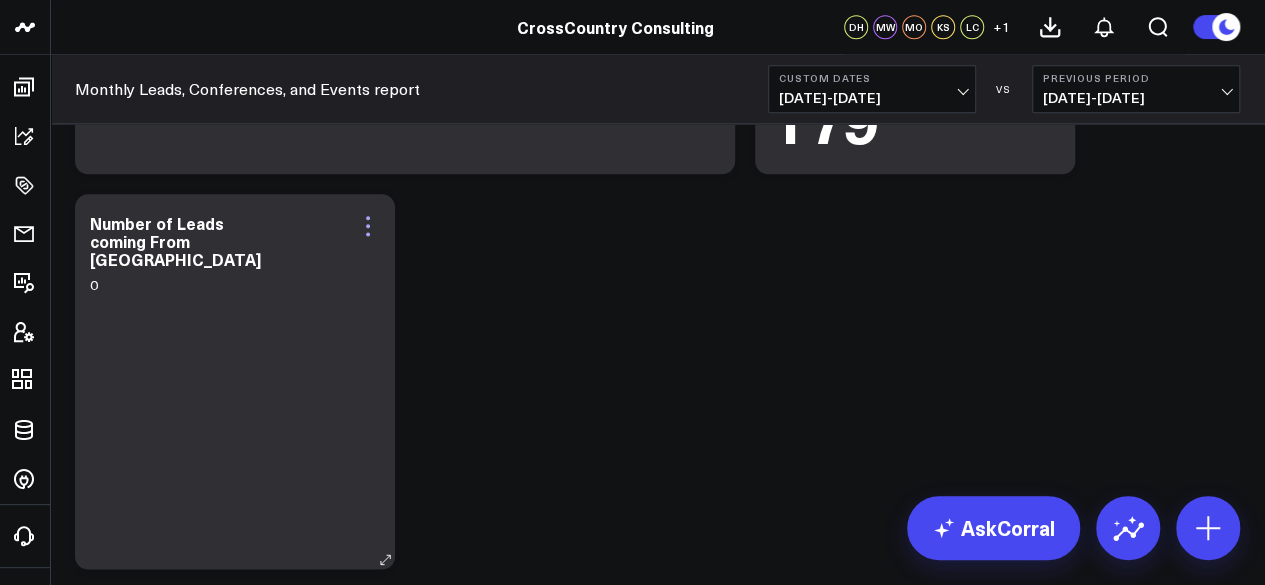 click 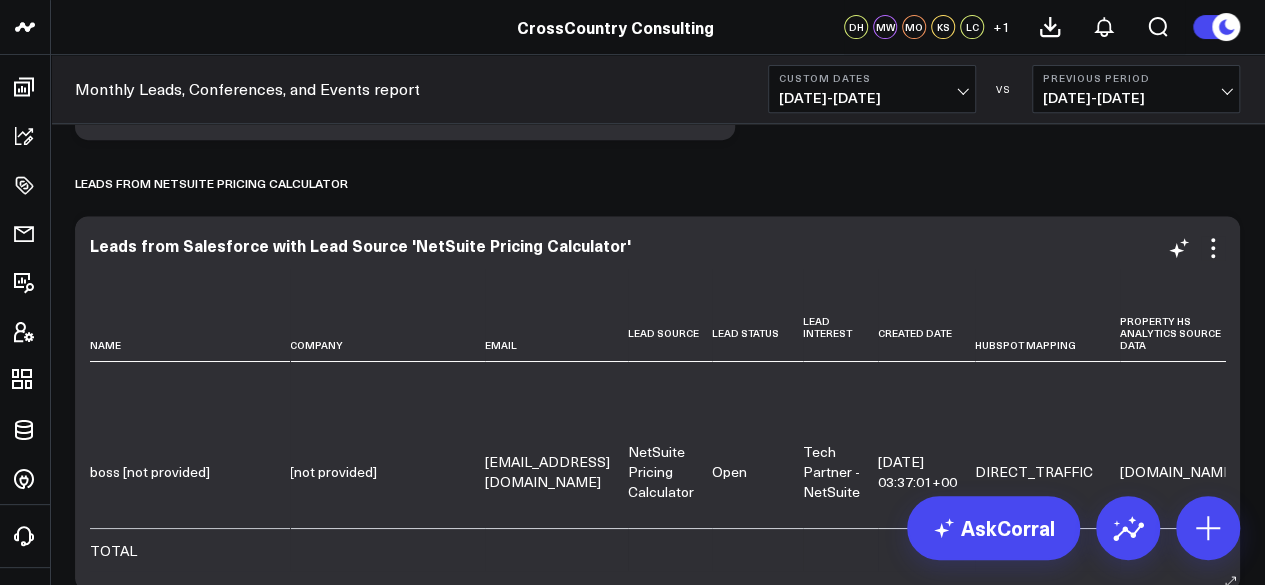 scroll, scrollTop: 404, scrollLeft: 0, axis: vertical 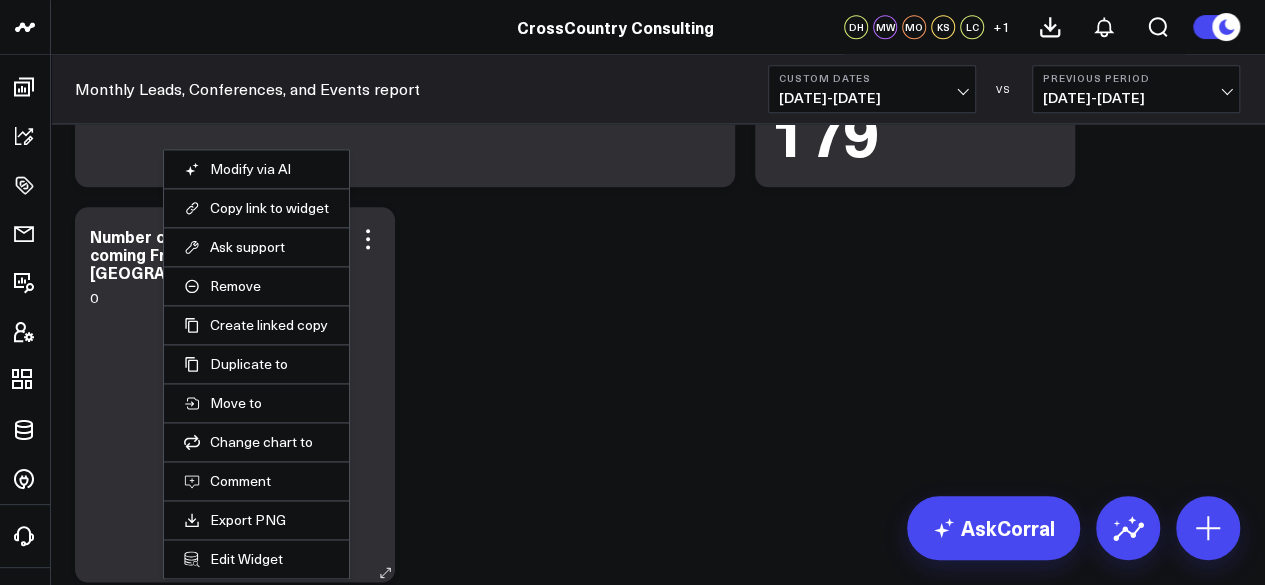 click on "0" at bounding box center [235, 424] 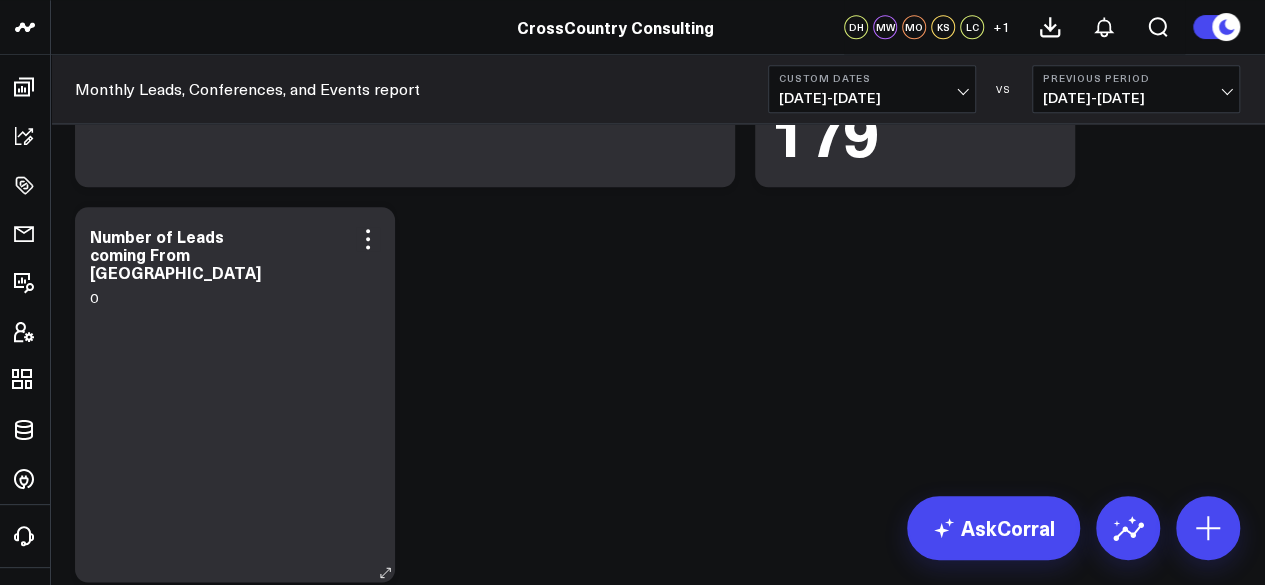 click on "Number of Leads coming From [GEOGRAPHIC_DATA]" at bounding box center (235, 256) 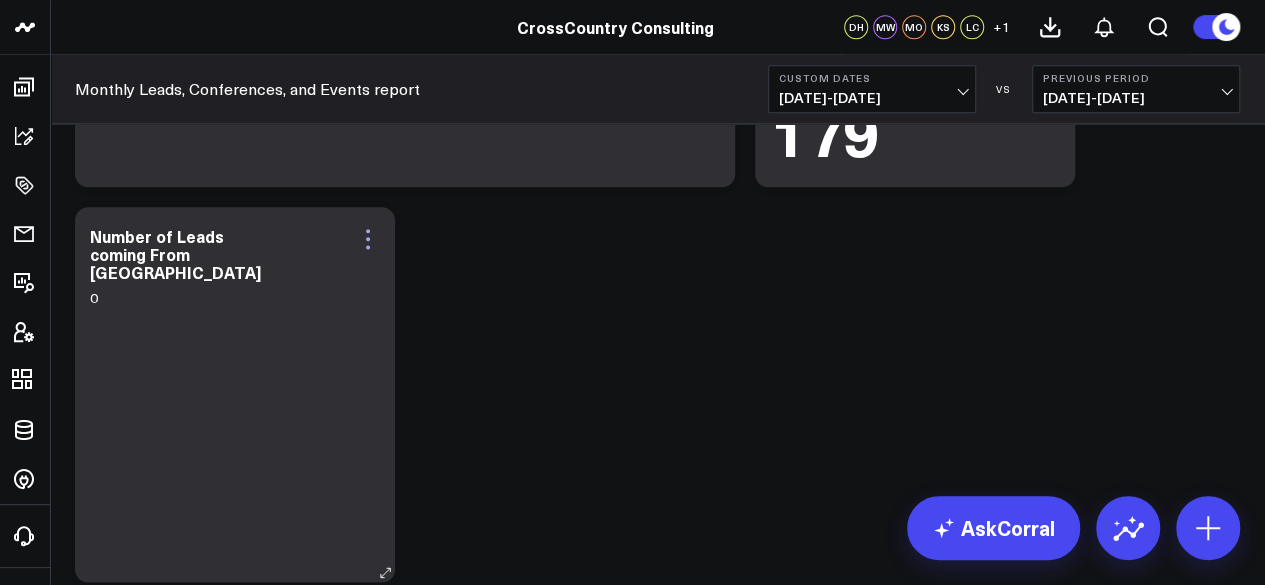 click 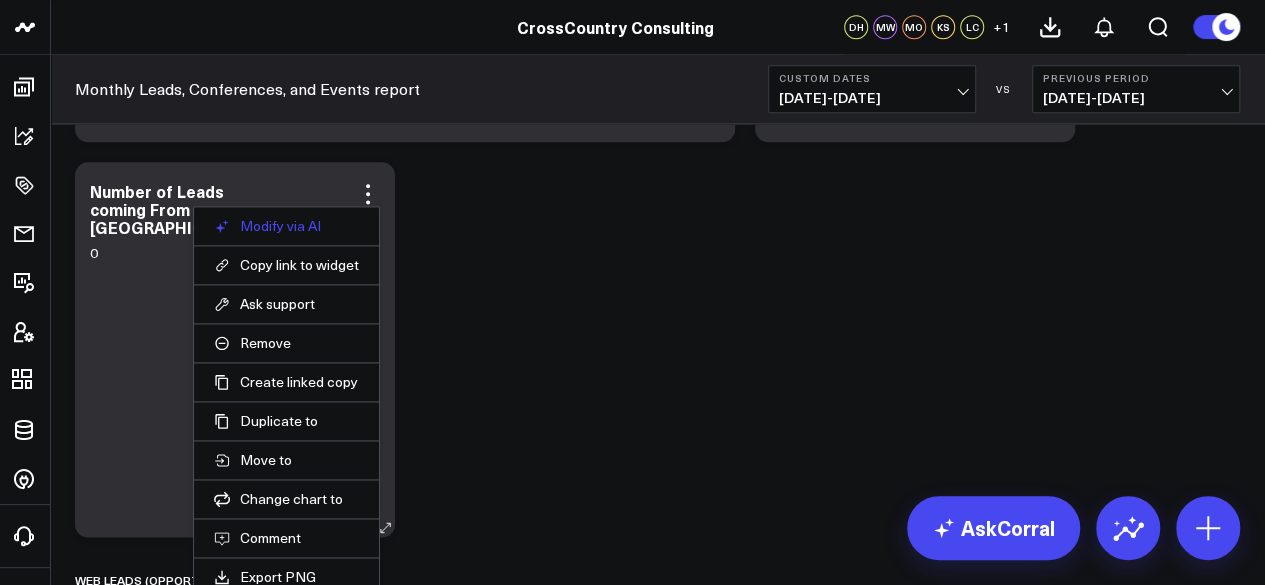scroll, scrollTop: 1045, scrollLeft: 0, axis: vertical 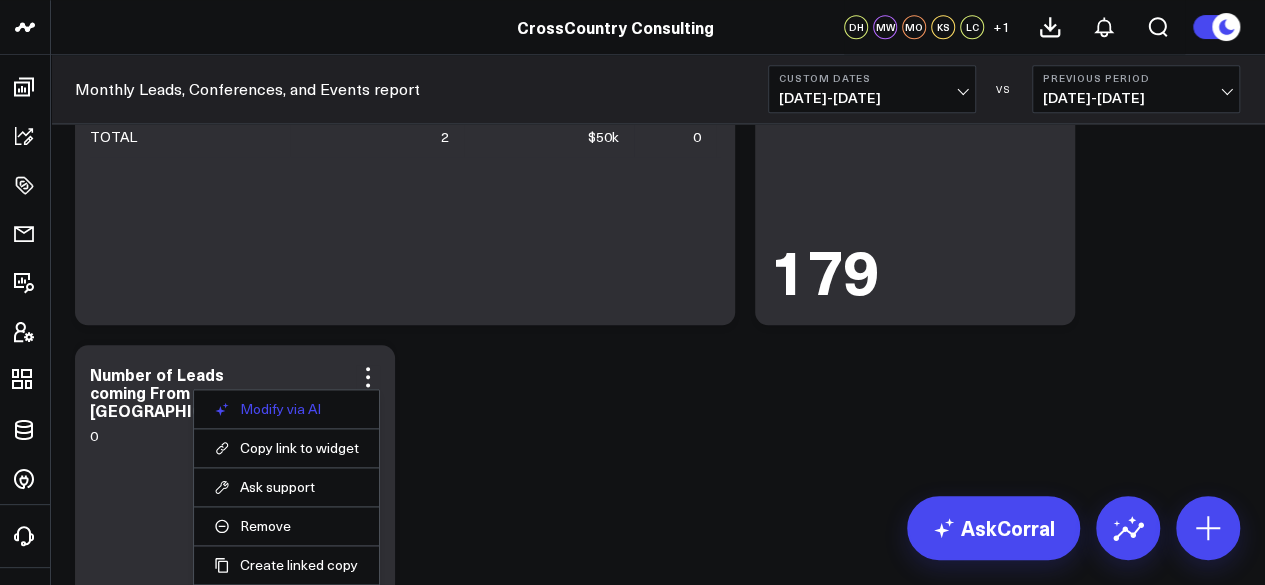 click on "Modify via AI" at bounding box center (286, 409) 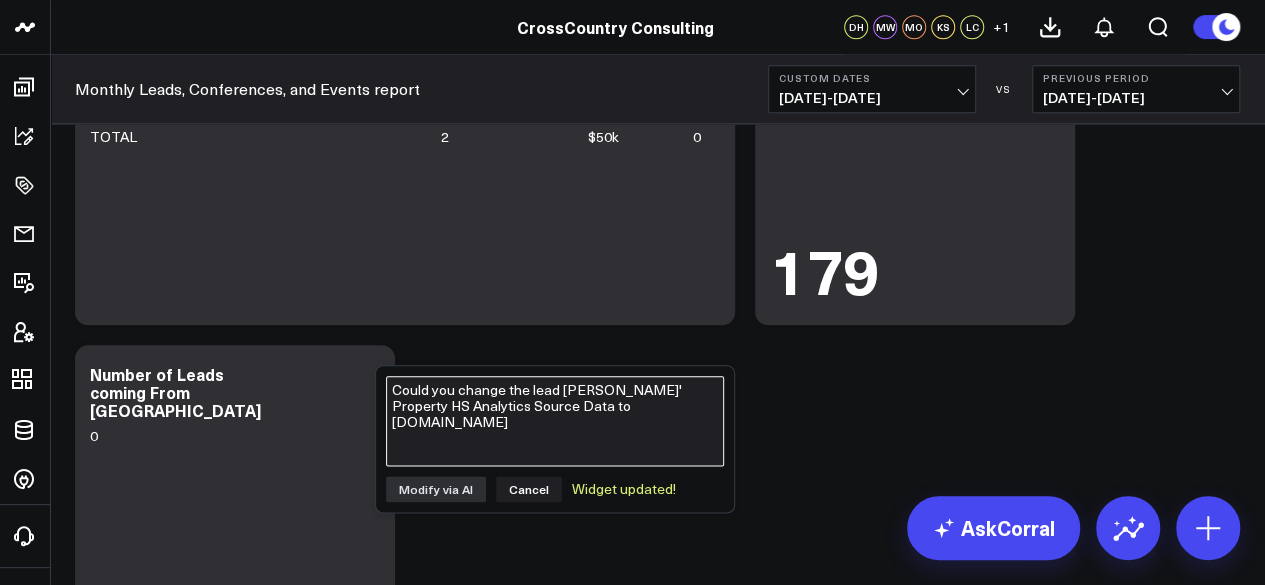 click on "Could you change the lead [PERSON_NAME]' Property HS Analytics Source Data to [DOMAIN_NAME]" at bounding box center [555, 421] 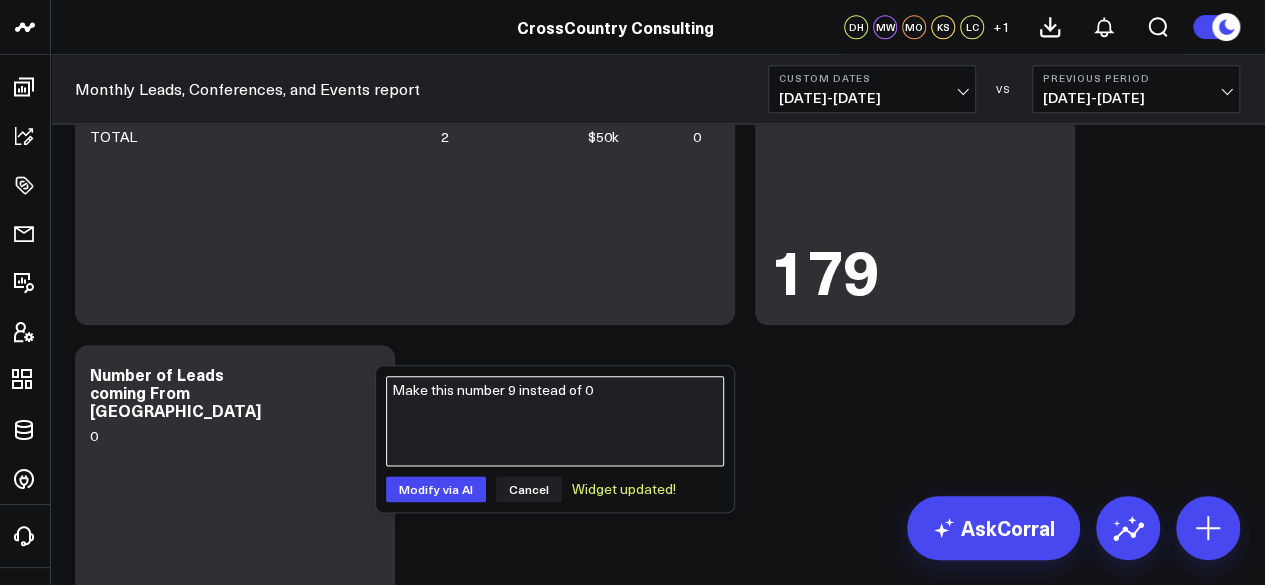 click on "Make this number 9 instead of 0" at bounding box center [555, 421] 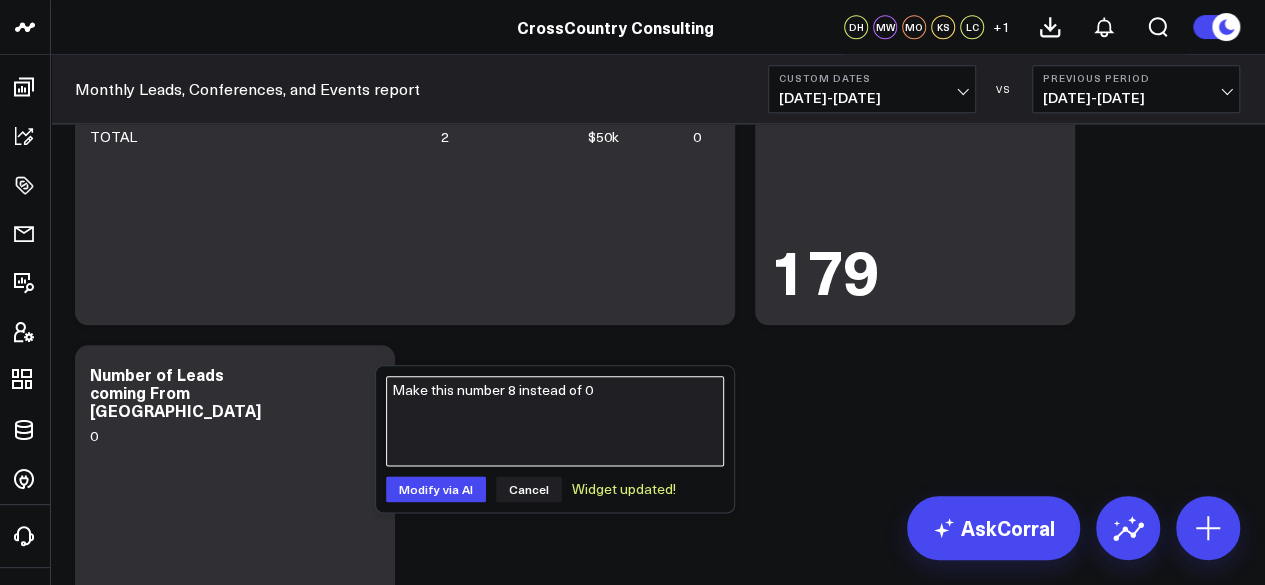 type on "Make this number 8 instead of 0" 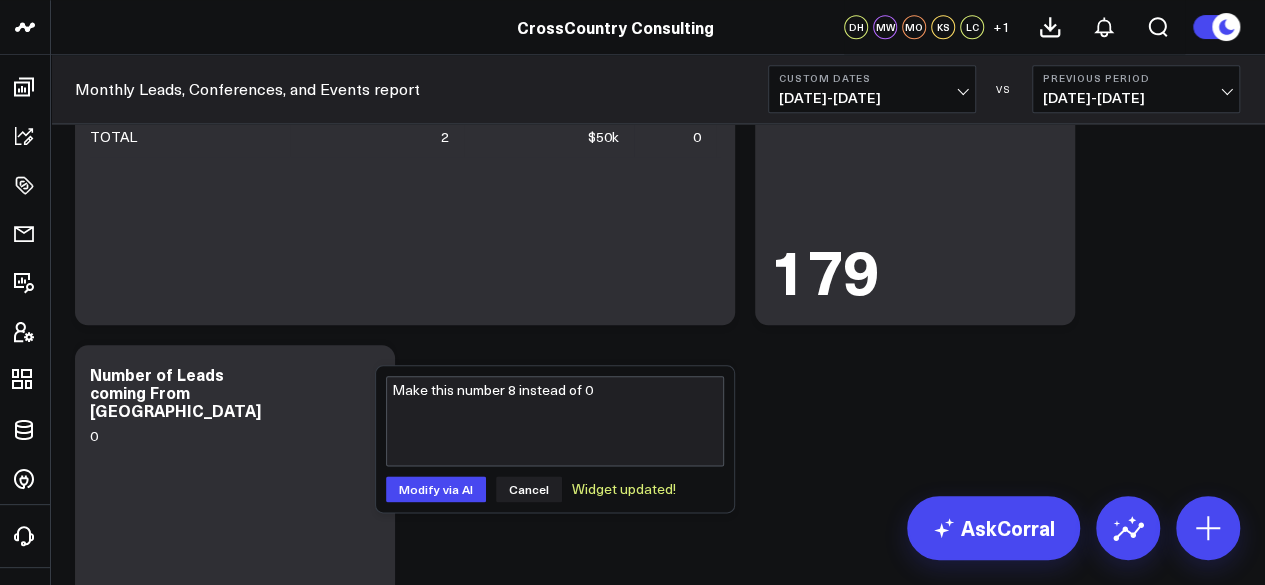 click on "Make this number 8 instead of 0 Modify via AI Cancel Widget updated!" at bounding box center [555, 439] 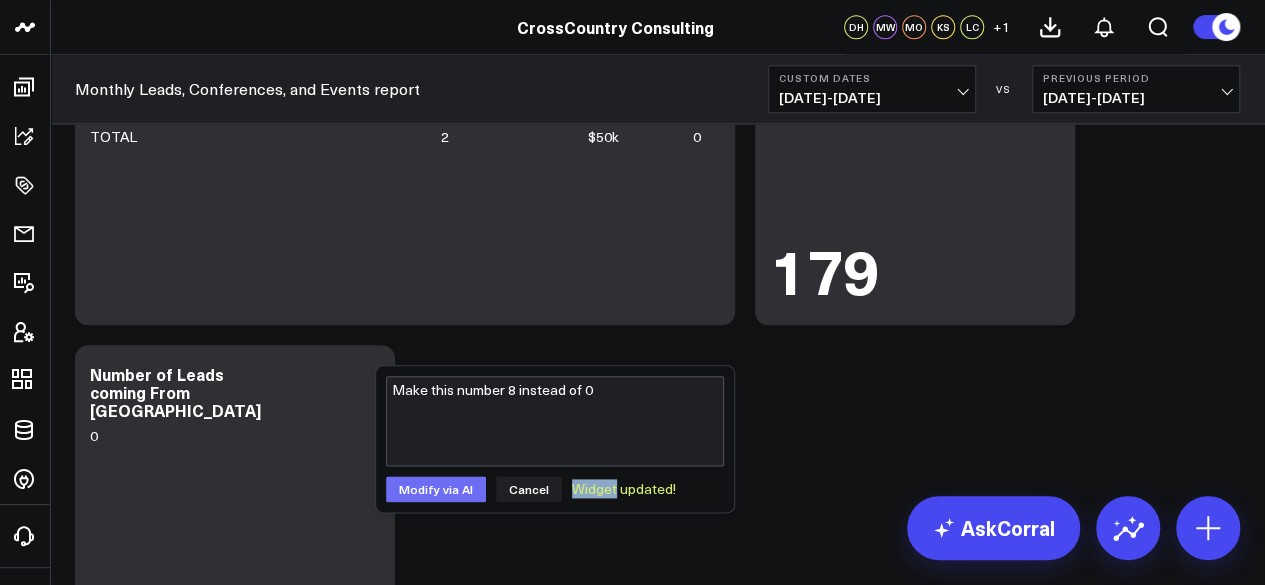 drag, startPoint x: 448, startPoint y: 474, endPoint x: 440, endPoint y: 490, distance: 17.888544 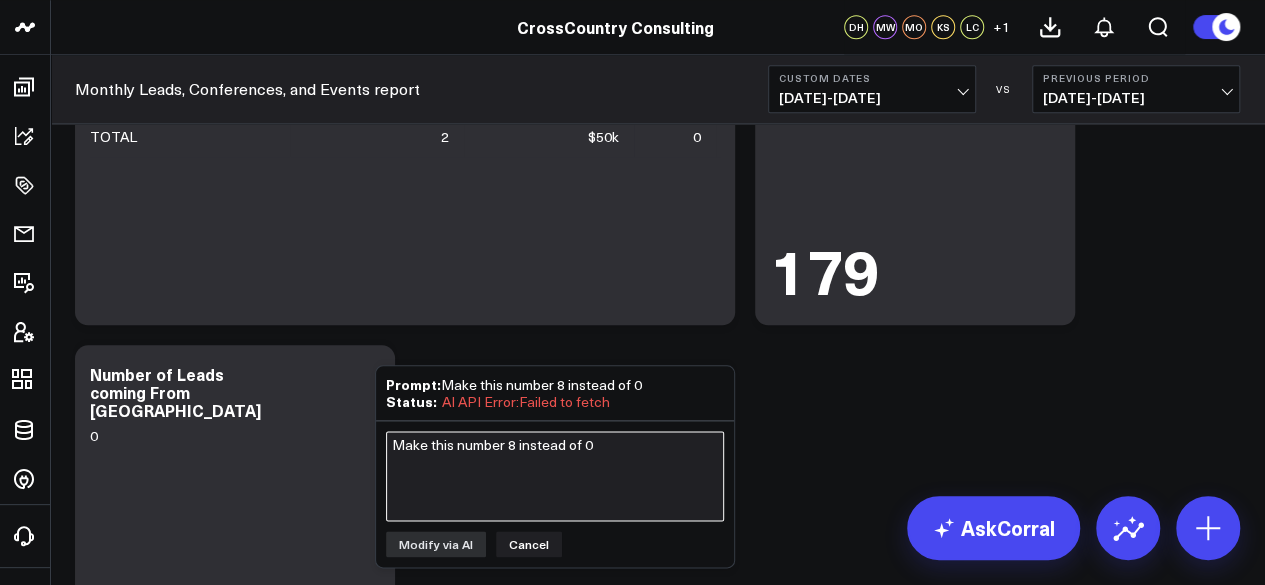 click on "Make this number 8 instead of 0" at bounding box center [555, 476] 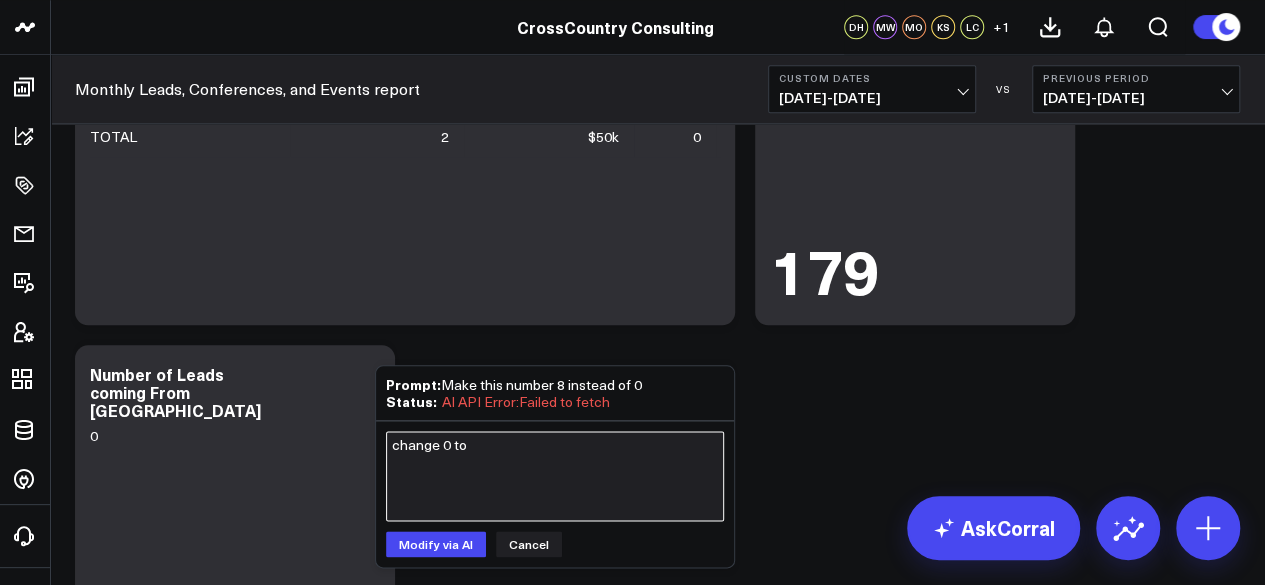 type on "change 0 to 8" 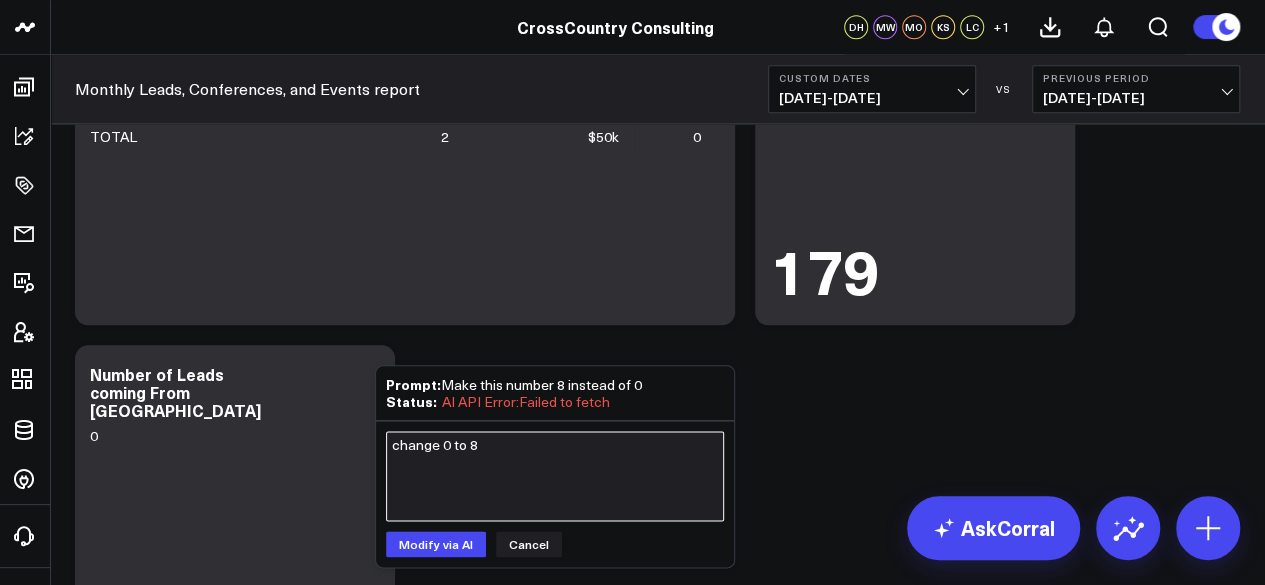 type 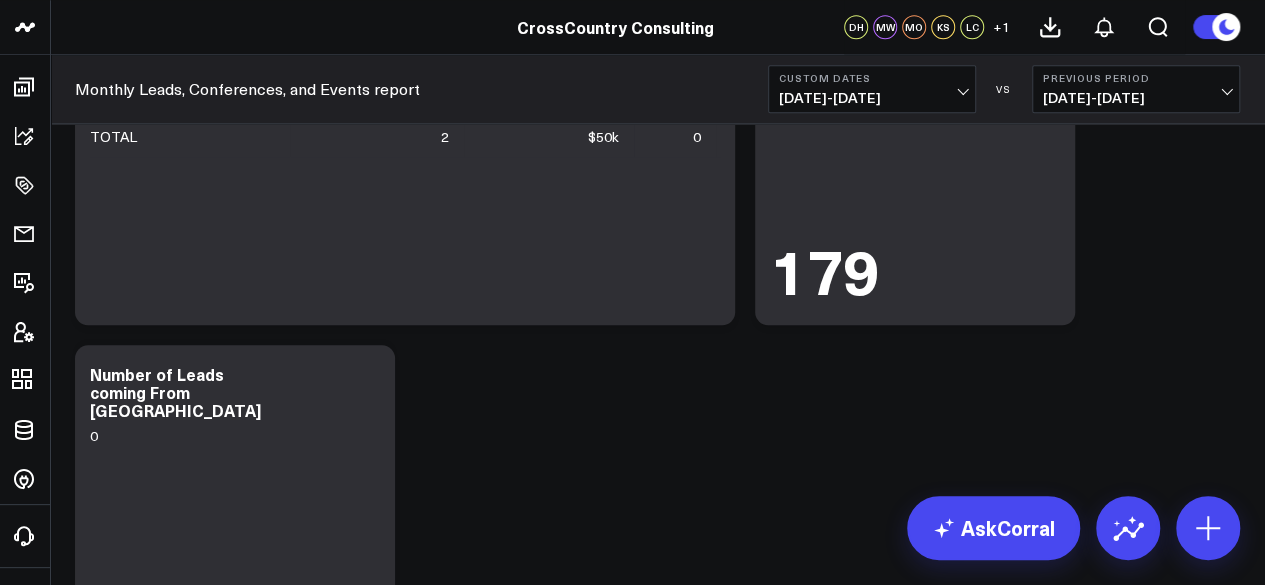 click on "Modify via AI Copy link to widget Ask support Remove Create linked copy Executive Summary Executive Summary (2024) Web Quarterly Report Salesforce Salesforce Marketing Dashboard (2025) Salesforce Marketing Dashboard (2024) Conferences Conferences (2024) Hubspot Hubspot 2024 Sandbox Brand Insights Brand Insights Scoring Updates to 2025 Exec Summary [DATE] (Alina) LinkedIn Ads Campaigns SCS Acquisition (NetSuite) Archive B4 Q1 - Campaign Details B4 Q2 - Campaign Details Gartner CFO - Campaign Details B4 Q3 - Campaign Details Campaigns (2024) Iceberg 2.0 FAST TAS CARE Solution & Audience Metrics (GA4) Web Metrics (GA4) AI & LLM Metrics Google Ads Paid Search Paid Search Campaign Trends LinkedIn Paid Social Marketing Events Ads, Awards, Media, PR Social Media Thought Leadership Thought Leadership (2024) Thought Leadership (2025) FILTER BY Market, Solution, and Tech Partner Monthly Leads, Conferences, and Events report Google Ads Google Search Console Duplicate to Executive Summary Executive Summary (2024) FAST" at bounding box center (657, 3212) 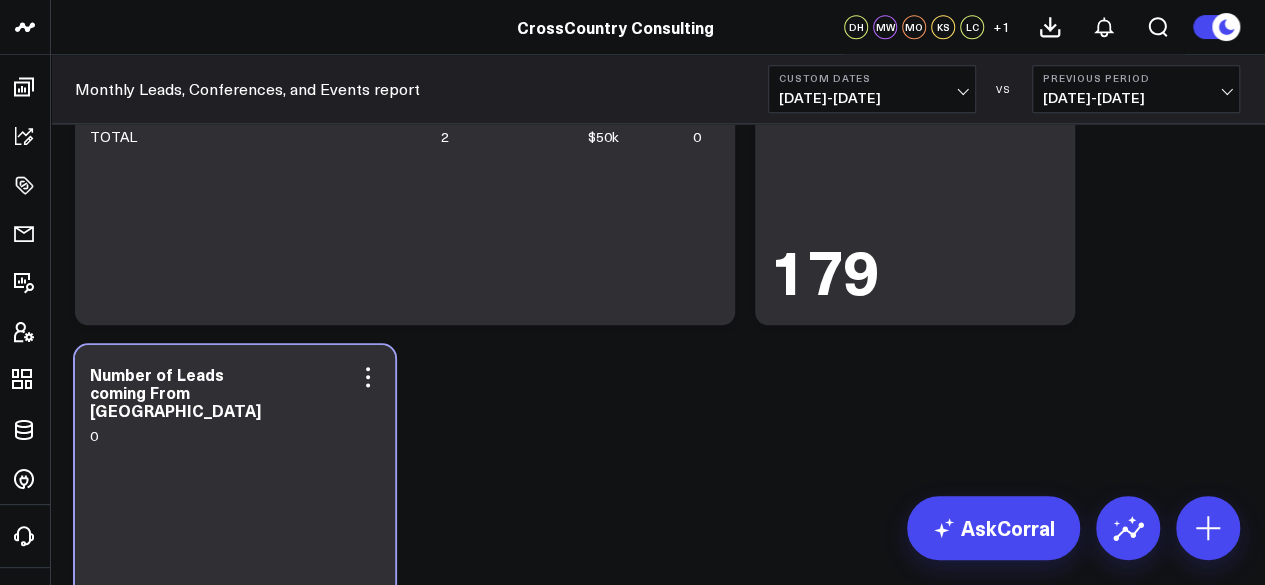click on "0" at bounding box center [235, 562] 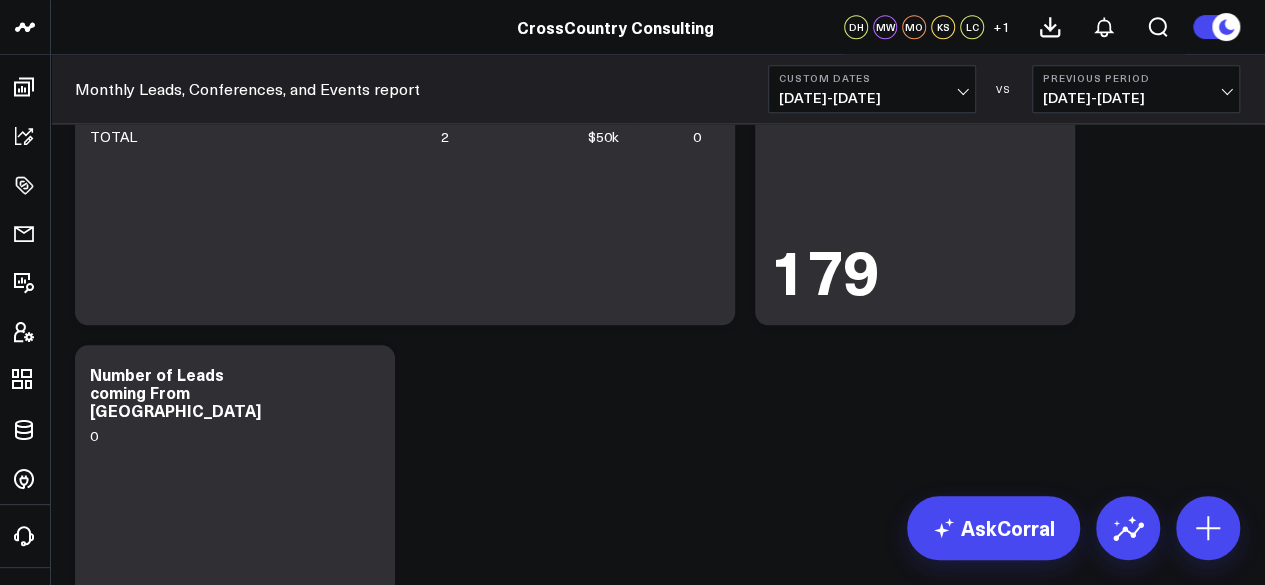 scroll, scrollTop: 1125, scrollLeft: 0, axis: vertical 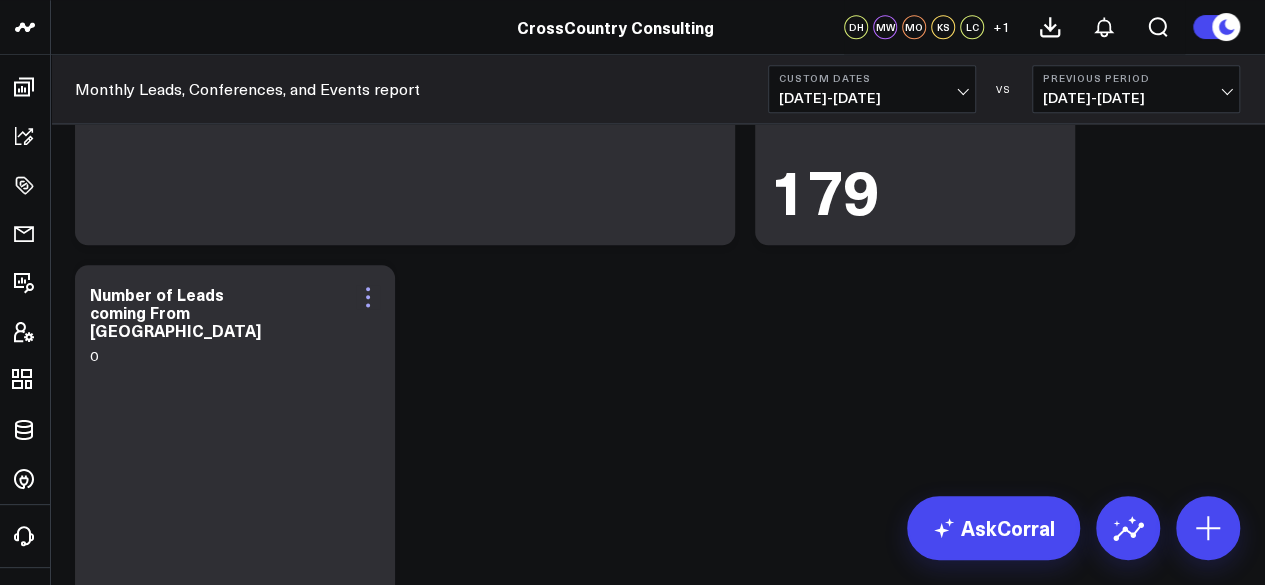 click 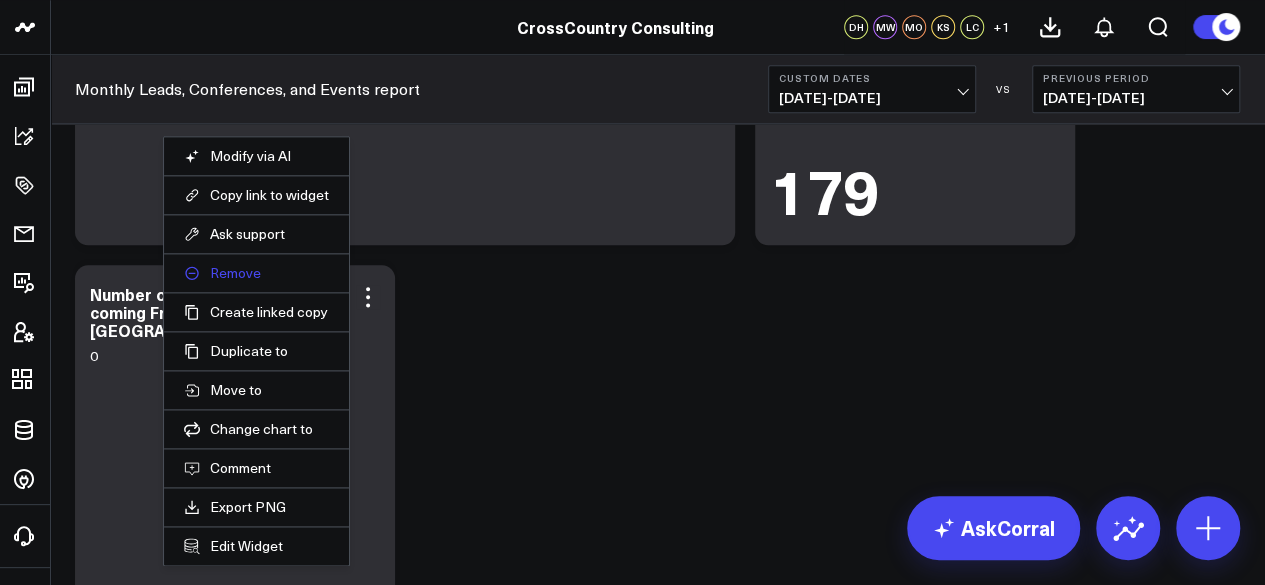 click on "Remove" at bounding box center (256, 273) 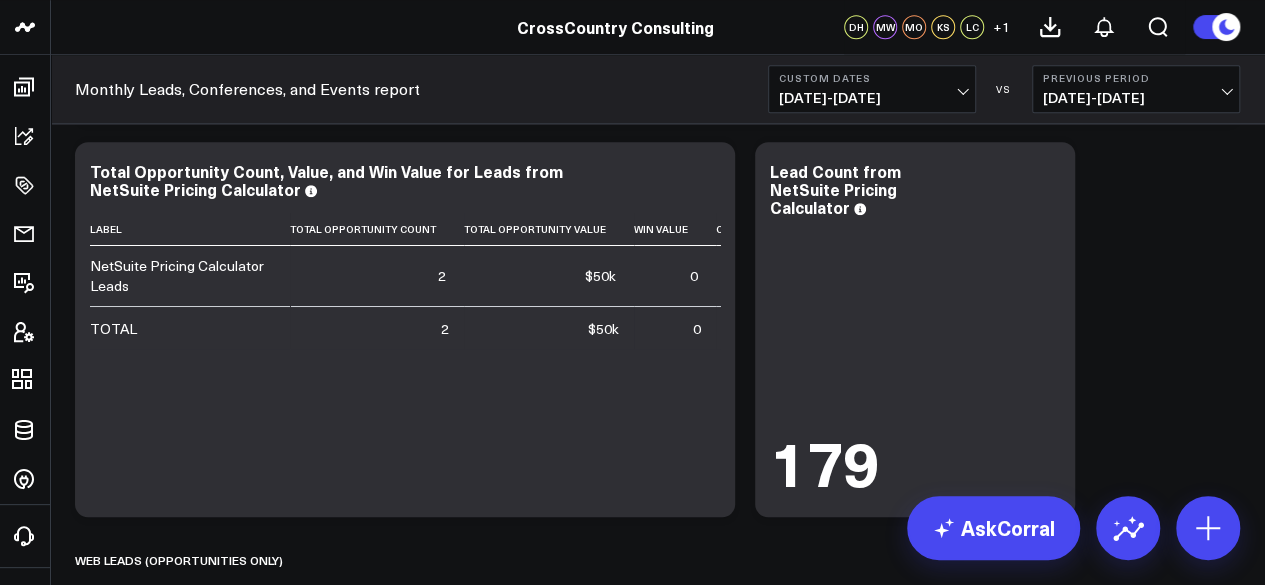 scroll, scrollTop: 1158, scrollLeft: 0, axis: vertical 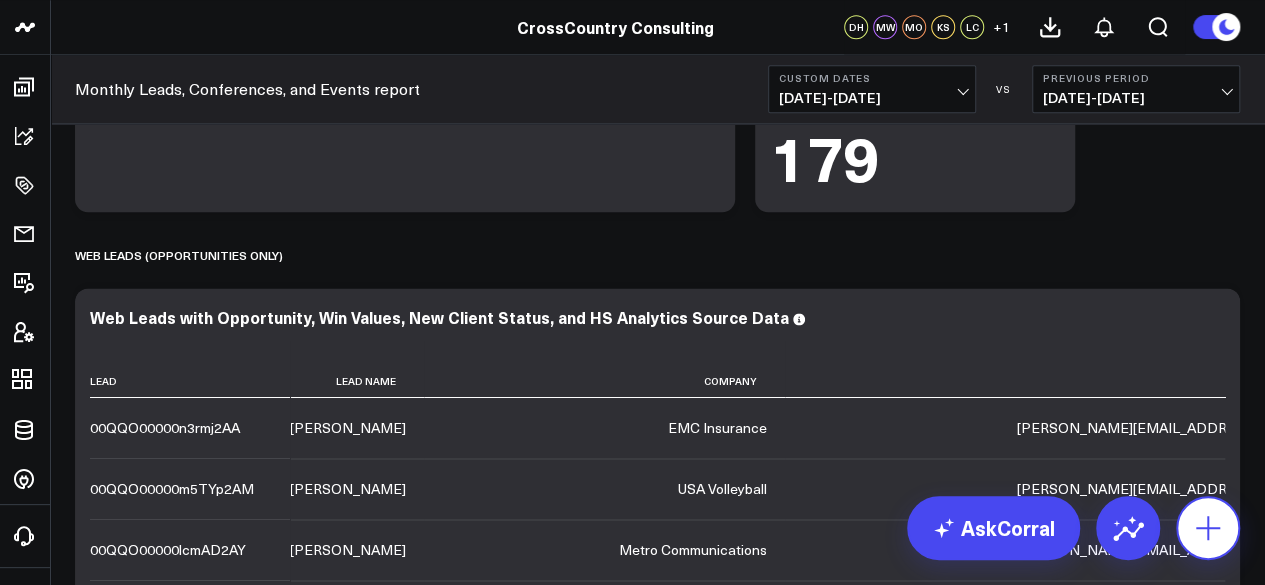 click 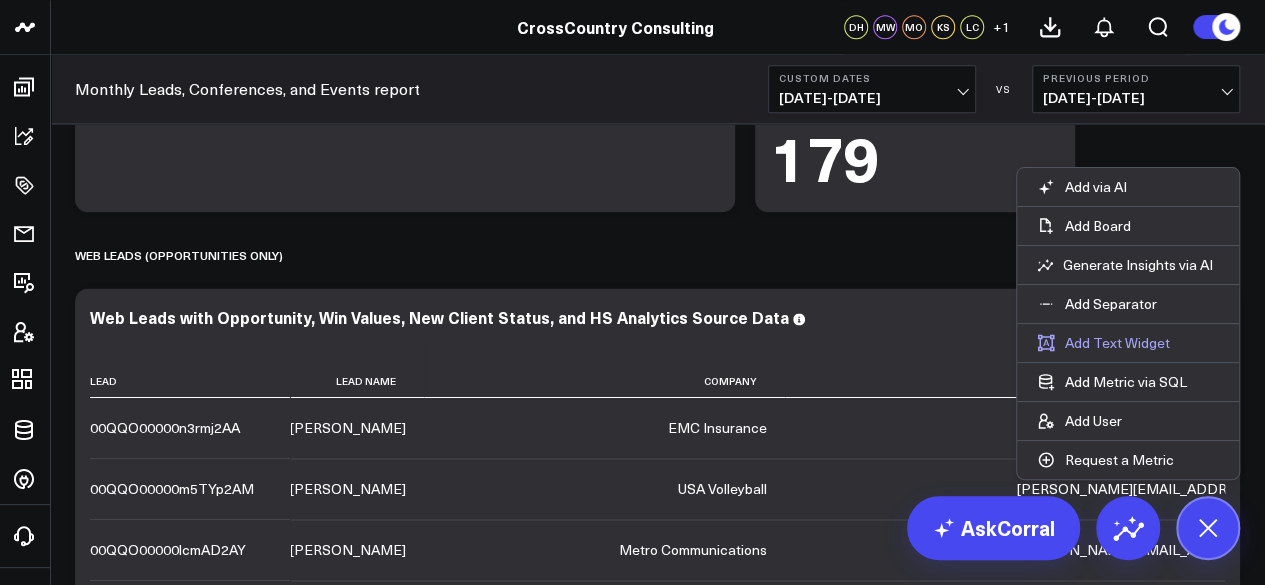 click on "Add Text Widget" at bounding box center [1103, 343] 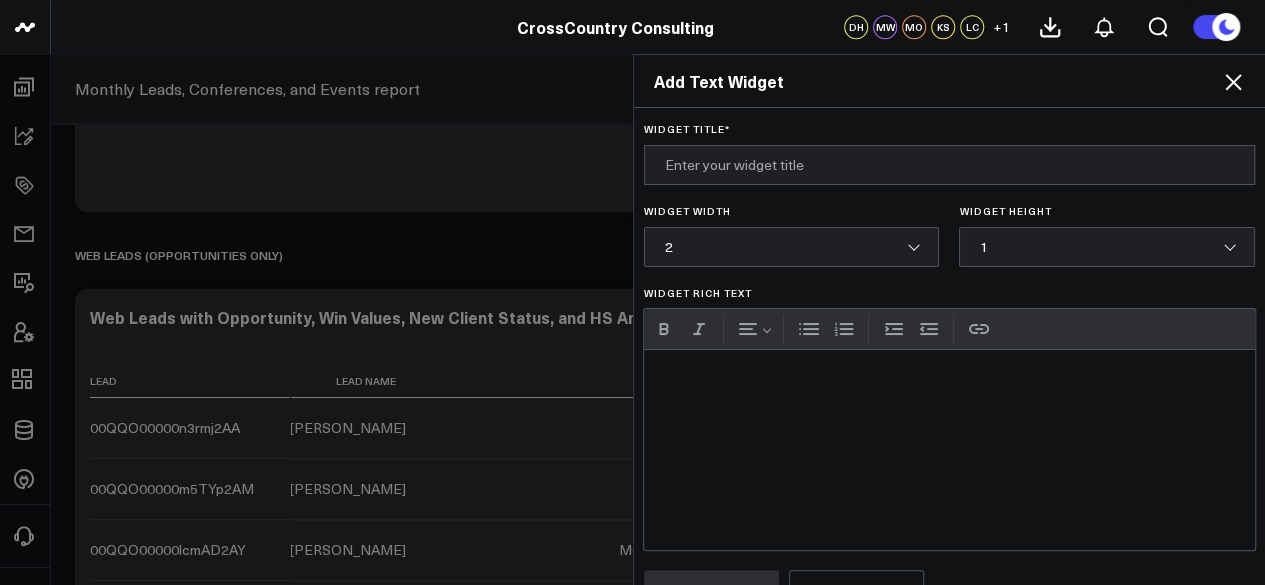 click at bounding box center [950, 450] 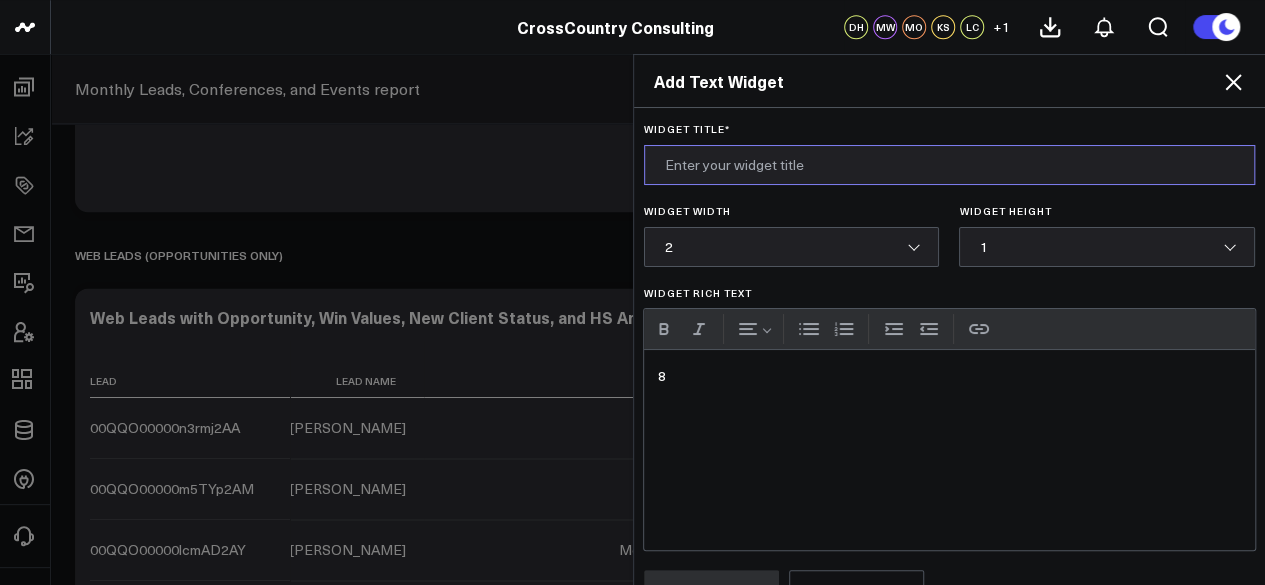 click on "Widget Title *" at bounding box center (950, 165) 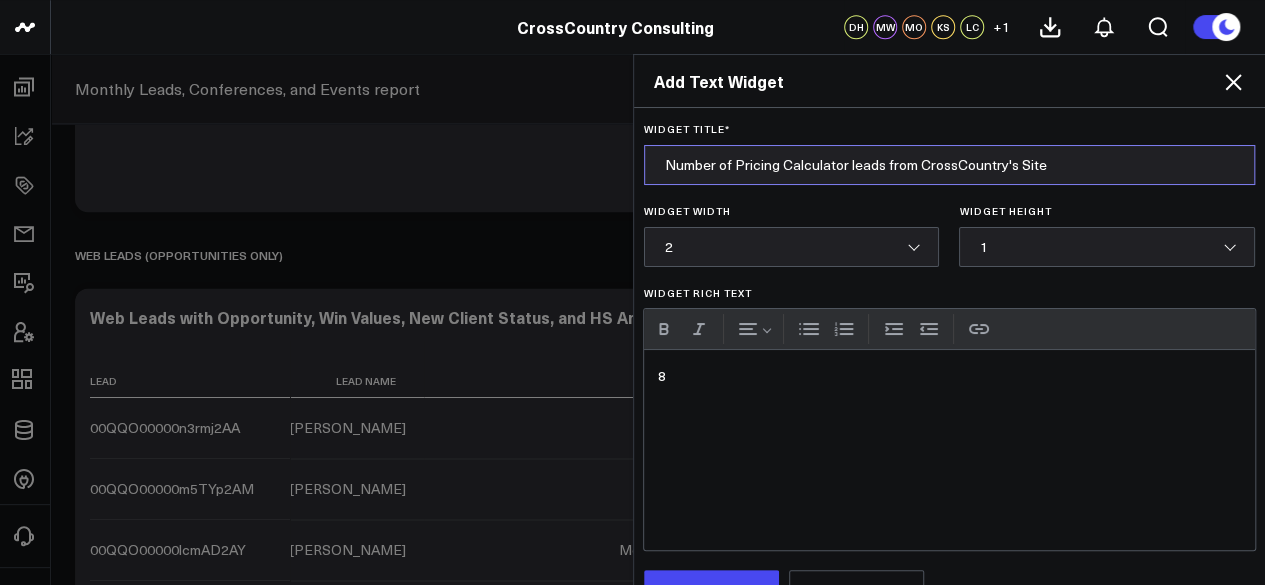 type on "Number of Pricing Calculator leads from CrossCountry's Site" 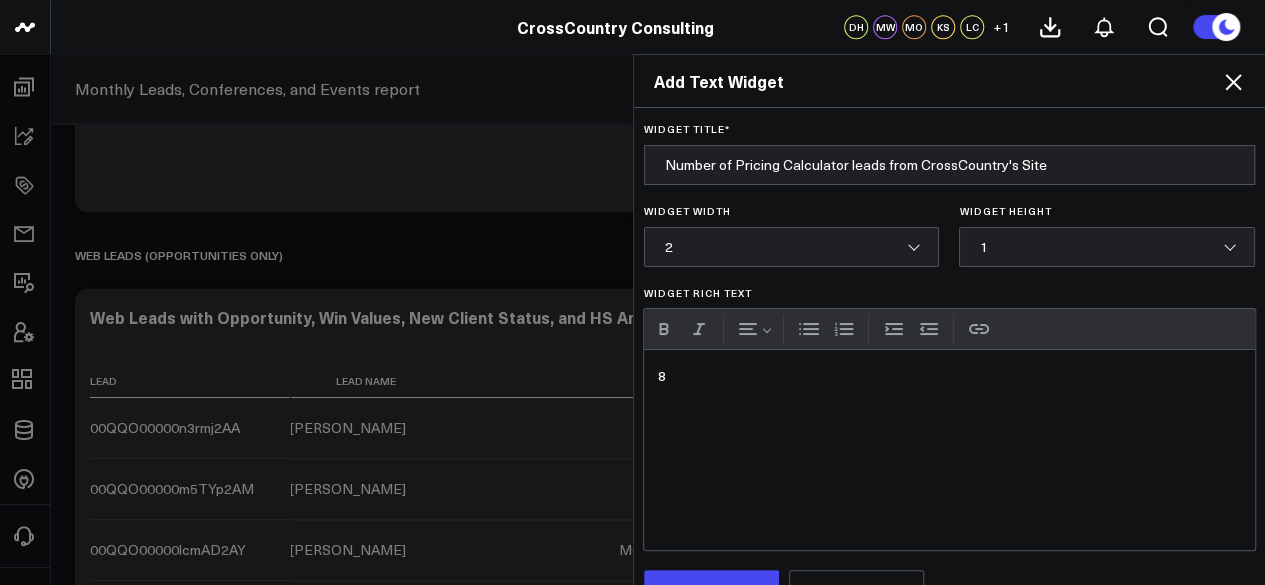 click on "2" at bounding box center [792, 247] 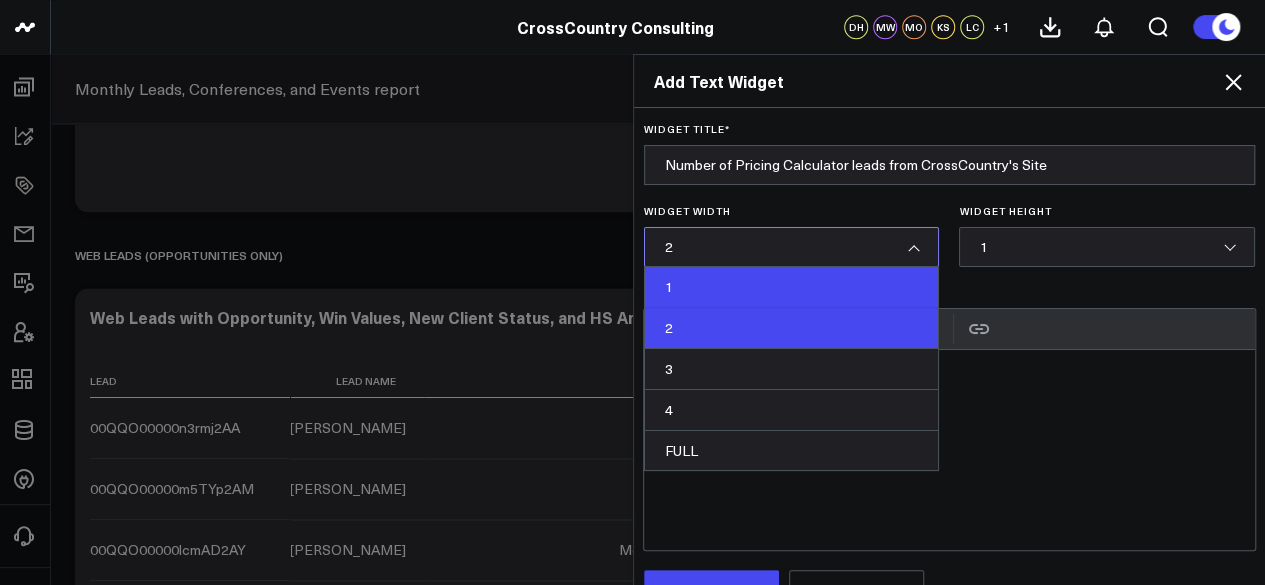 click on "1" at bounding box center (792, 287) 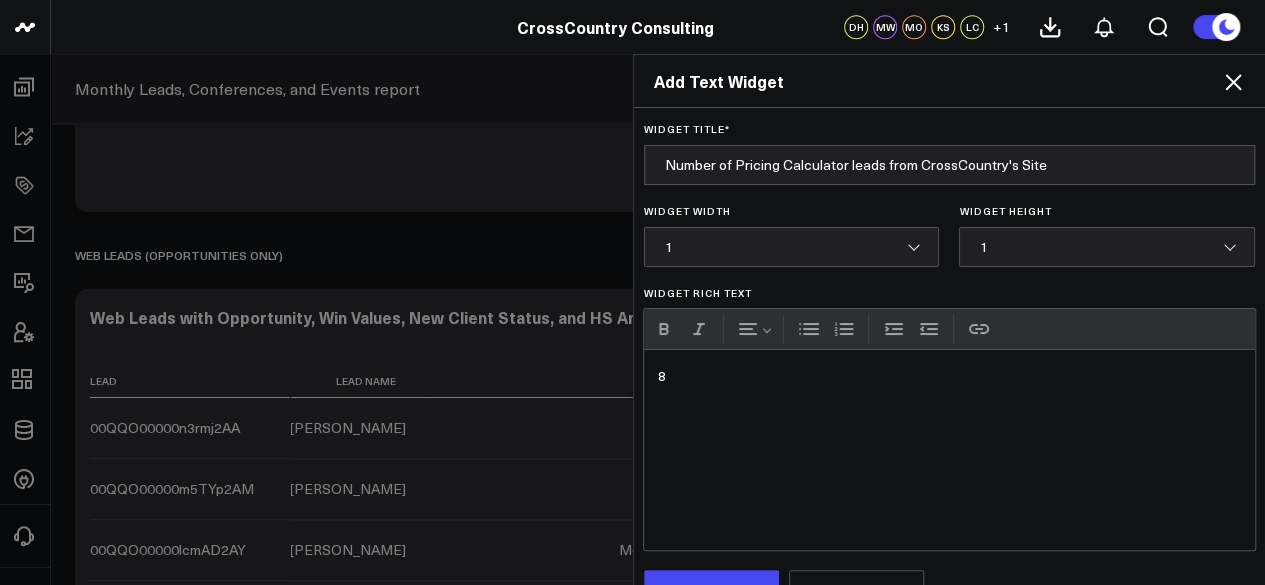 scroll, scrollTop: 37, scrollLeft: 0, axis: vertical 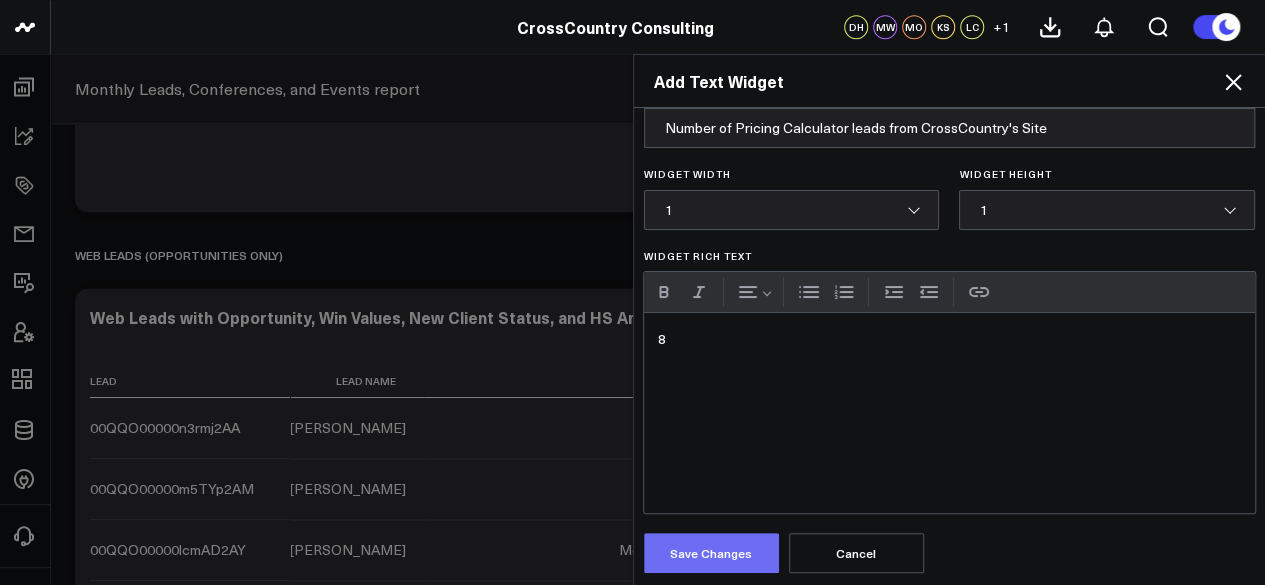click on "Save Changes" at bounding box center (711, 553) 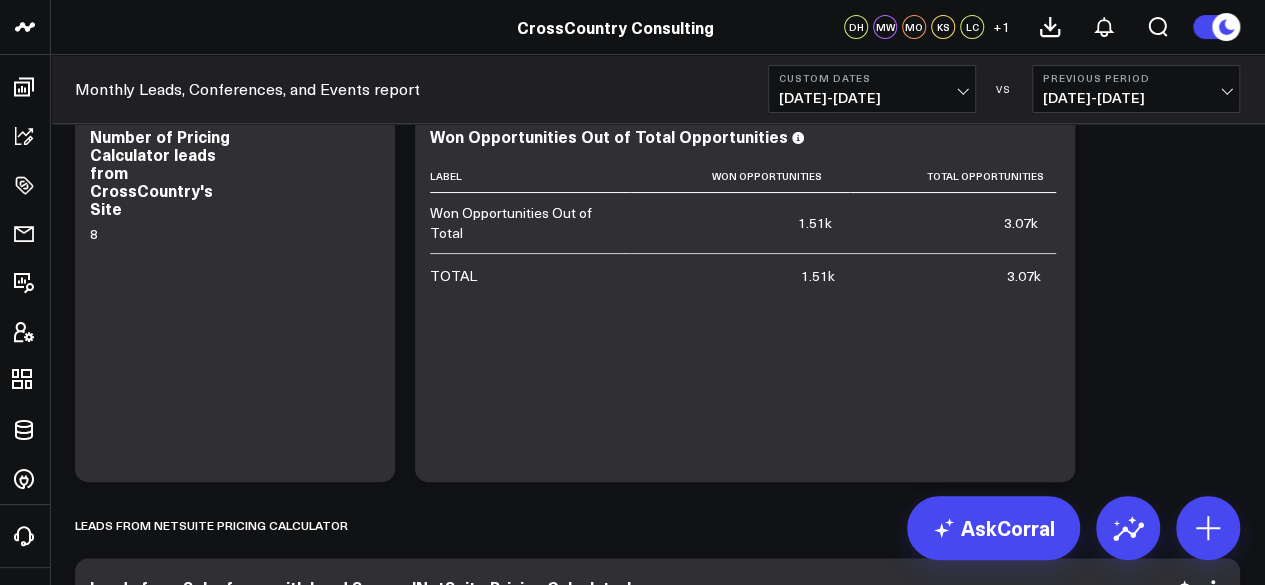 scroll, scrollTop: 0, scrollLeft: 0, axis: both 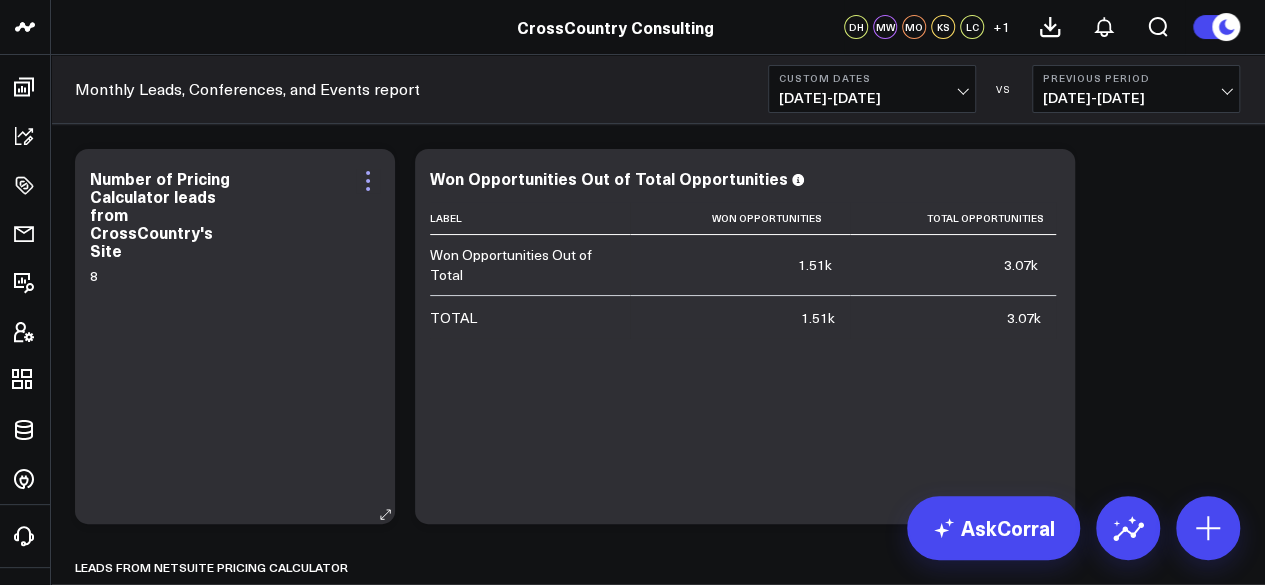 click 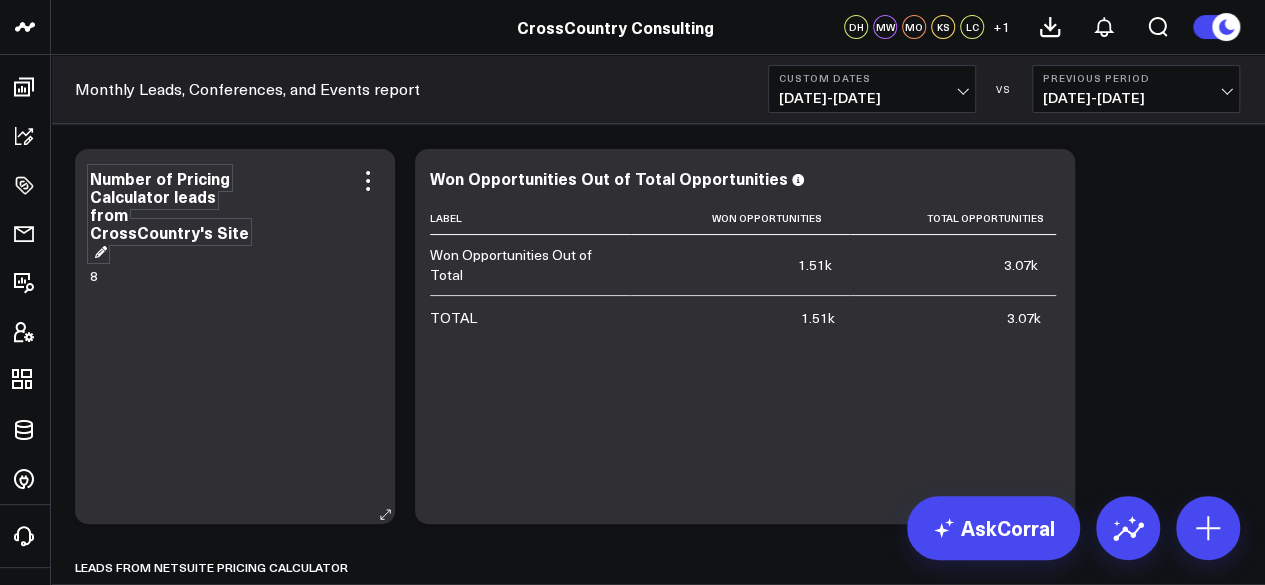 click on "Number of Pricing Calculator leads from CrossCountry's Site" at bounding box center [169, 214] 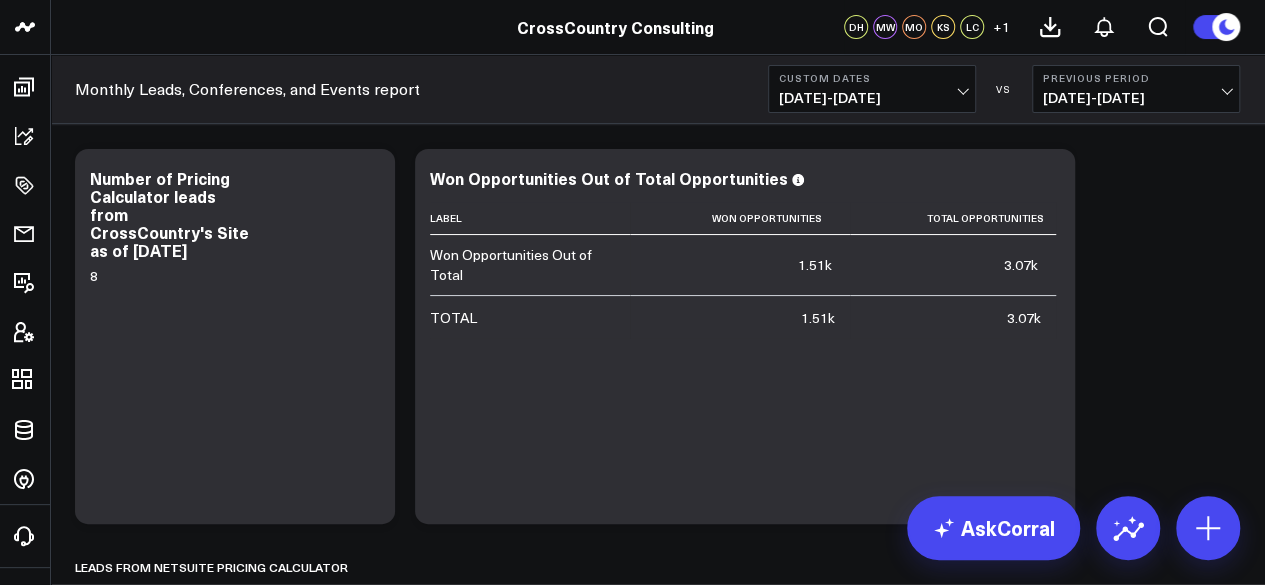 click on "Modify via AI Copy link to widget Ask support Remove Create linked copy Executive Summary Executive Summary (2024) Web Quarterly Report Salesforce Salesforce Marketing Dashboard (2025) Salesforce Marketing Dashboard (2024) Conferences Conferences (2024) Hubspot Hubspot 2024 Sandbox Brand Insights Brand Insights Scoring Updates to 2025 Exec Summary [DATE] (Alina) LinkedIn Ads Campaigns SCS Acquisition (NetSuite) Archive B4 Q1 - Campaign Details B4 Q2 - Campaign Details Gartner CFO - Campaign Details B4 Q3 - Campaign Details Campaigns (2024) Iceberg 2.0 FAST TAS CARE Solution & Audience Metrics (GA4) Web Metrics (GA4) AI & LLM Metrics Google Ads Paid Search Paid Search Campaign Trends LinkedIn Paid Social Marketing Events Ads, Awards, Media, PR Social Media Thought Leadership Thought Leadership (2024) Thought Leadership (2025) FILTER BY Market, Solution, and Tech Partner Monthly Leads, Conferences, and Events report Google Ads Google Search Console Duplicate to Executive Summary Executive Summary (2024) FAST" at bounding box center (657, 4059) 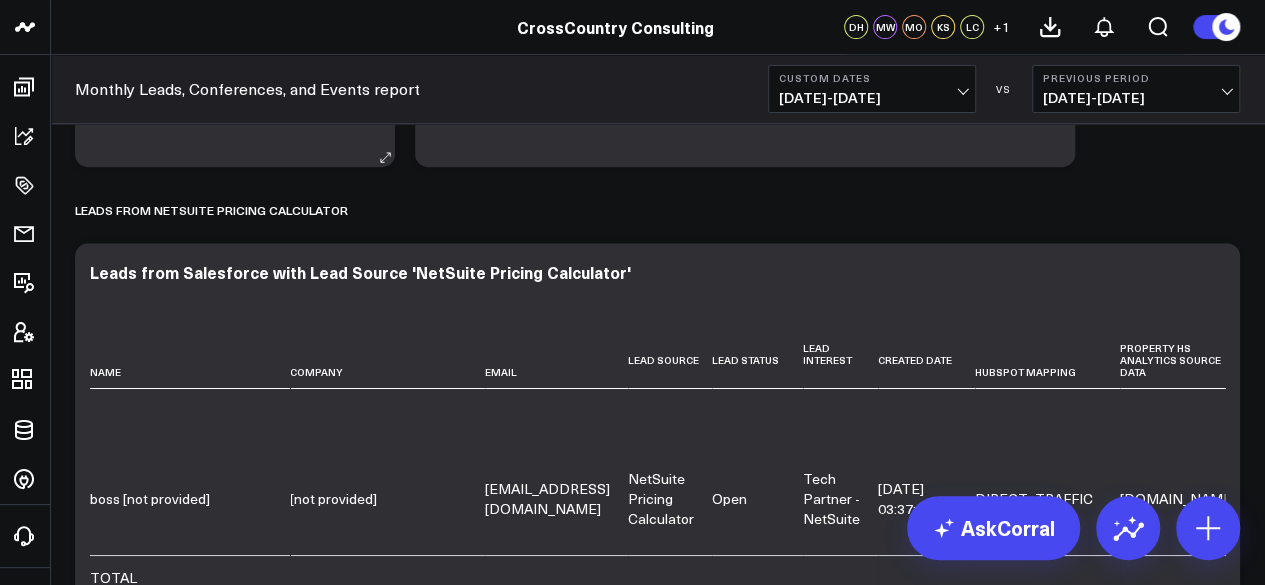 scroll, scrollTop: 176, scrollLeft: 0, axis: vertical 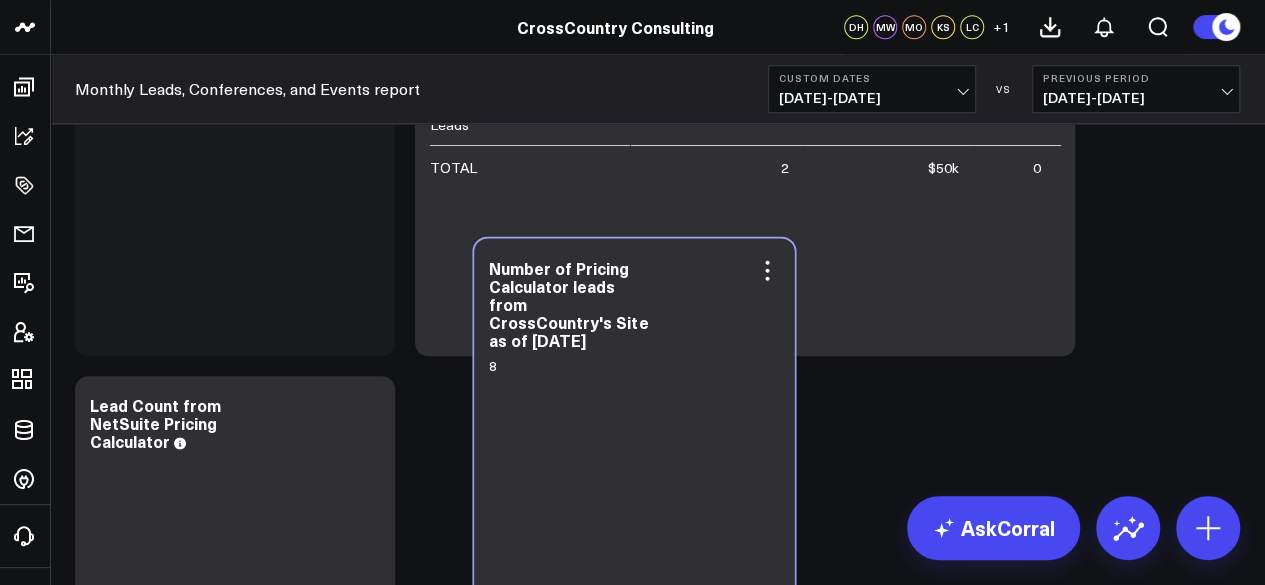 drag, startPoint x: 270, startPoint y: 293, endPoint x: 666, endPoint y: 557, distance: 475.93277 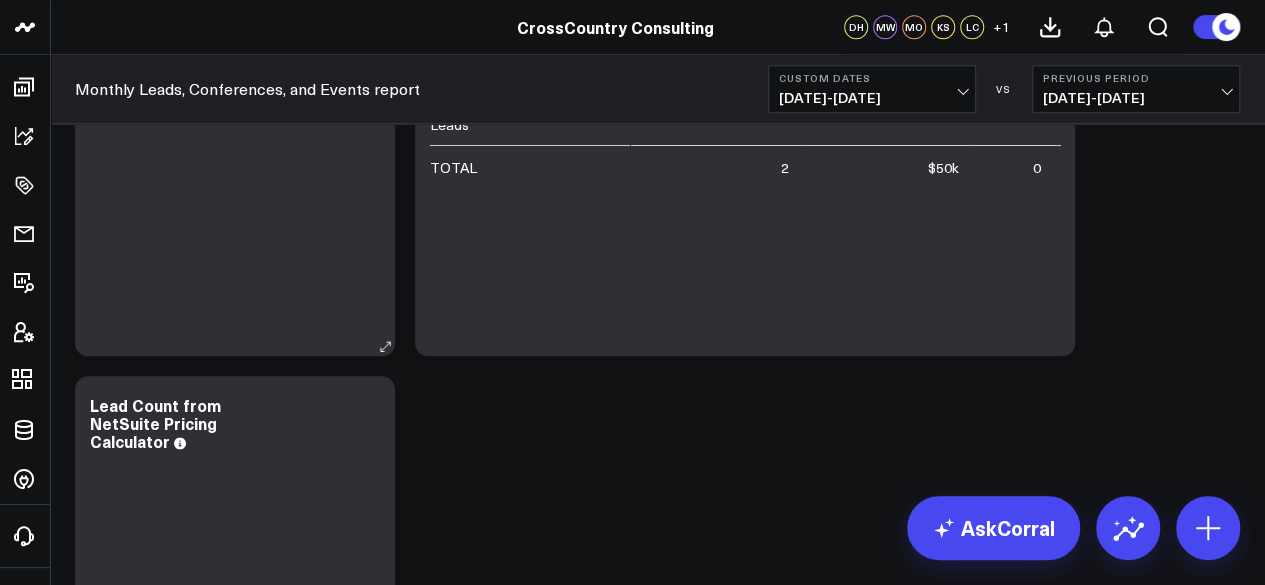 scroll, scrollTop: 1030, scrollLeft: 0, axis: vertical 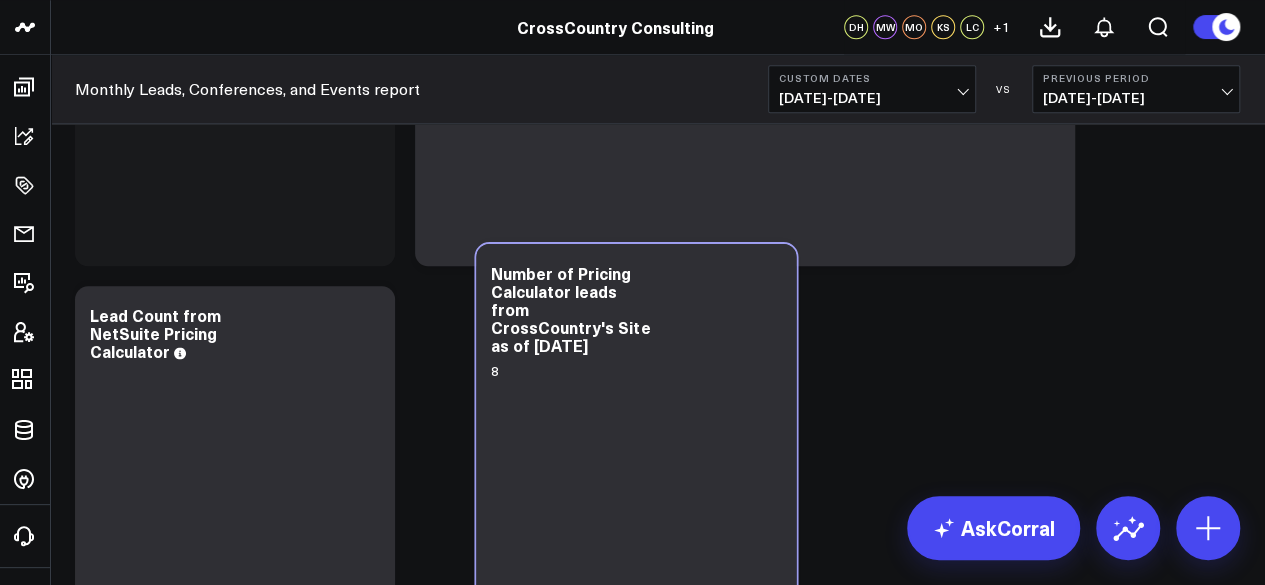 drag, startPoint x: 258, startPoint y: 227, endPoint x: 653, endPoint y: 591, distance: 537.1415 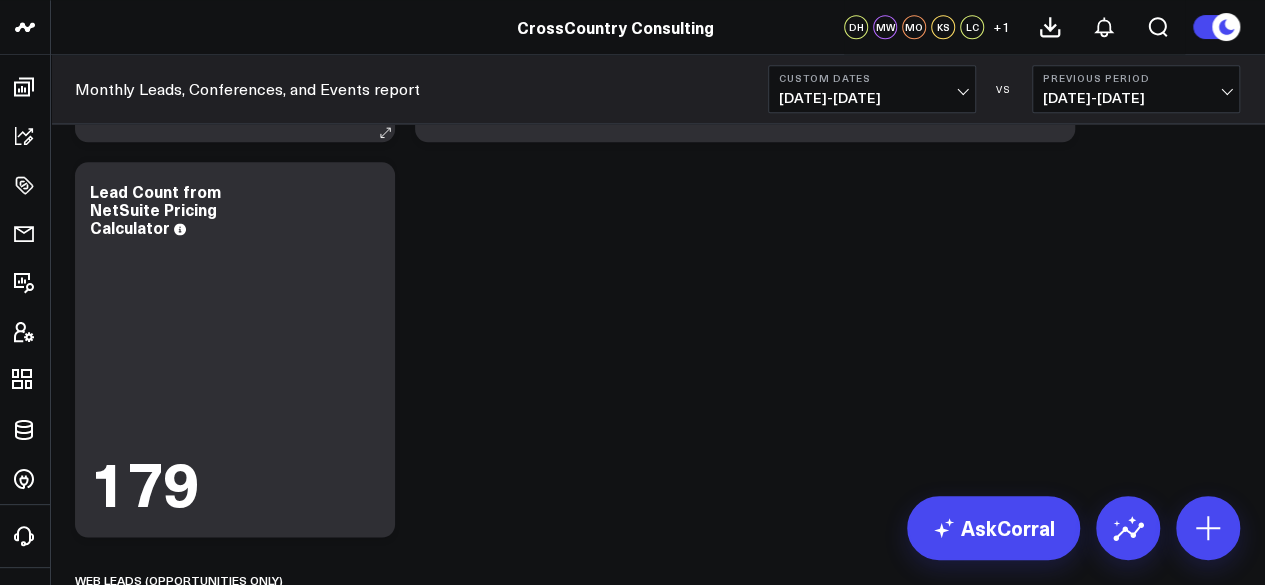 scroll, scrollTop: 1039, scrollLeft: 0, axis: vertical 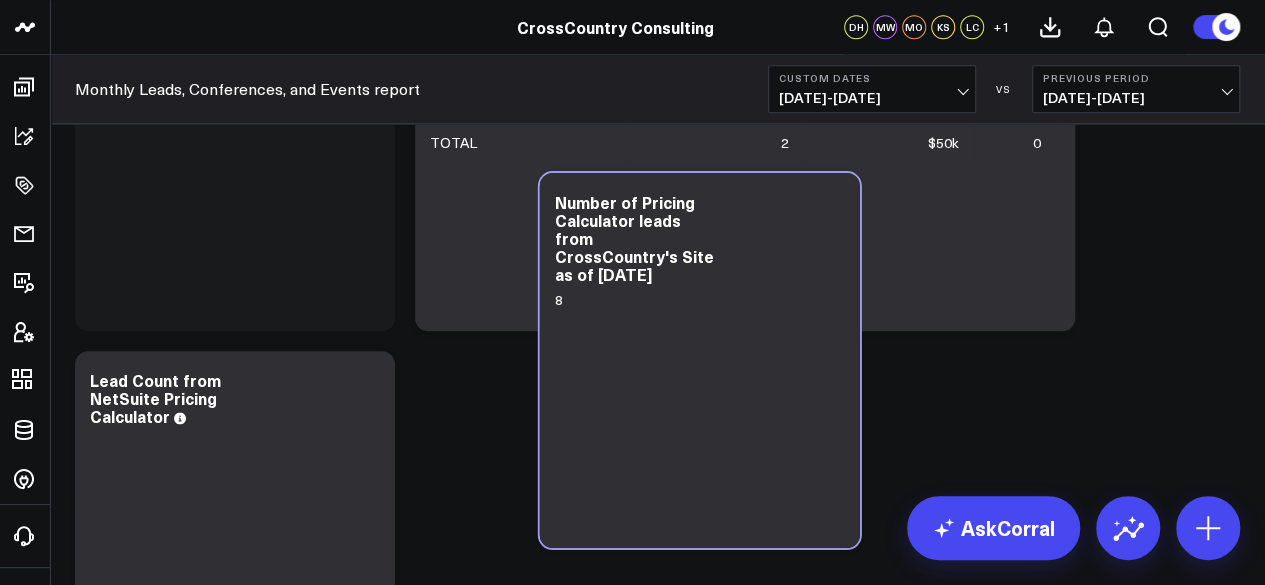 drag, startPoint x: 246, startPoint y: 267, endPoint x: 661, endPoint y: 632, distance: 552.6753 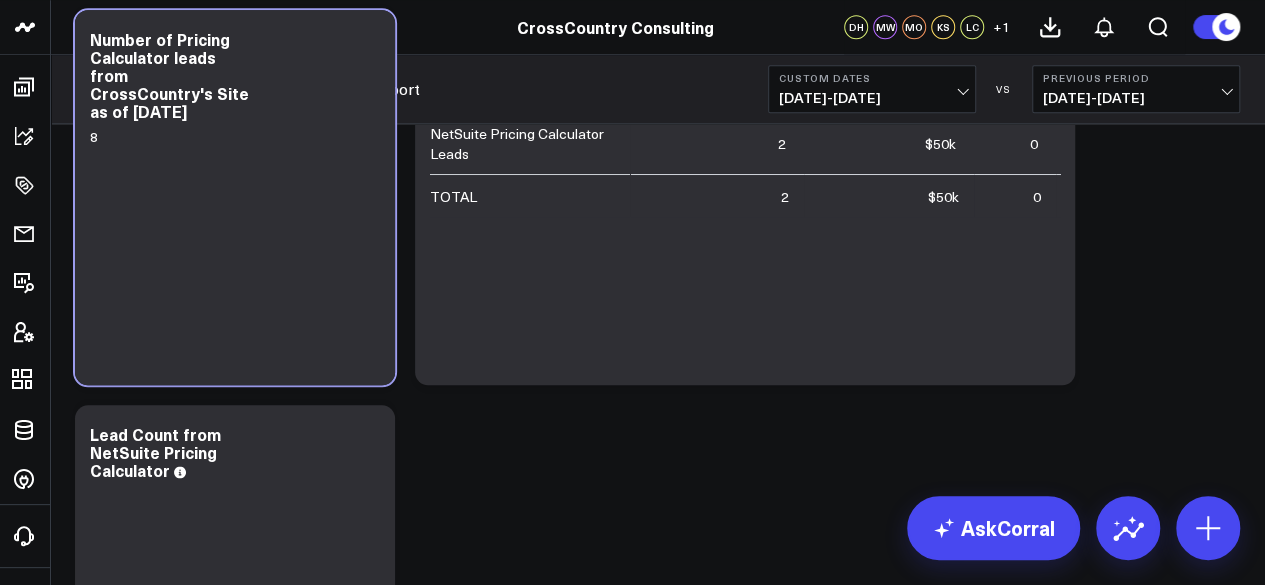drag, startPoint x: 275, startPoint y: 315, endPoint x: 905, endPoint y: 632, distance: 705.2581 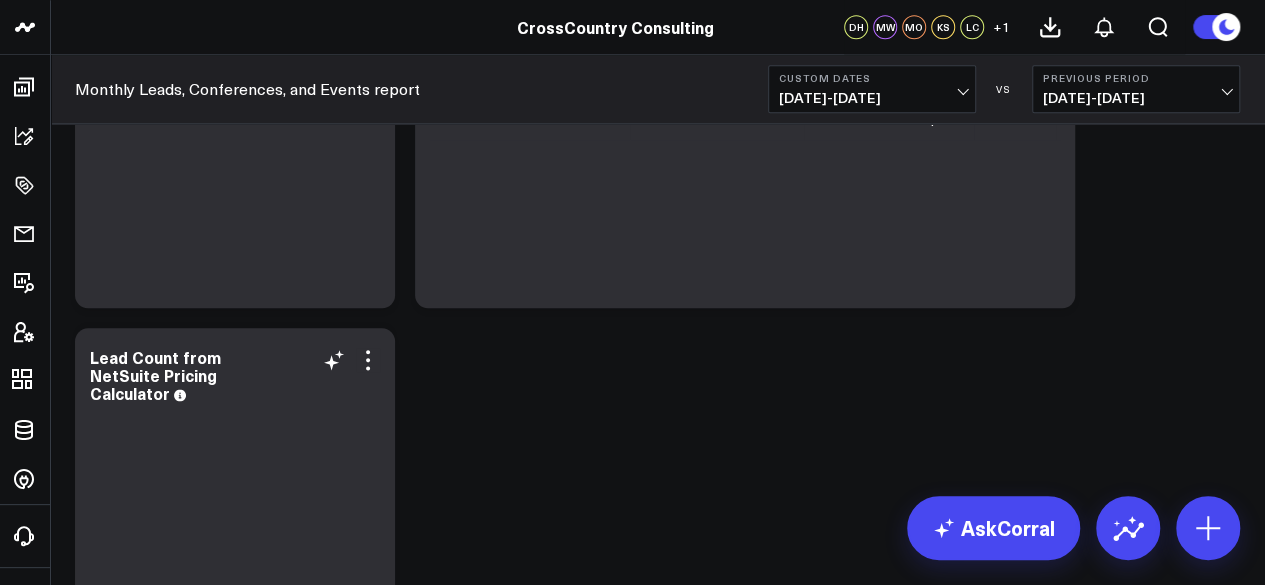 scroll, scrollTop: 870, scrollLeft: 0, axis: vertical 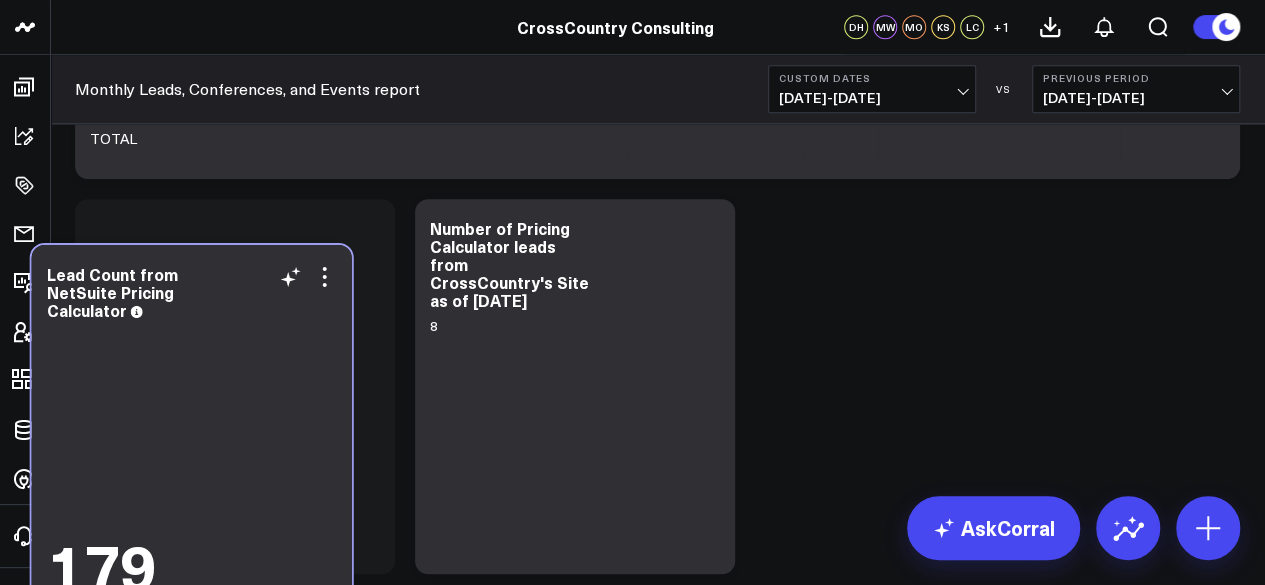 drag, startPoint x: 249, startPoint y: 565, endPoint x: 199, endPoint y: 278, distance: 291.32285 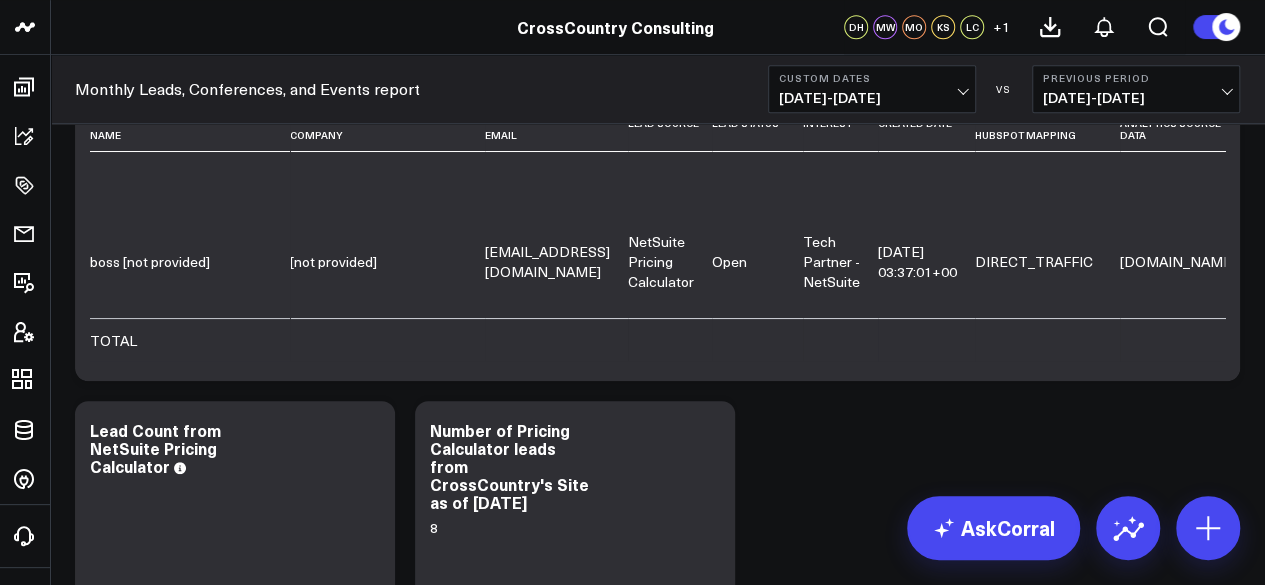 scroll, scrollTop: 560, scrollLeft: 0, axis: vertical 